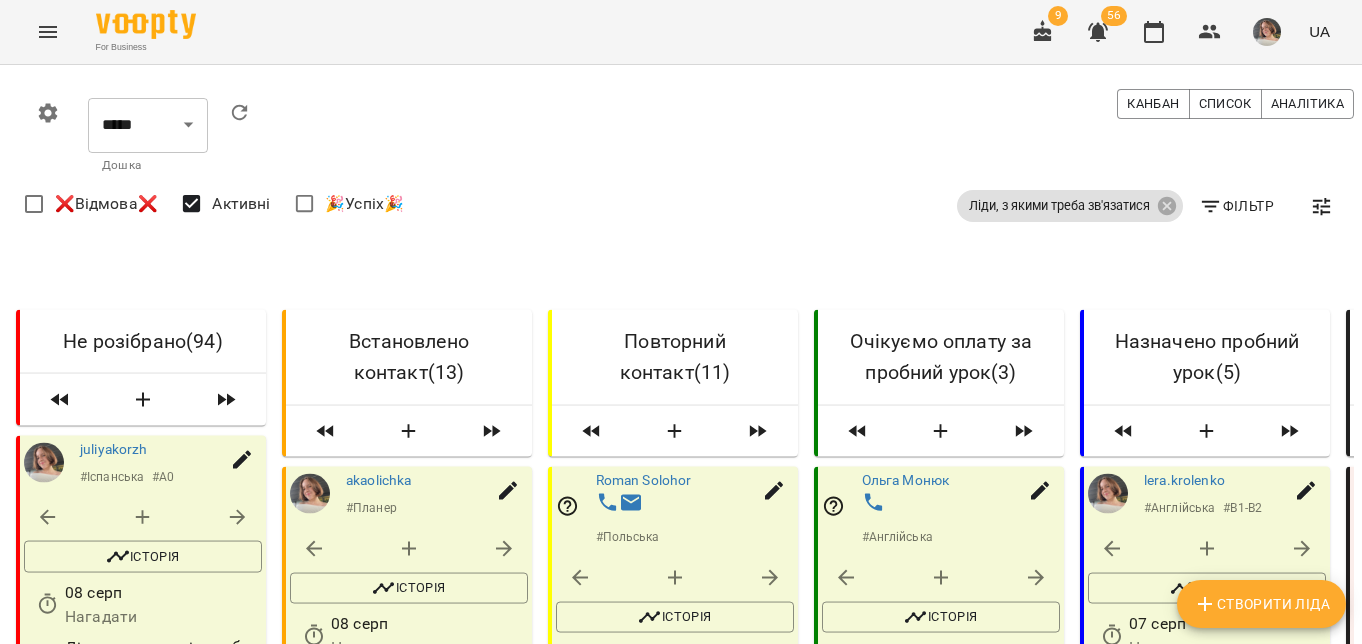 scroll, scrollTop: 0, scrollLeft: 0, axis: both 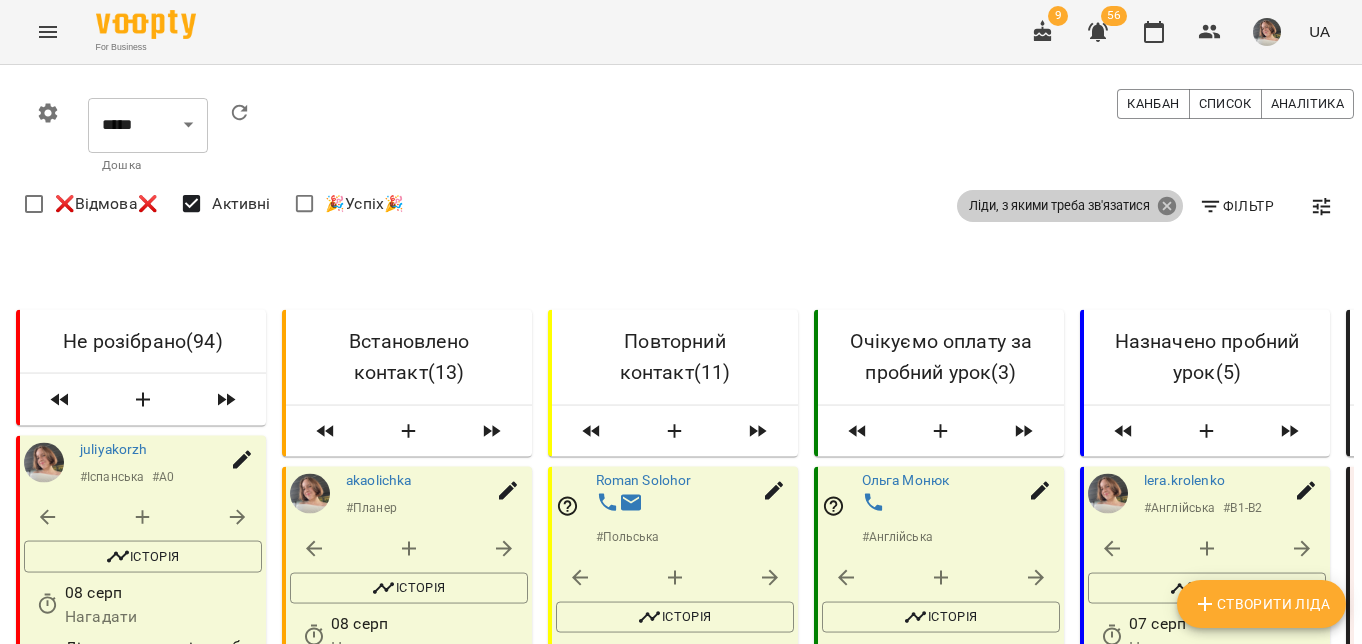 click 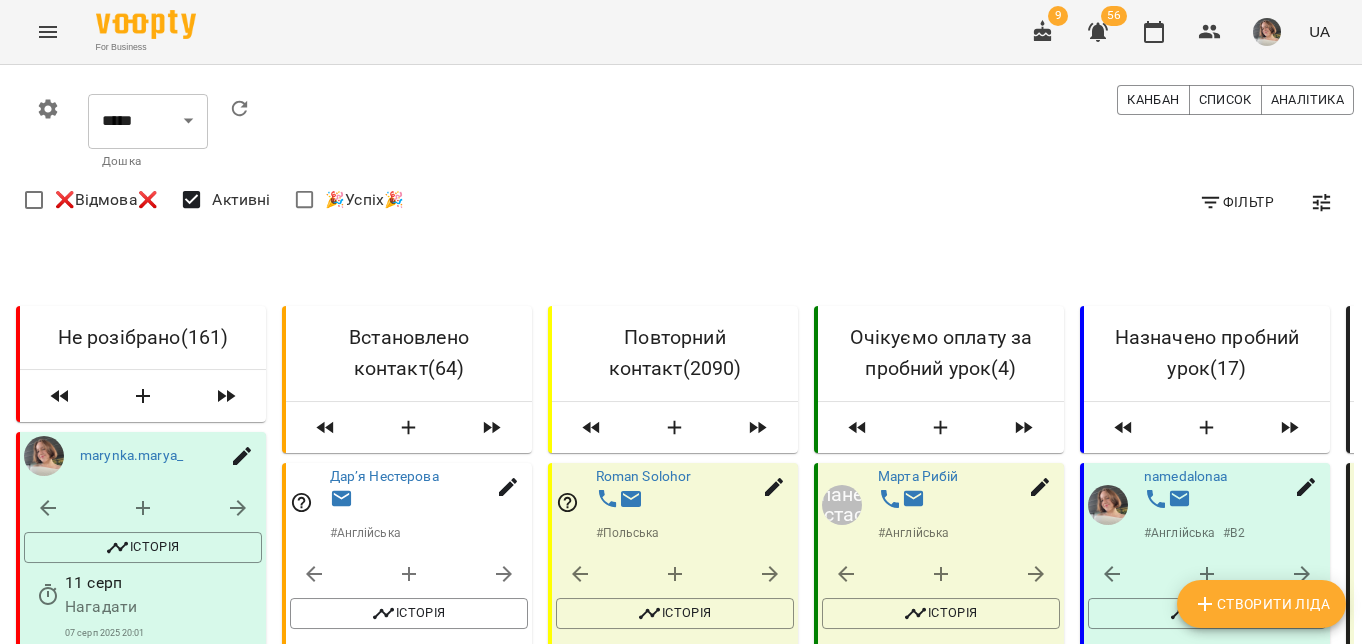 scroll, scrollTop: 2060, scrollLeft: 0, axis: vertical 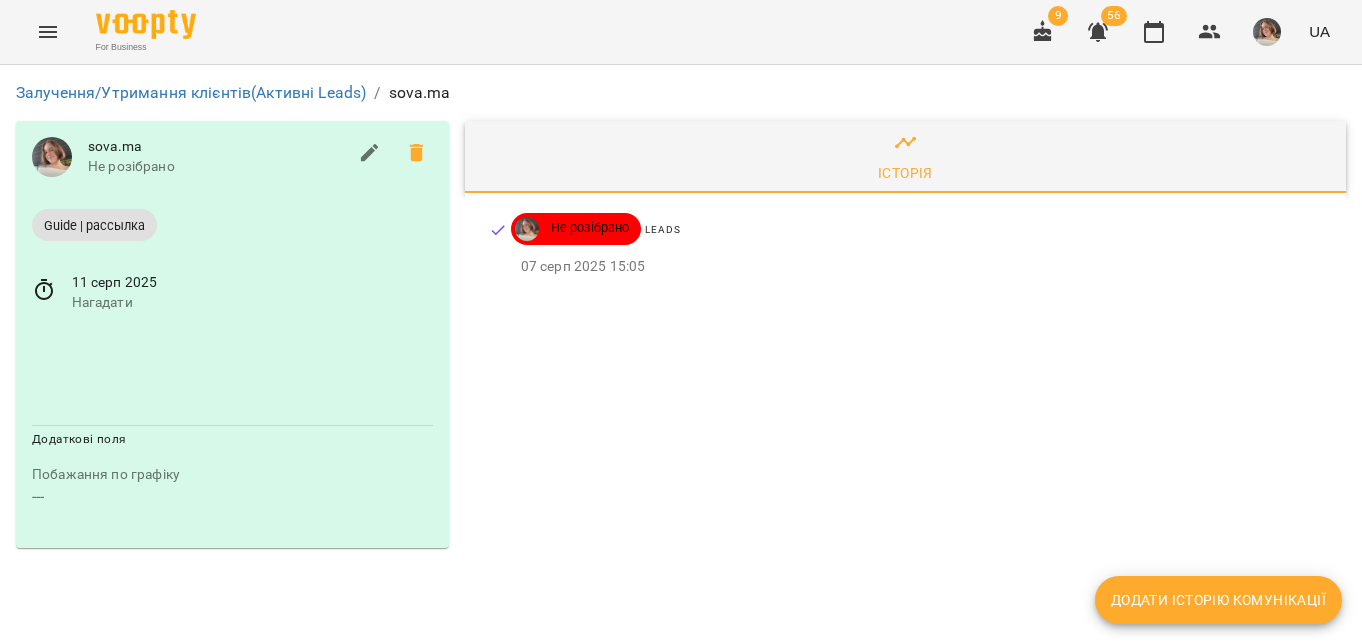 click on "Додати історію комунікації" at bounding box center (1218, 600) 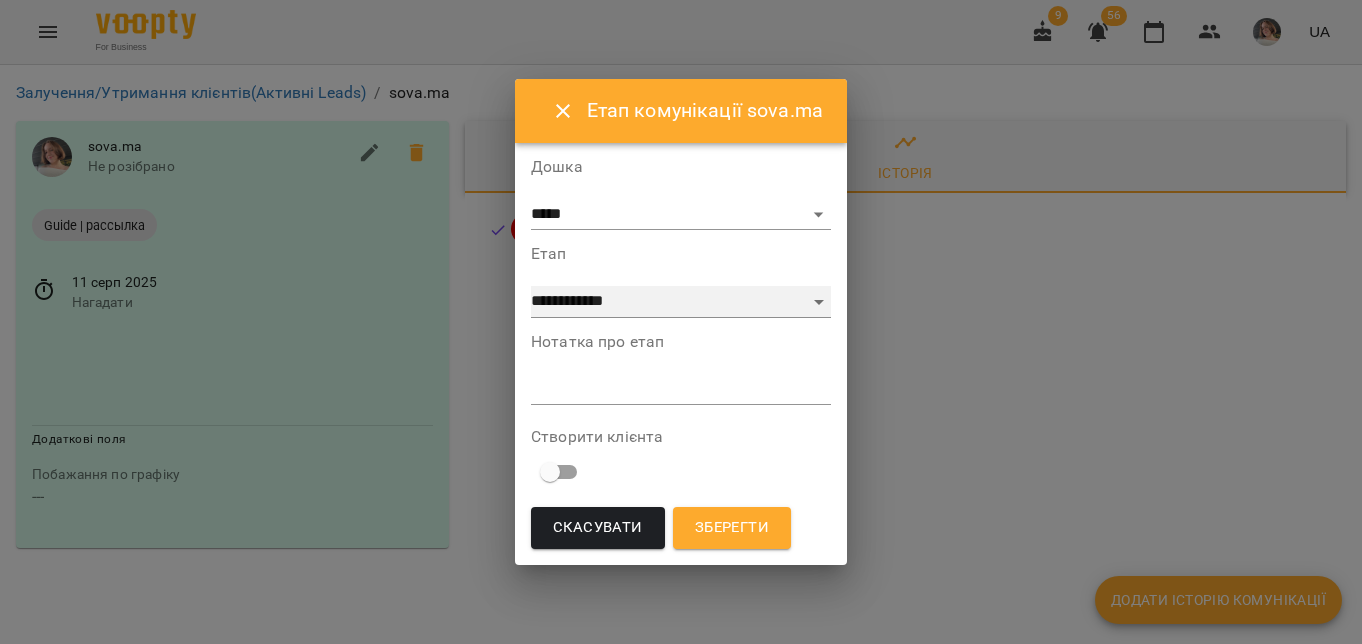 click on "**********" at bounding box center [681, 302] 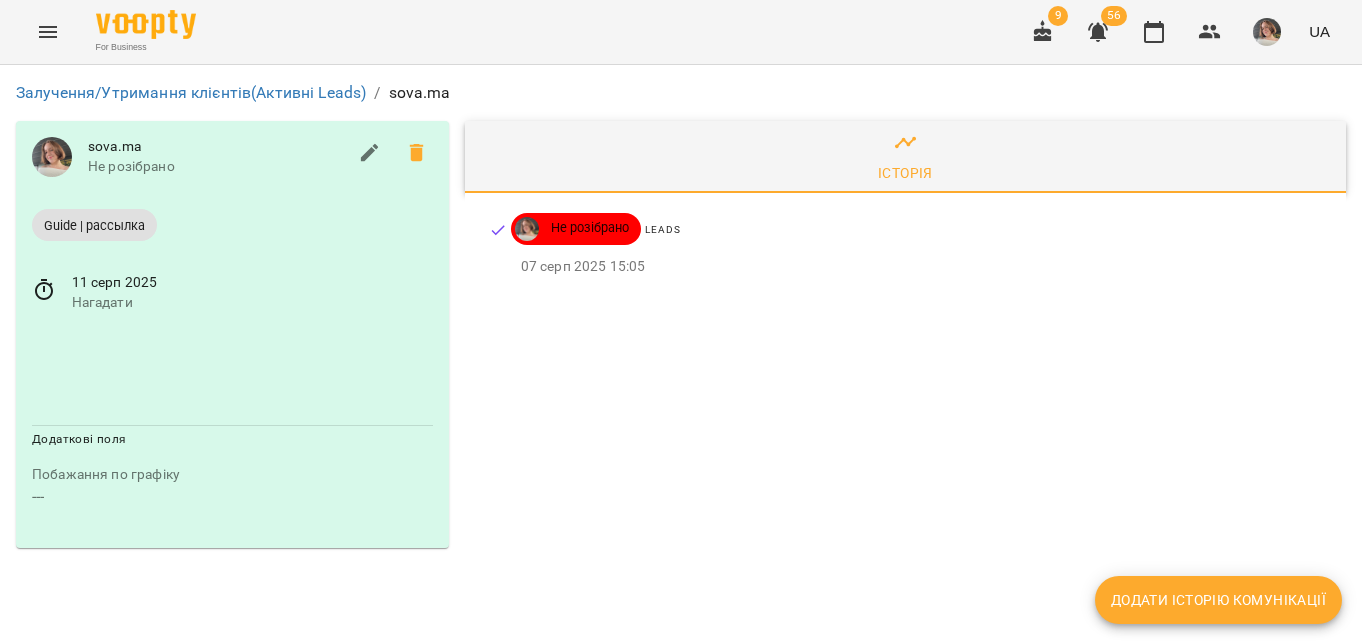 click on "Додати історію комунікації" at bounding box center [1218, 600] 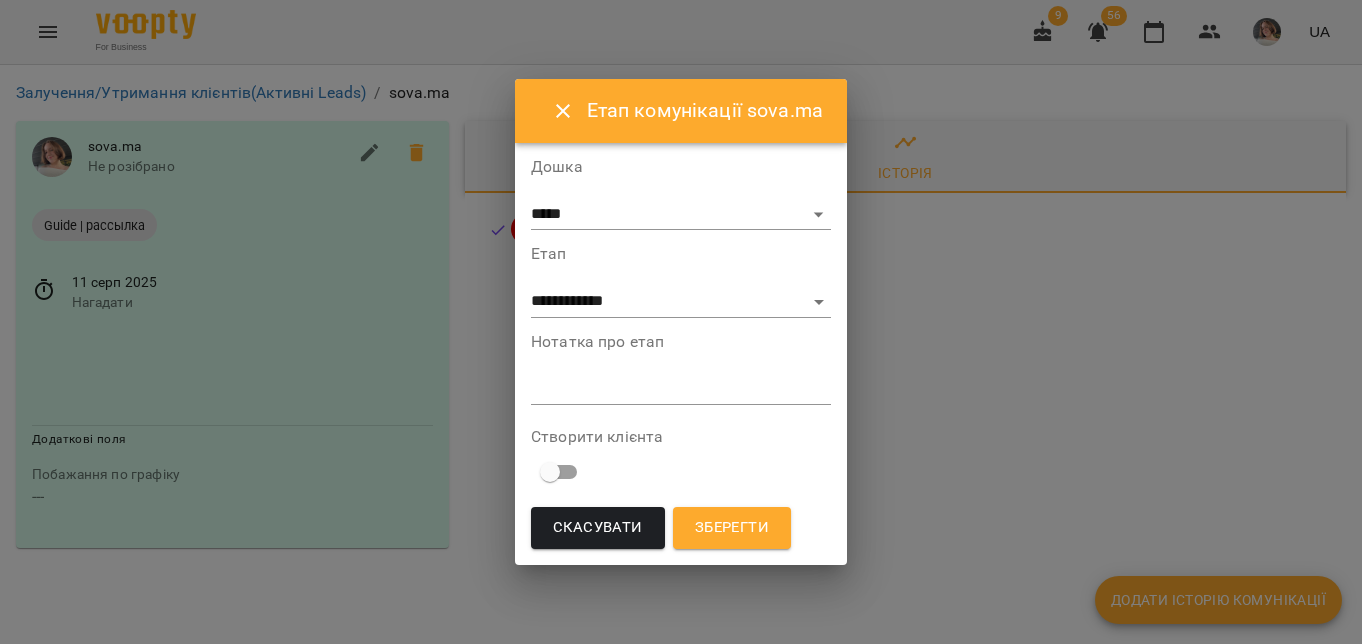 click at bounding box center (681, 388) 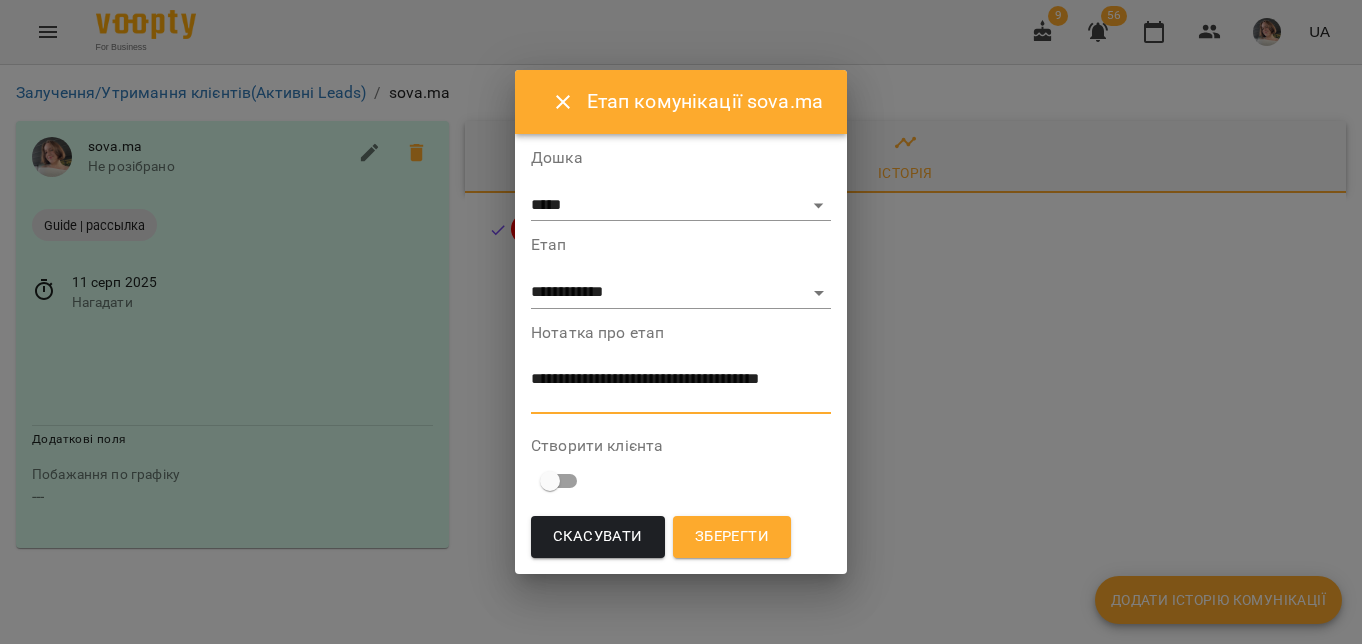 scroll, scrollTop: 0, scrollLeft: 0, axis: both 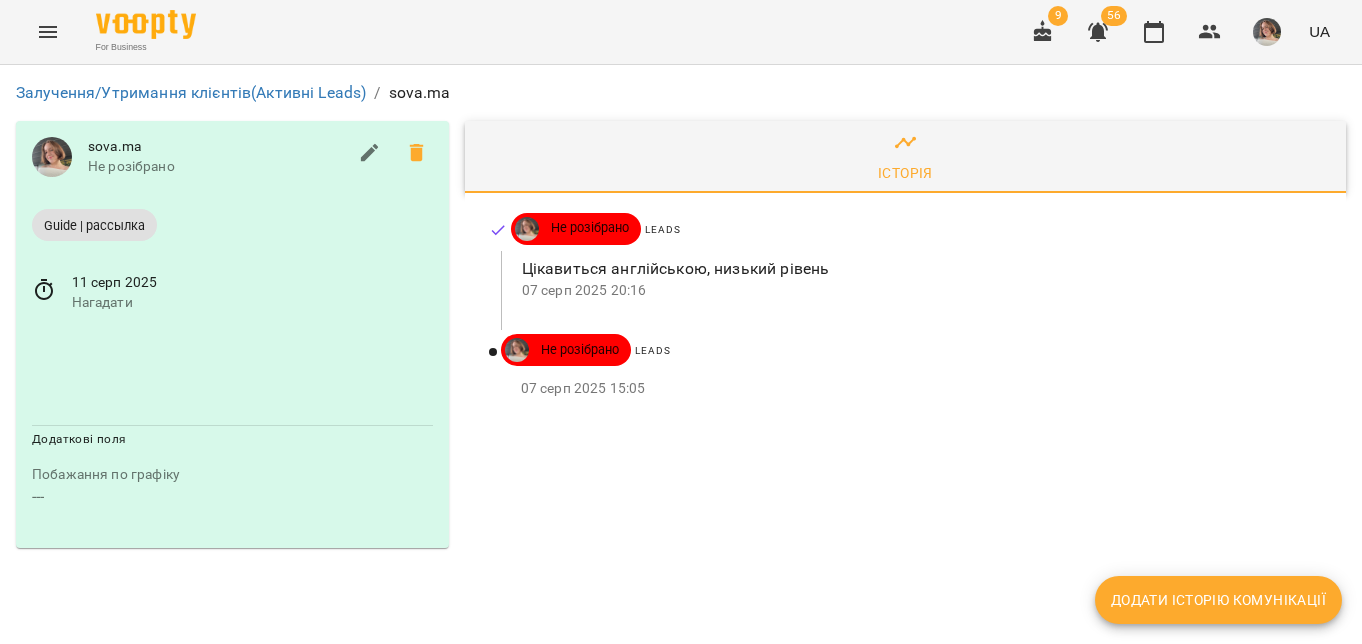 click on "Додати історію комунікації" at bounding box center (1218, 600) 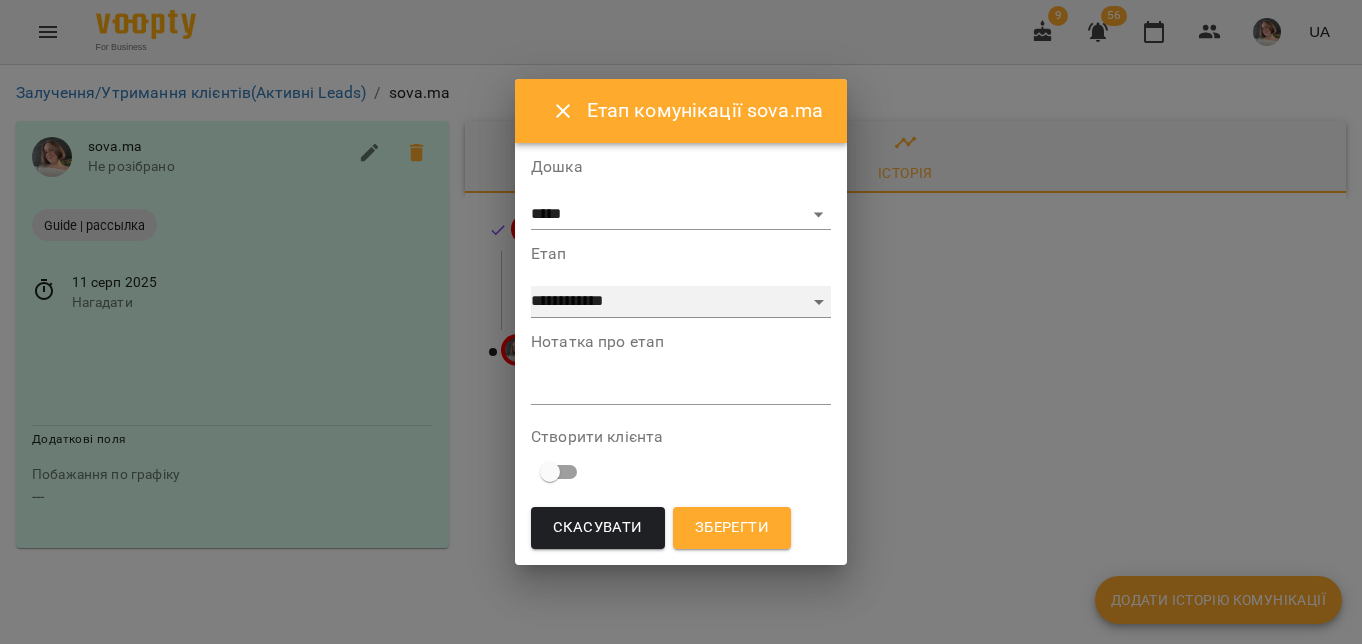 click on "**********" at bounding box center (681, 302) 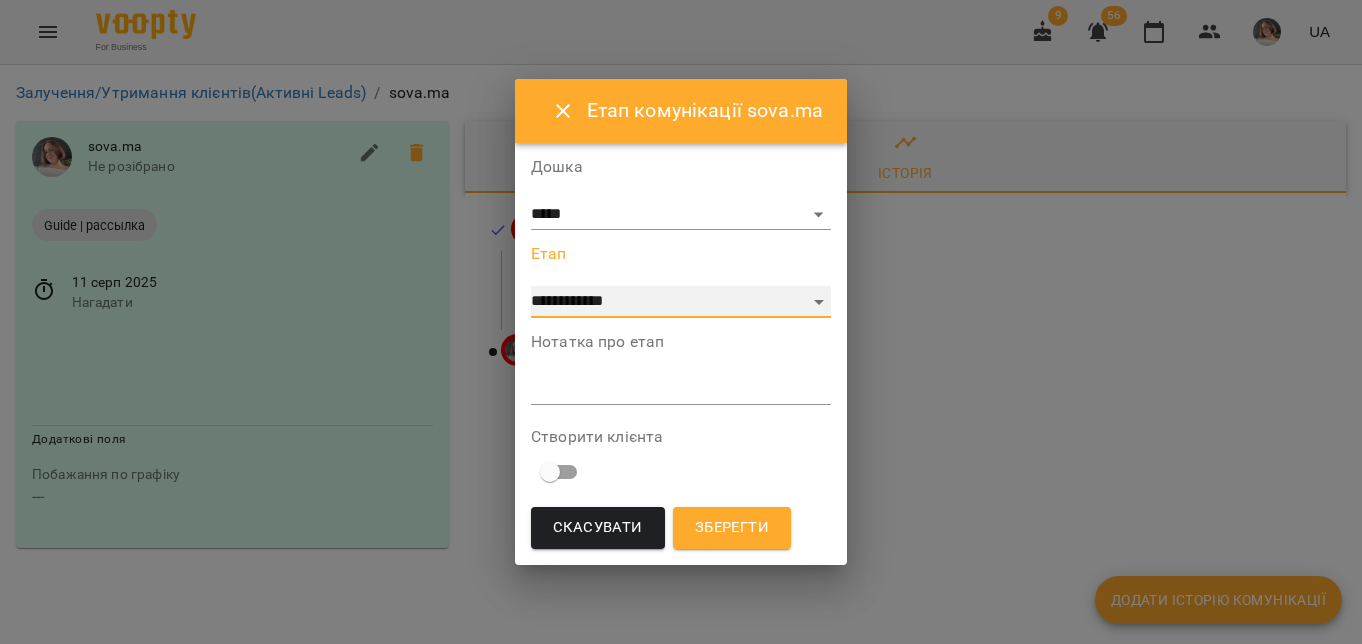 select on "*" 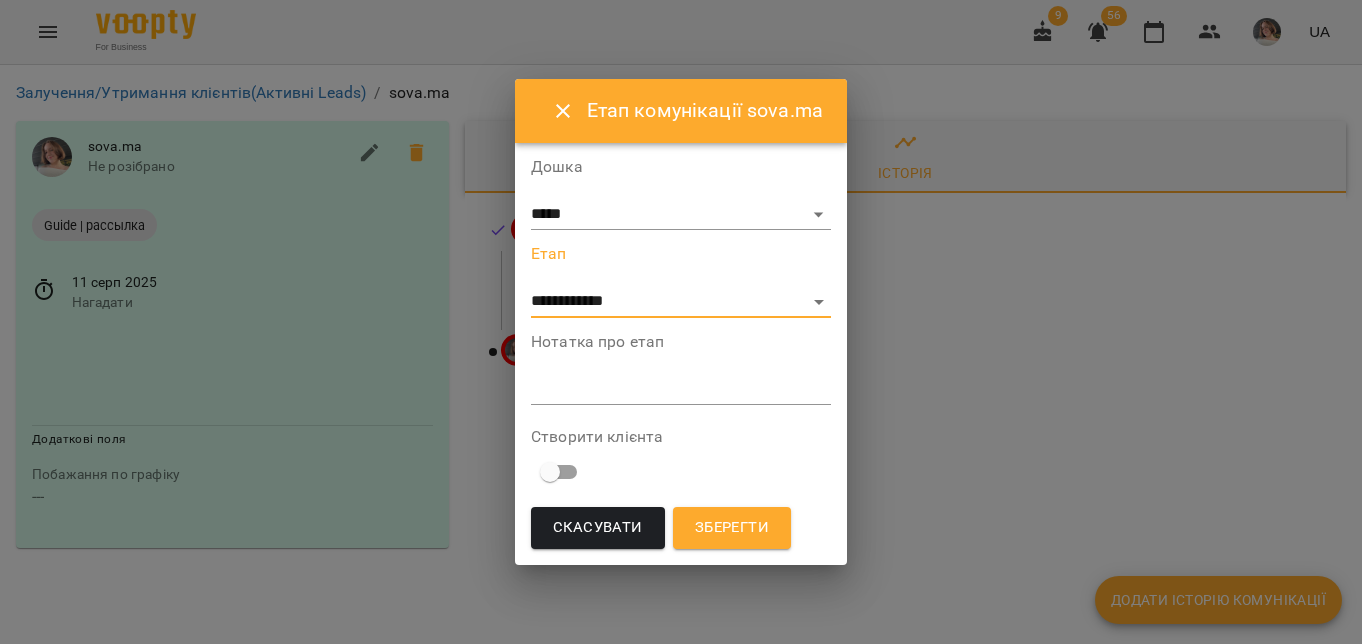 click at bounding box center (681, 388) 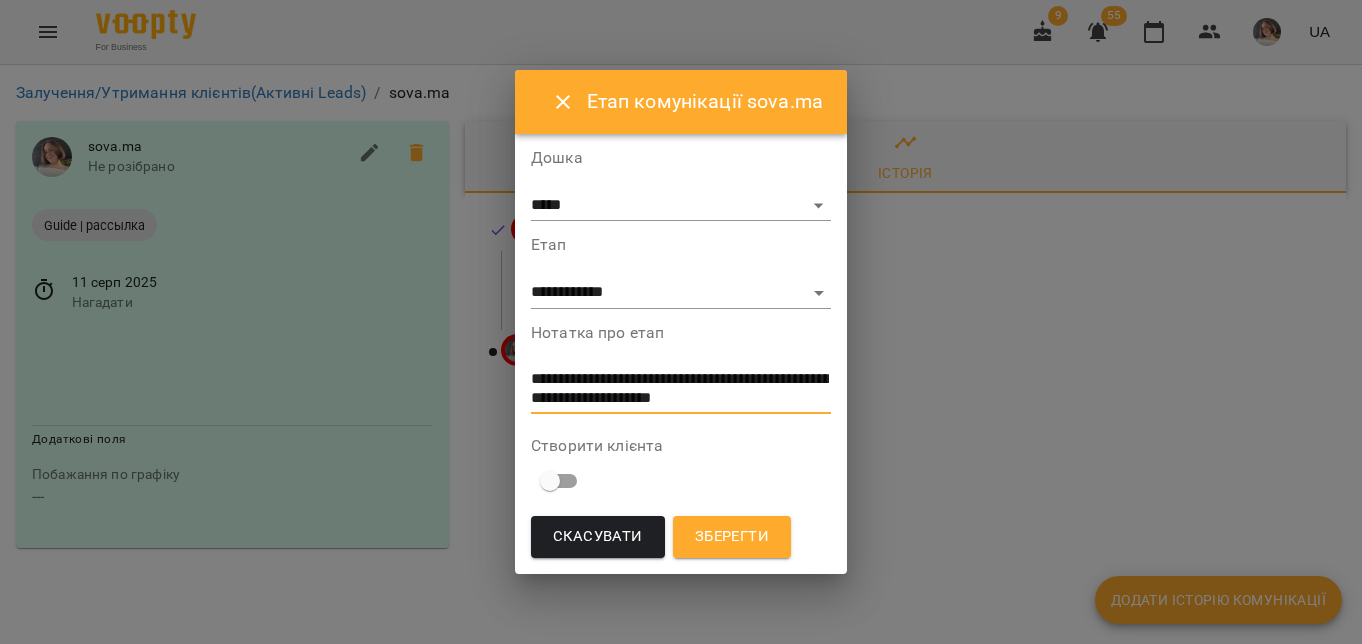 scroll, scrollTop: 0, scrollLeft: 0, axis: both 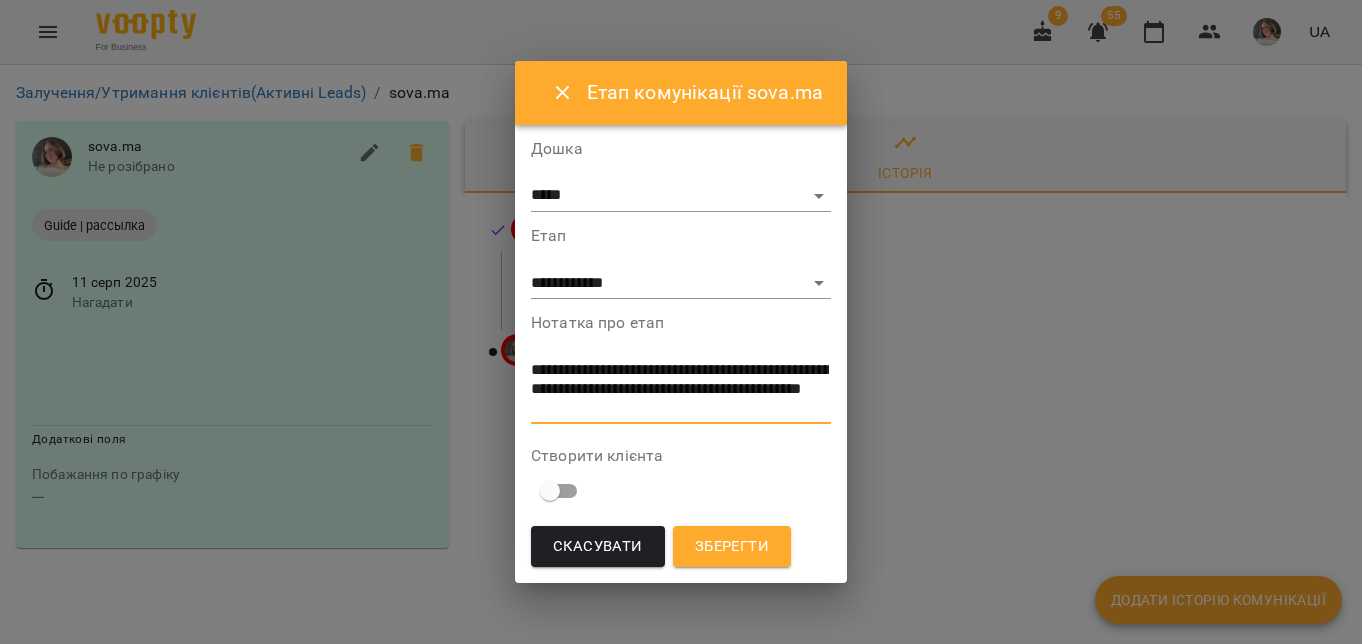type on "**********" 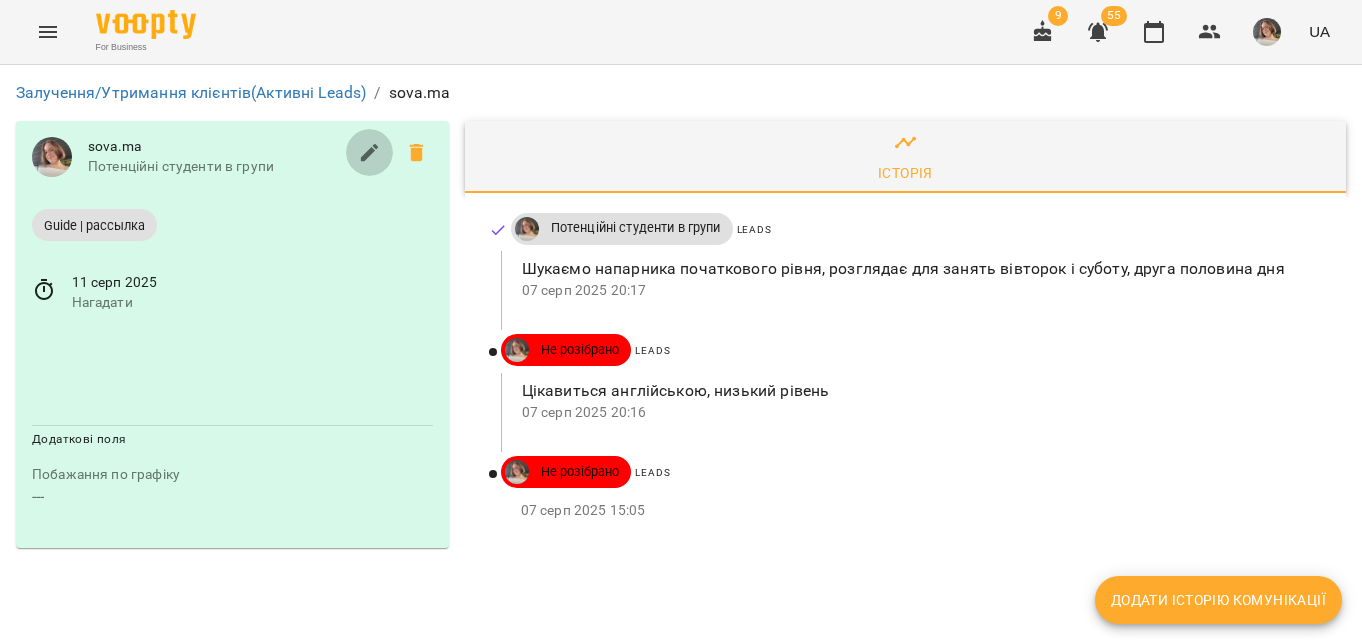 click 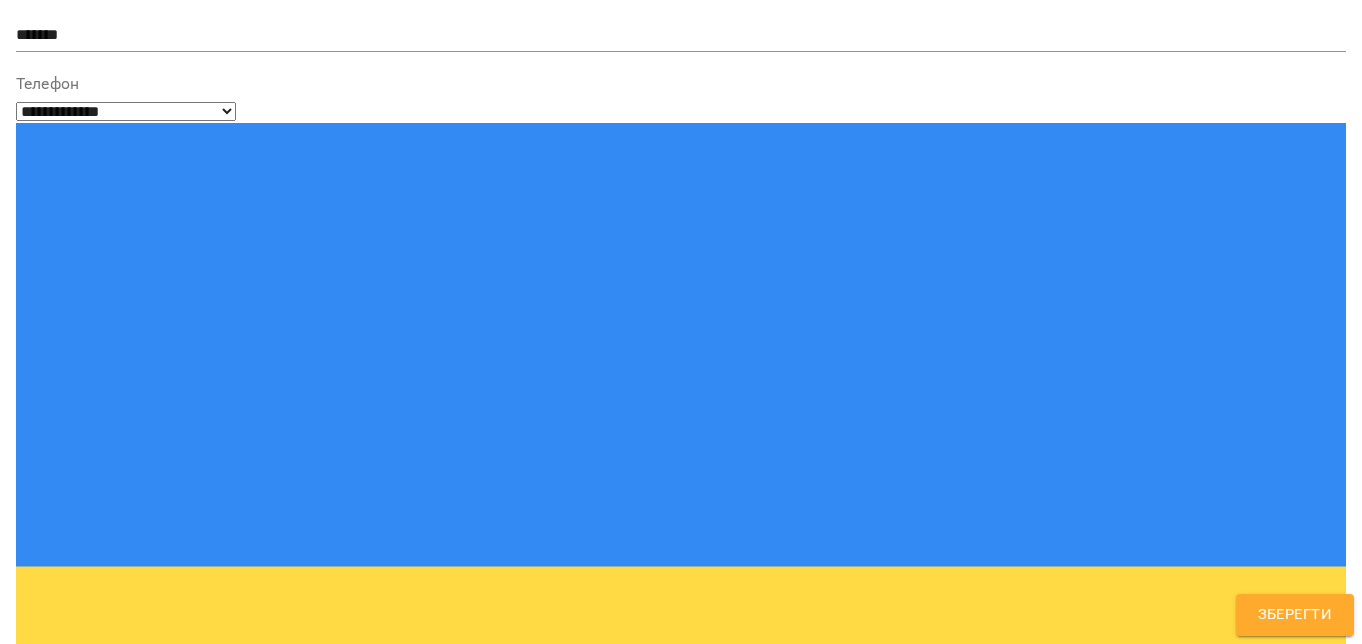 scroll, scrollTop: 161, scrollLeft: 0, axis: vertical 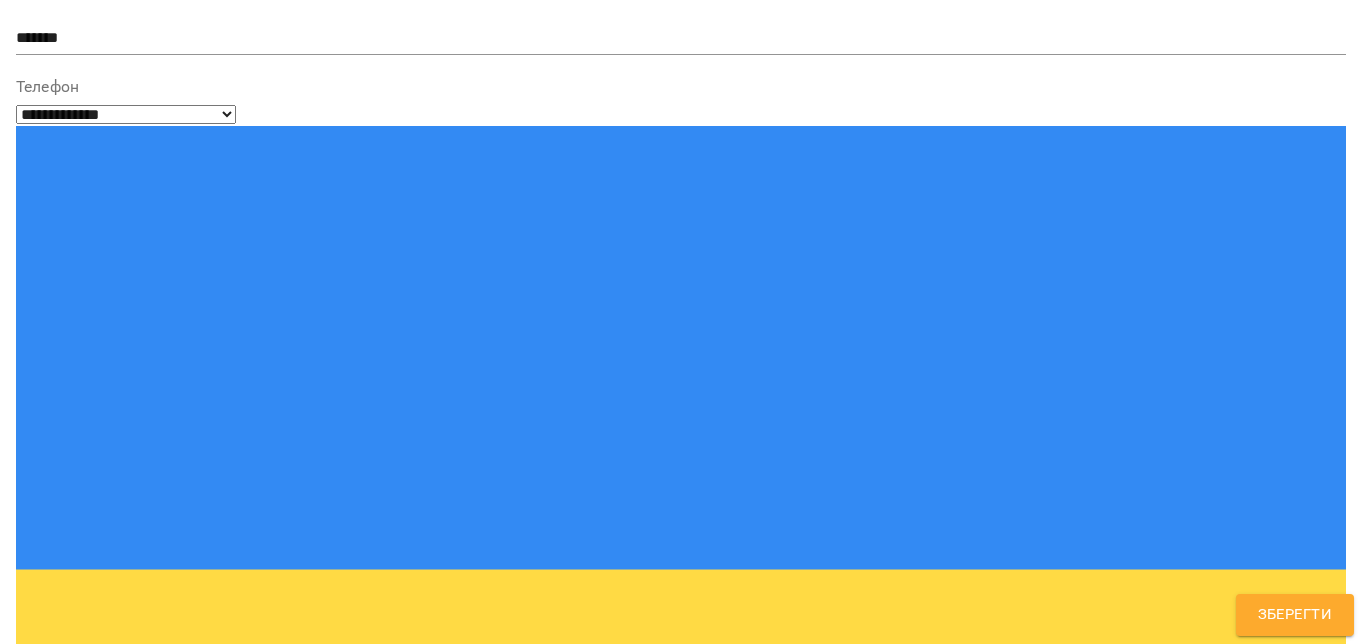click on "Надрукуйте або оберіть..." at bounding box center (662, 1251) 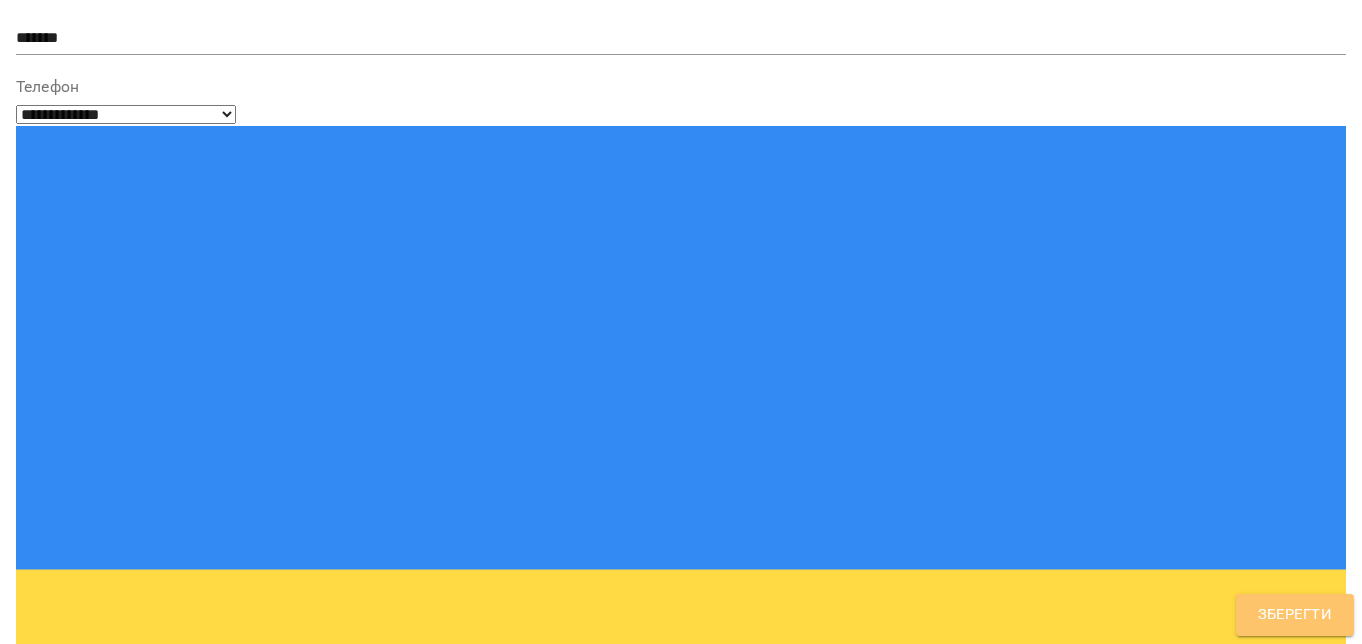 click on "Зберегти" at bounding box center (1295, 615) 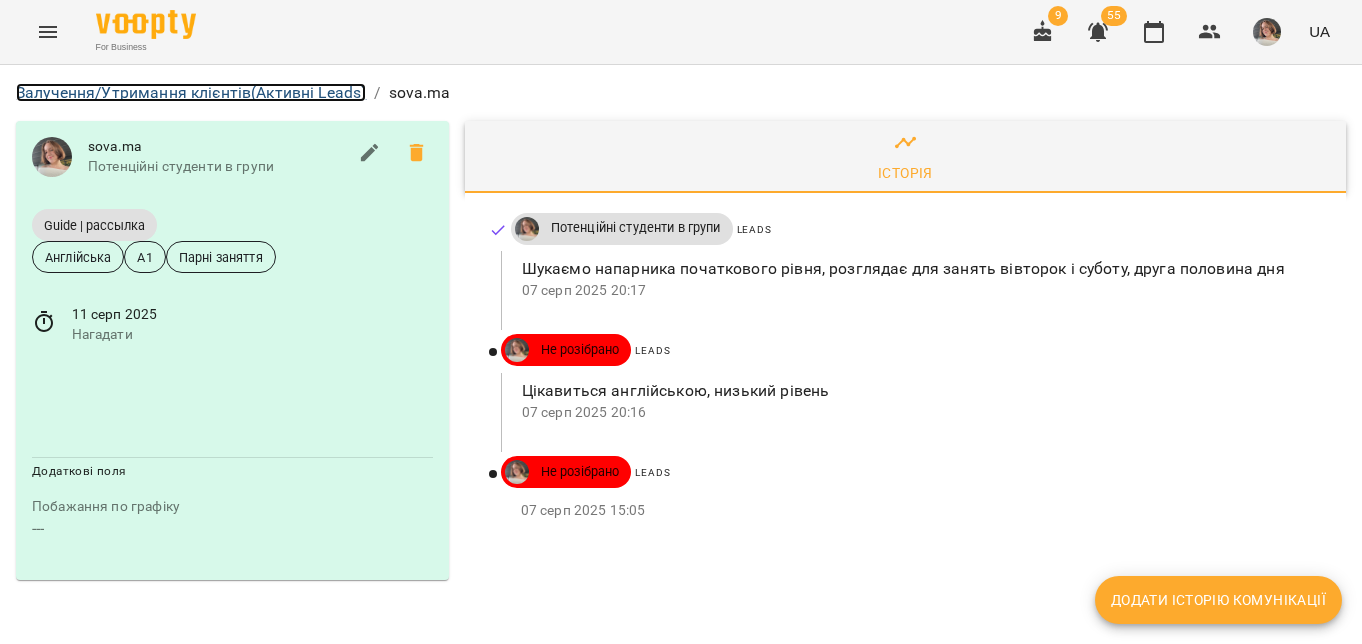 click on "Залучення/Утримання клієнтів (Активні Leads)" at bounding box center (191, 92) 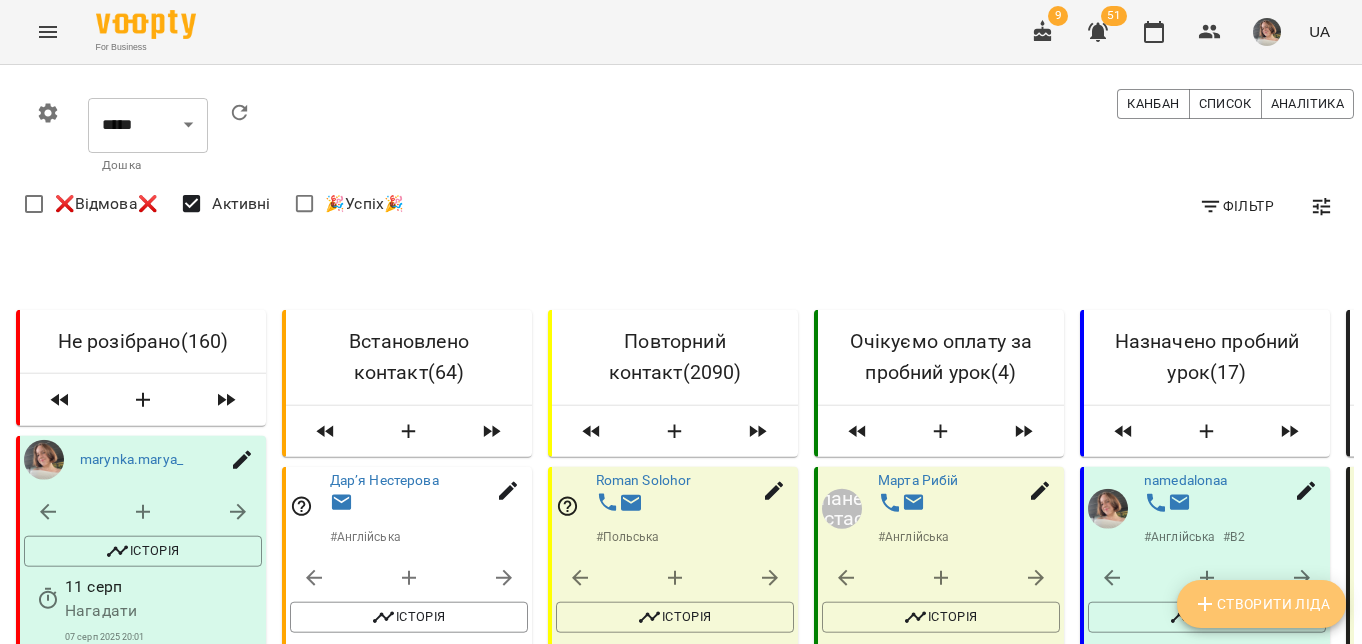 click on "Створити Ліда" at bounding box center [1261, 604] 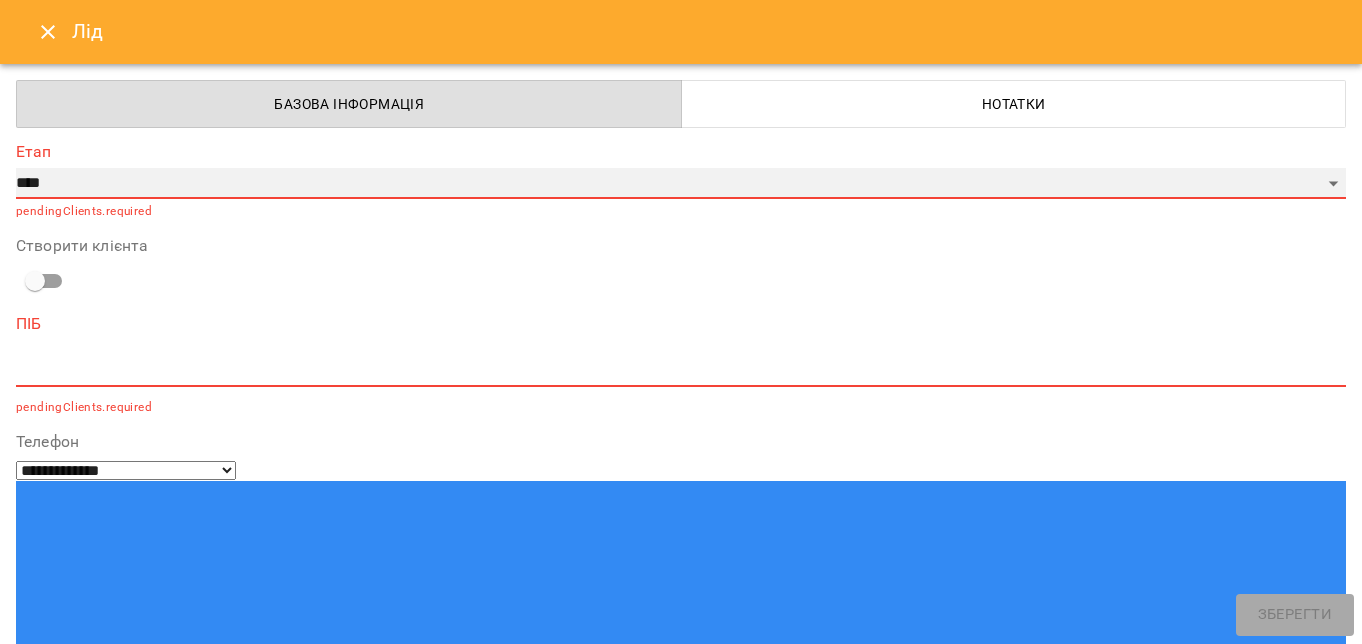 click on "**********" at bounding box center [681, 184] 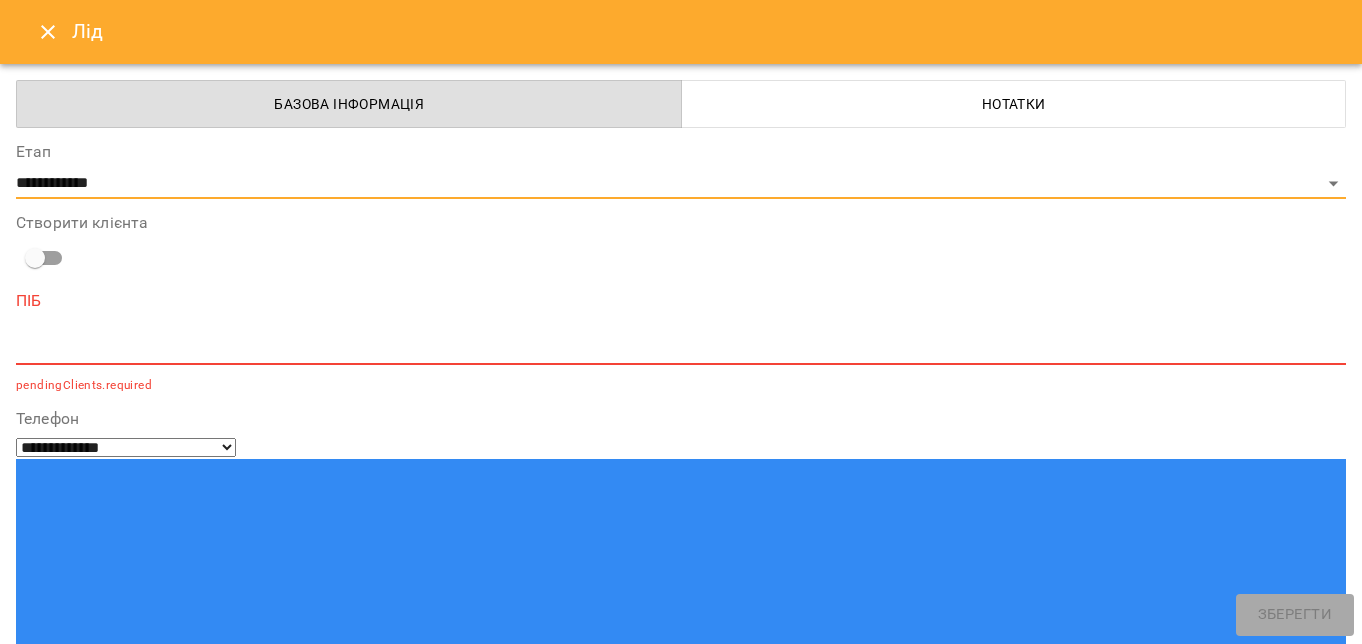 click at bounding box center (681, 348) 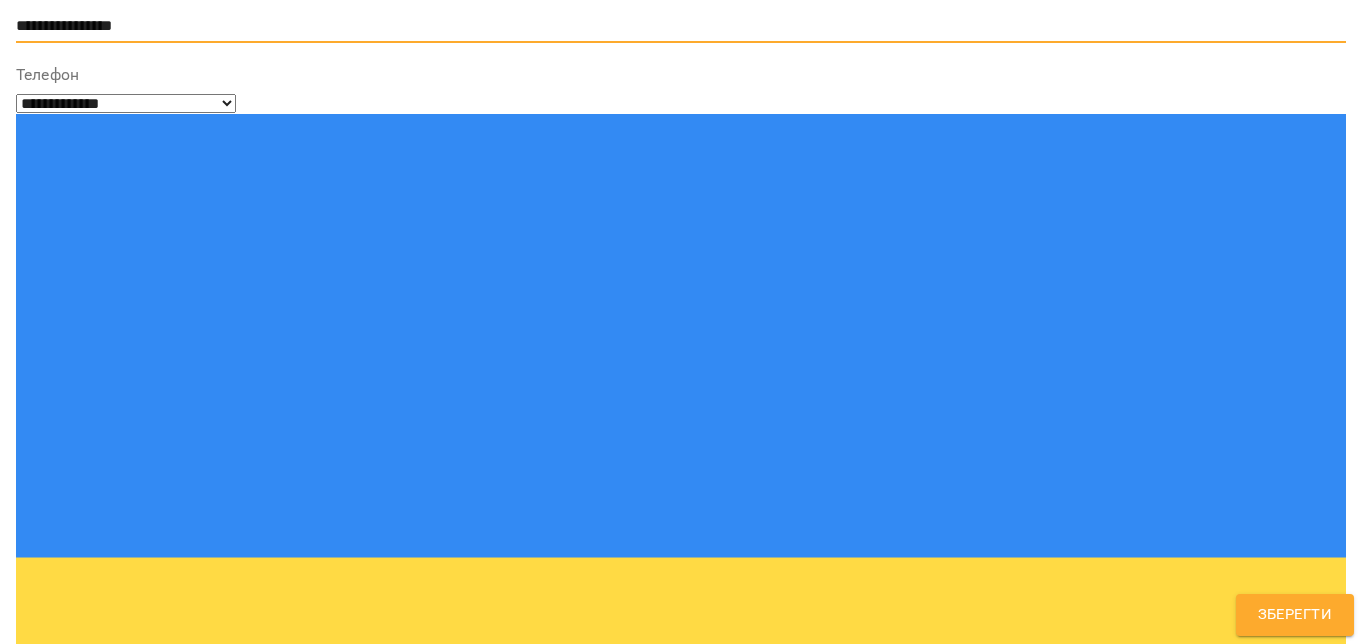 type on "**********" 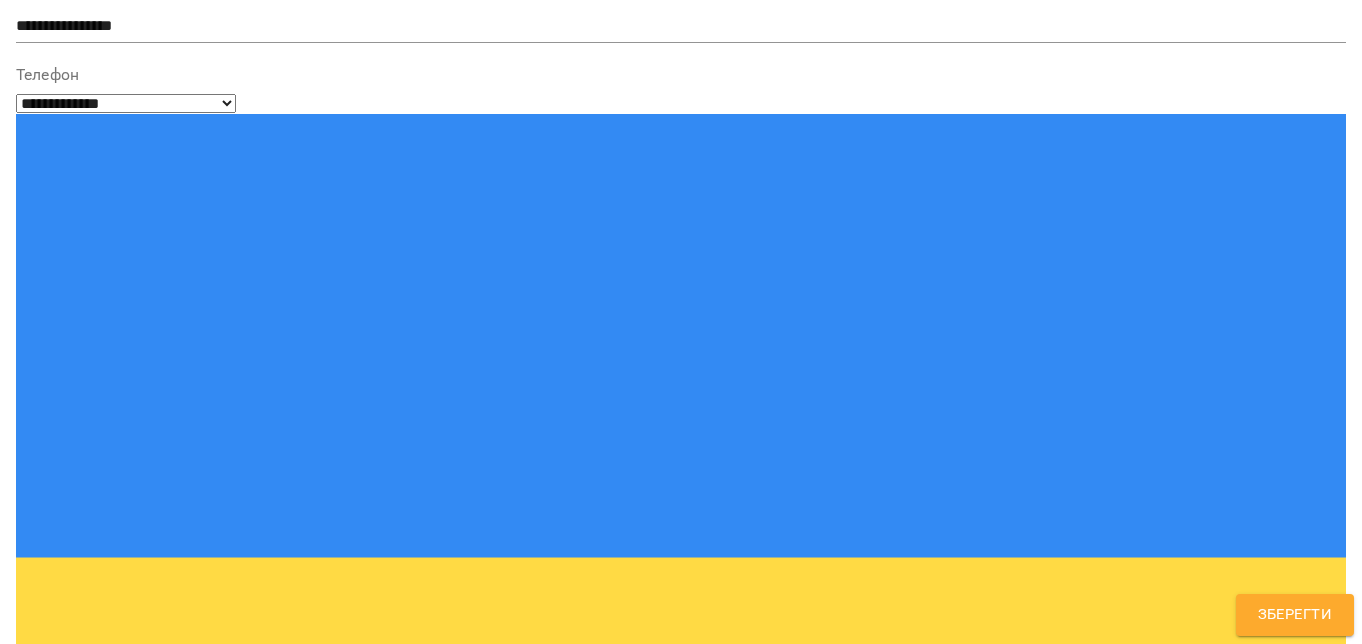 click on "Надрукуйте або оберіть..." at bounding box center (122, 1161) 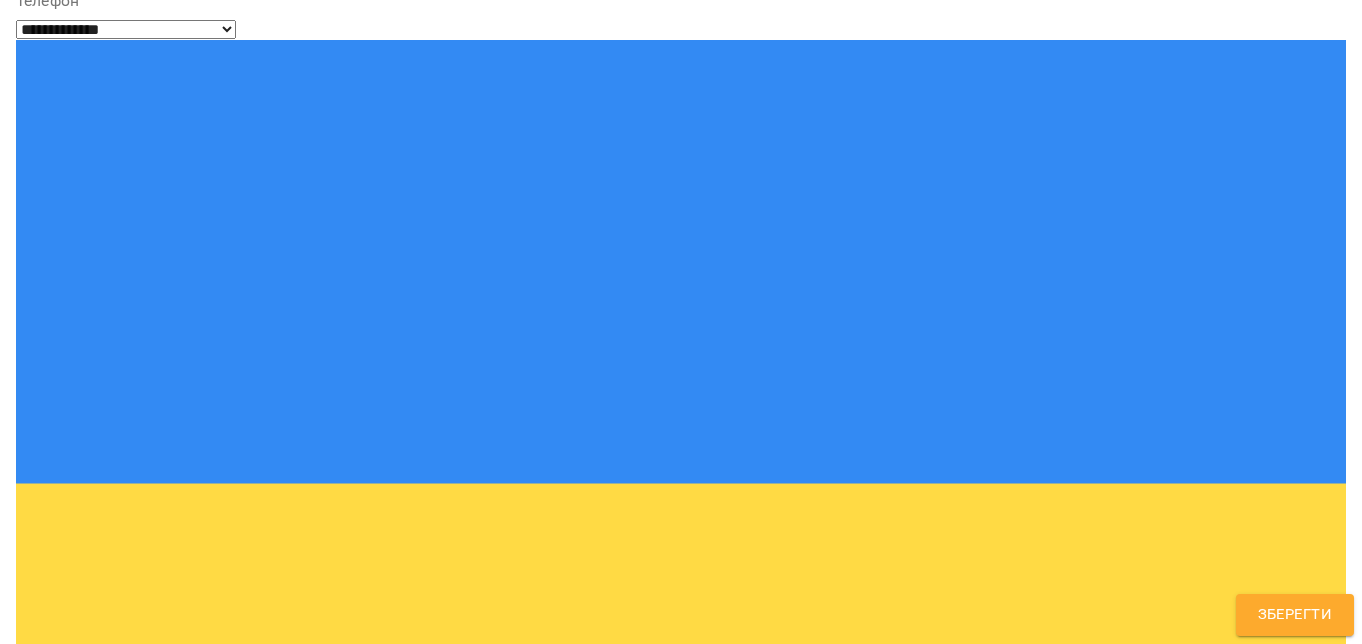 scroll, scrollTop: 150, scrollLeft: 0, axis: vertical 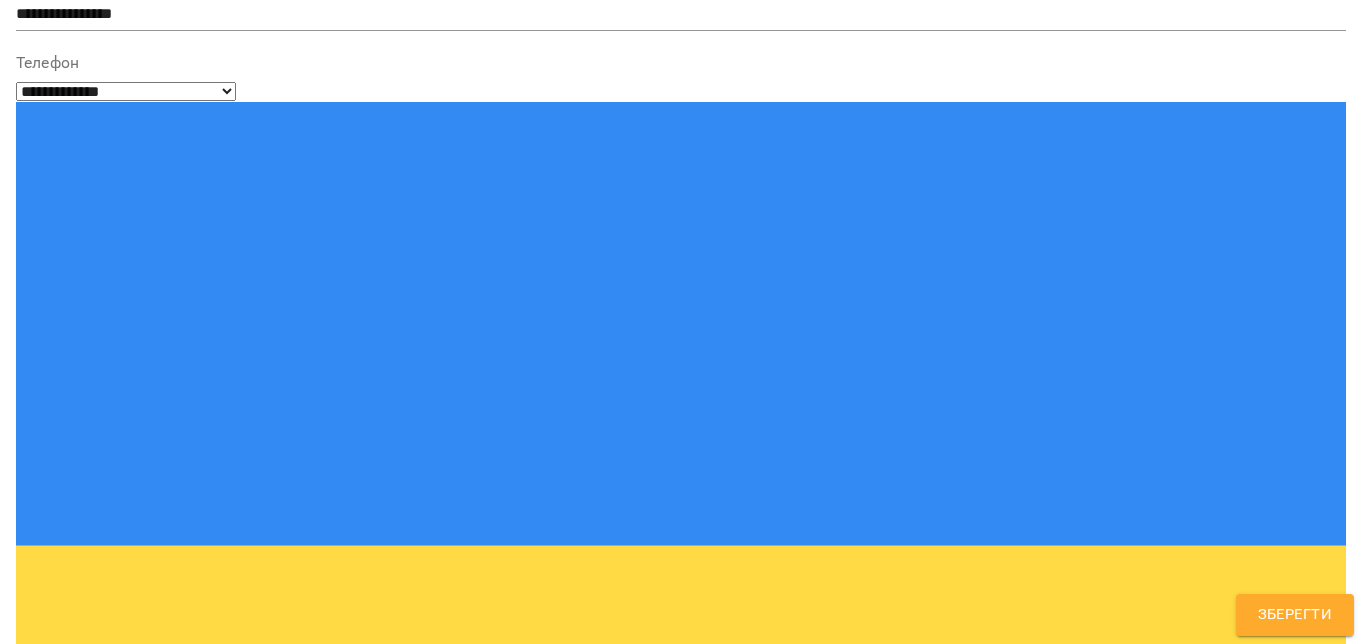 type on "****" 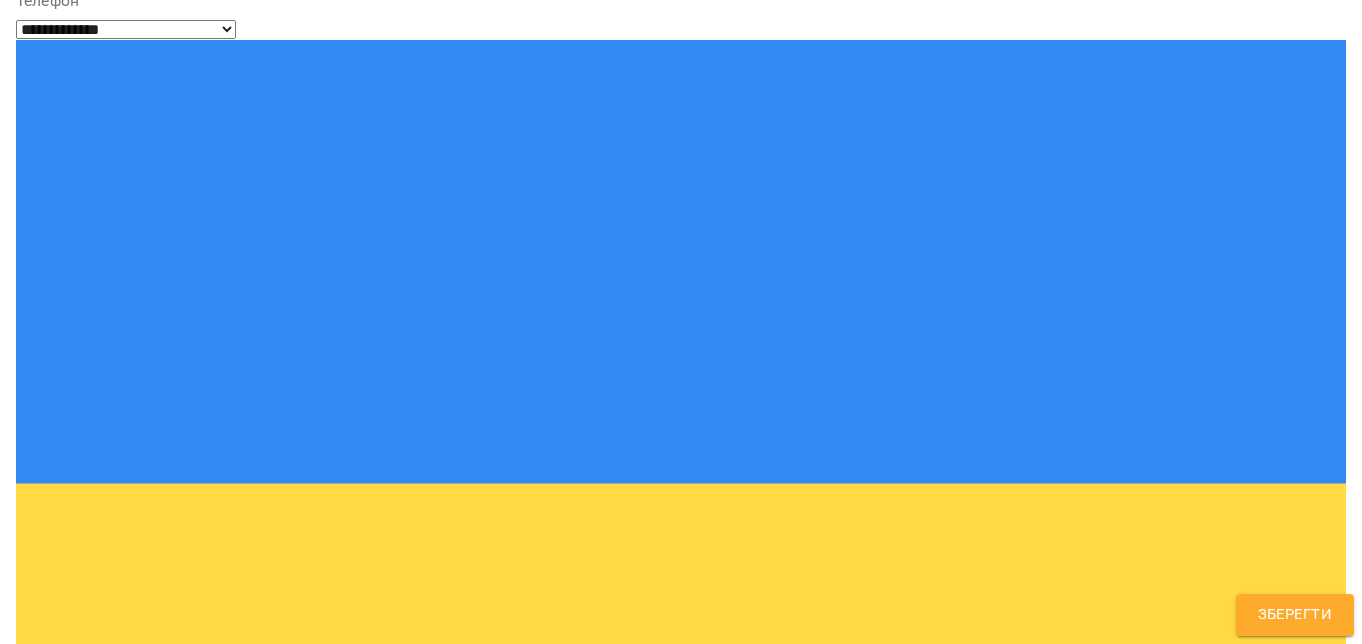 click on "**********" at bounding box center [681, 1356] 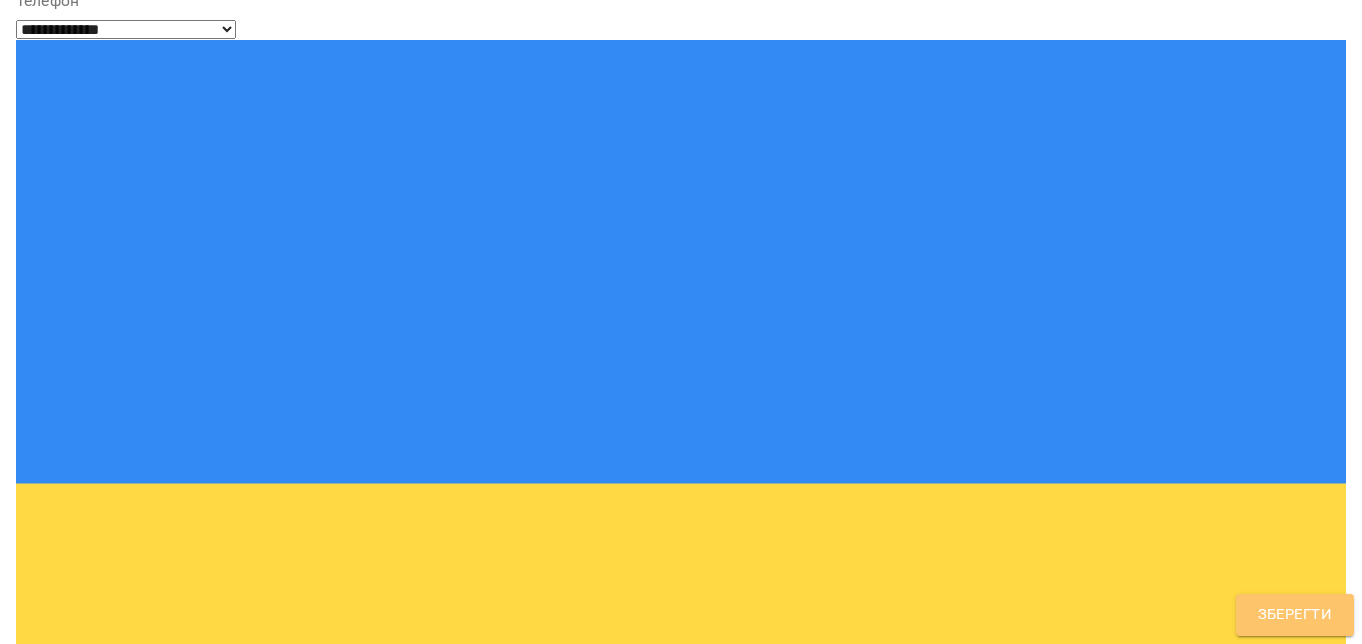 click on "Зберегти" at bounding box center [1295, 615] 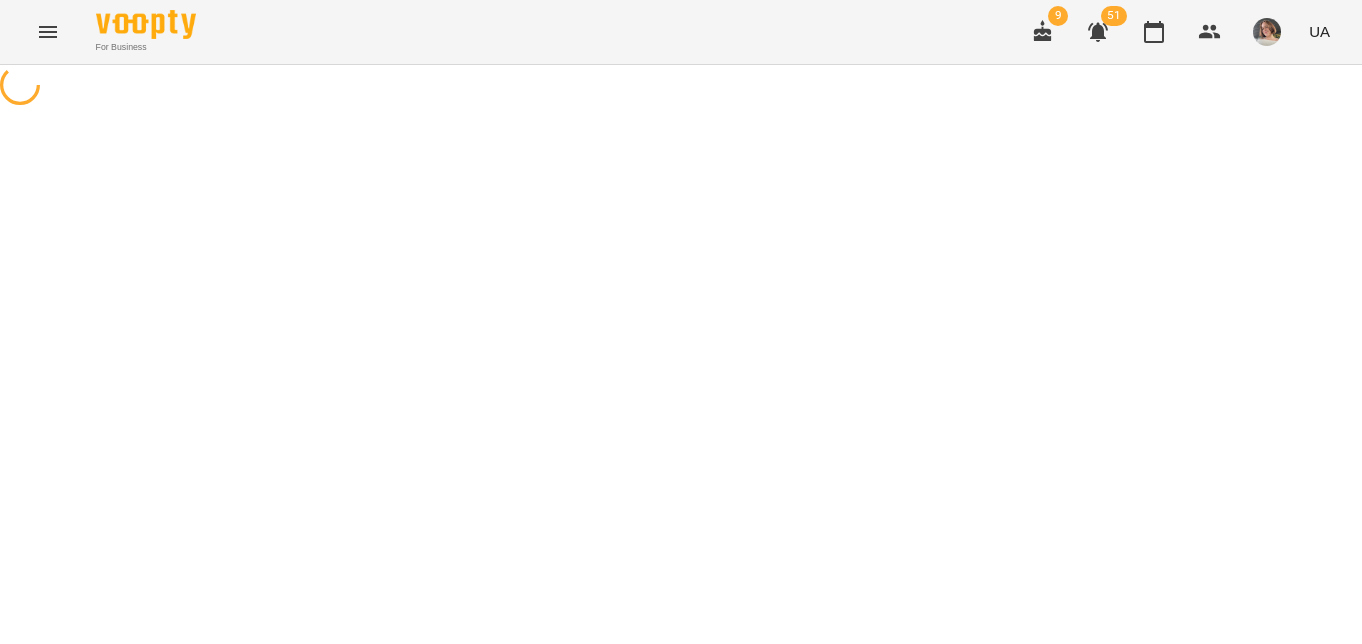 scroll, scrollTop: 0, scrollLeft: 0, axis: both 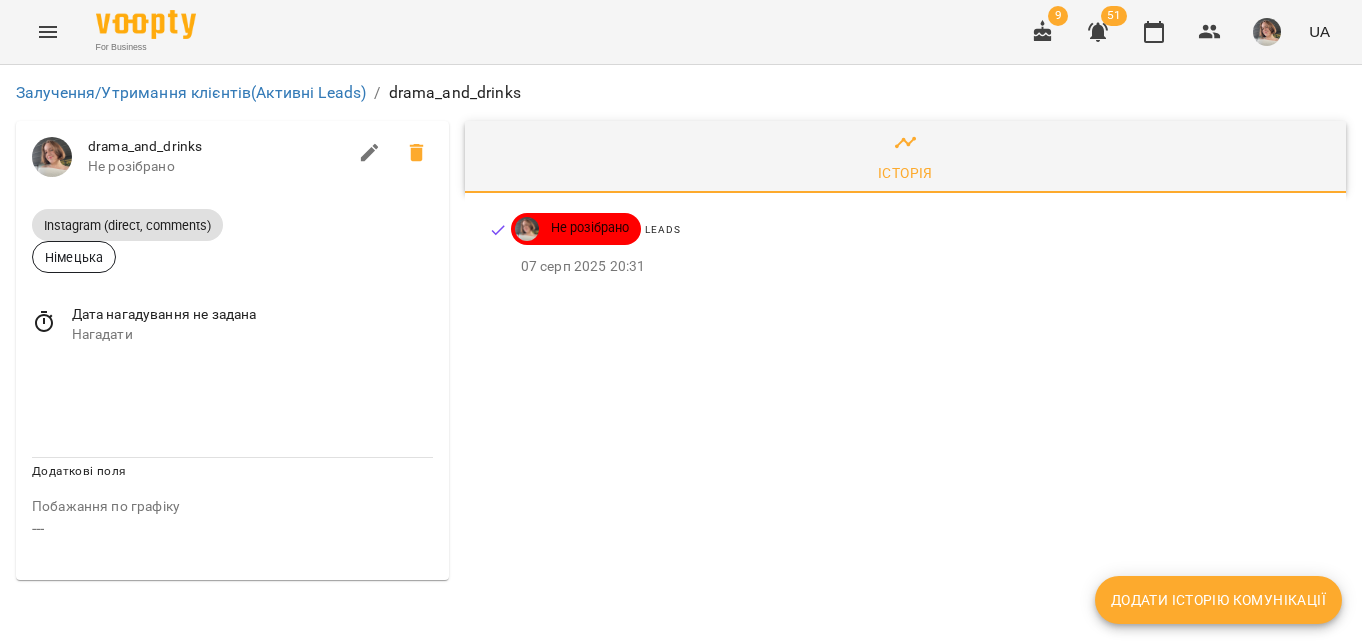 click 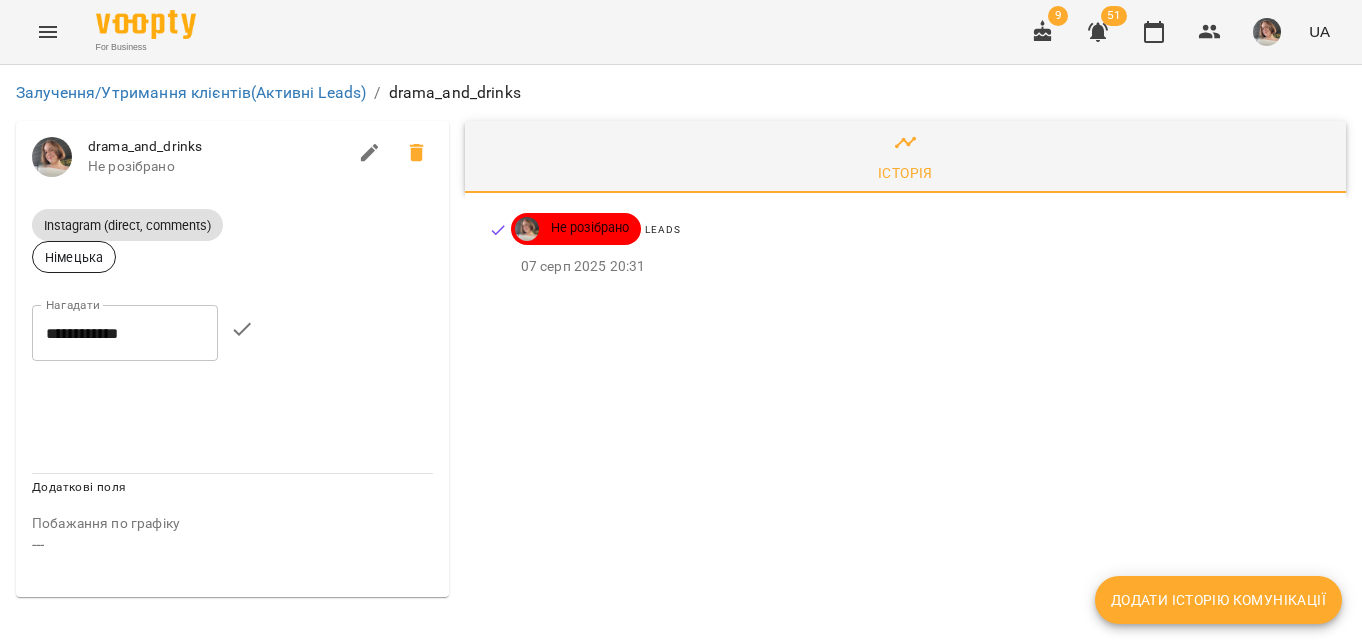 click on "**********" at bounding box center [125, 333] 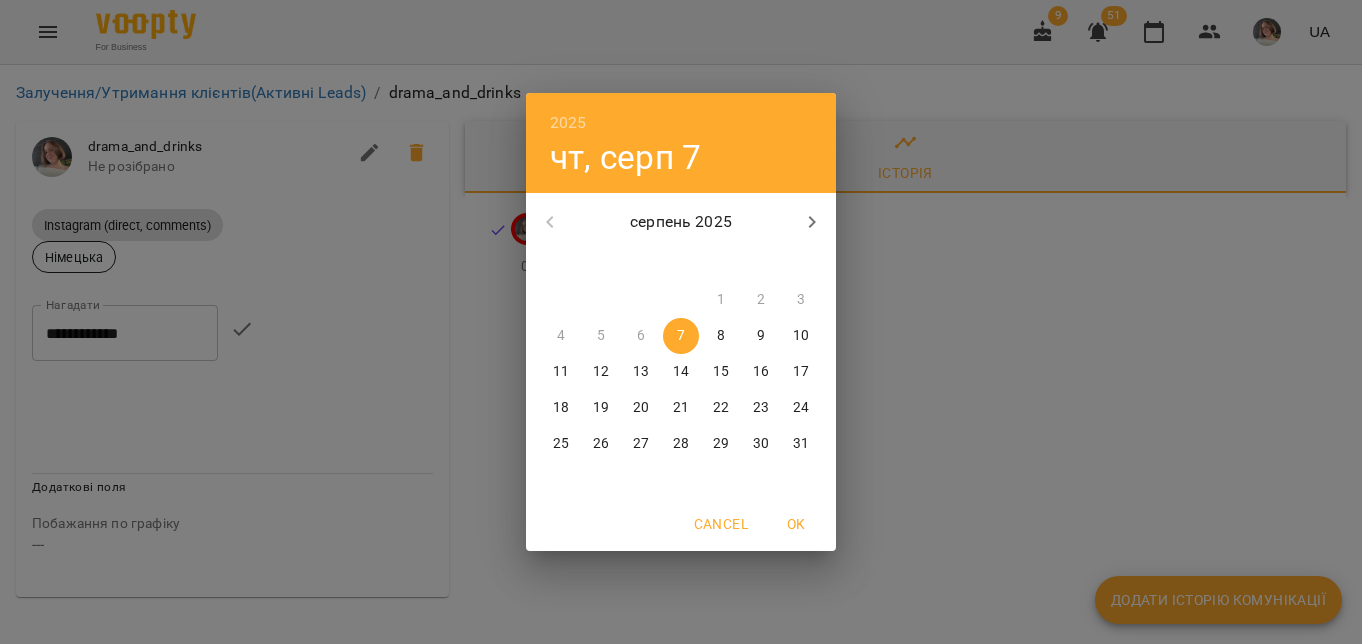 click on "11" at bounding box center (561, 372) 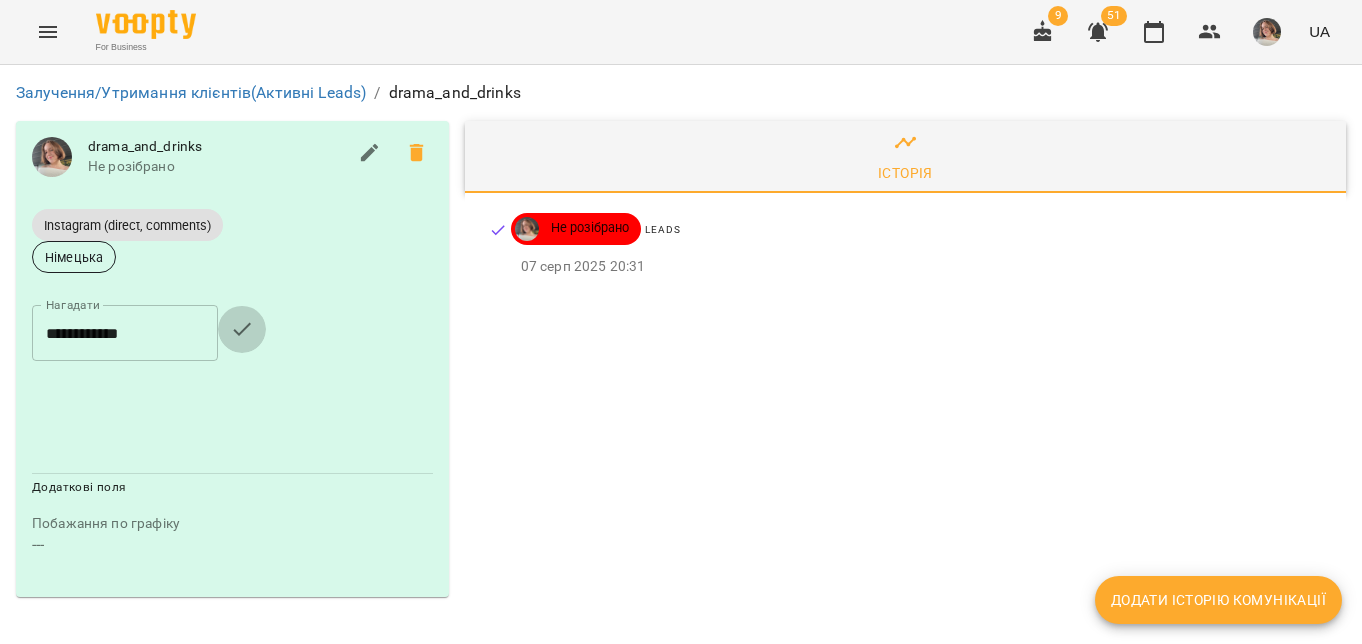 click at bounding box center [242, 329] 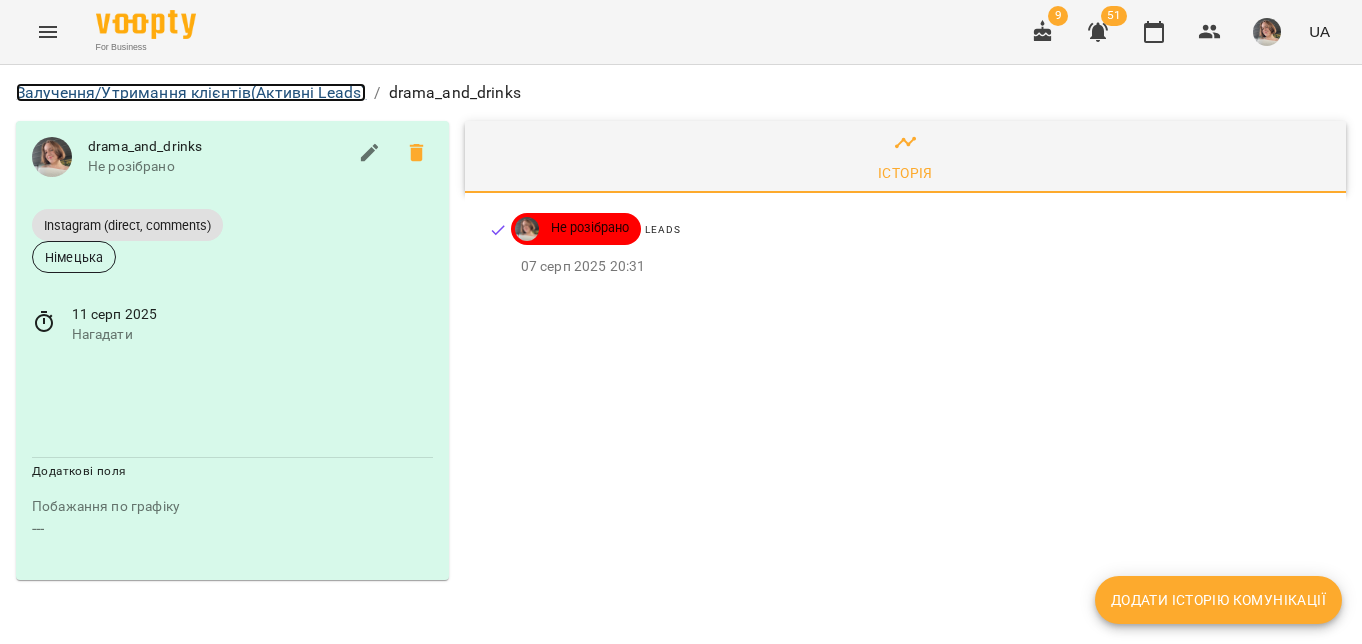 click on "Залучення/Утримання клієнтів (Активні Leads)" at bounding box center (191, 92) 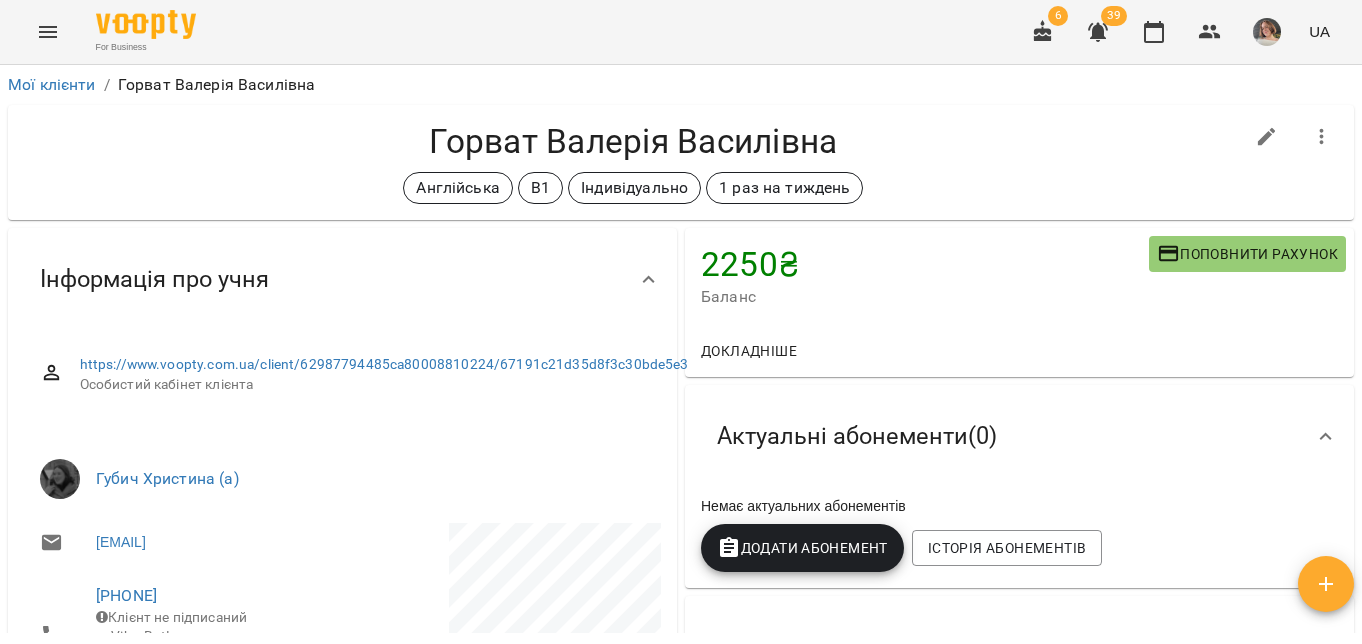 scroll, scrollTop: 0, scrollLeft: 0, axis: both 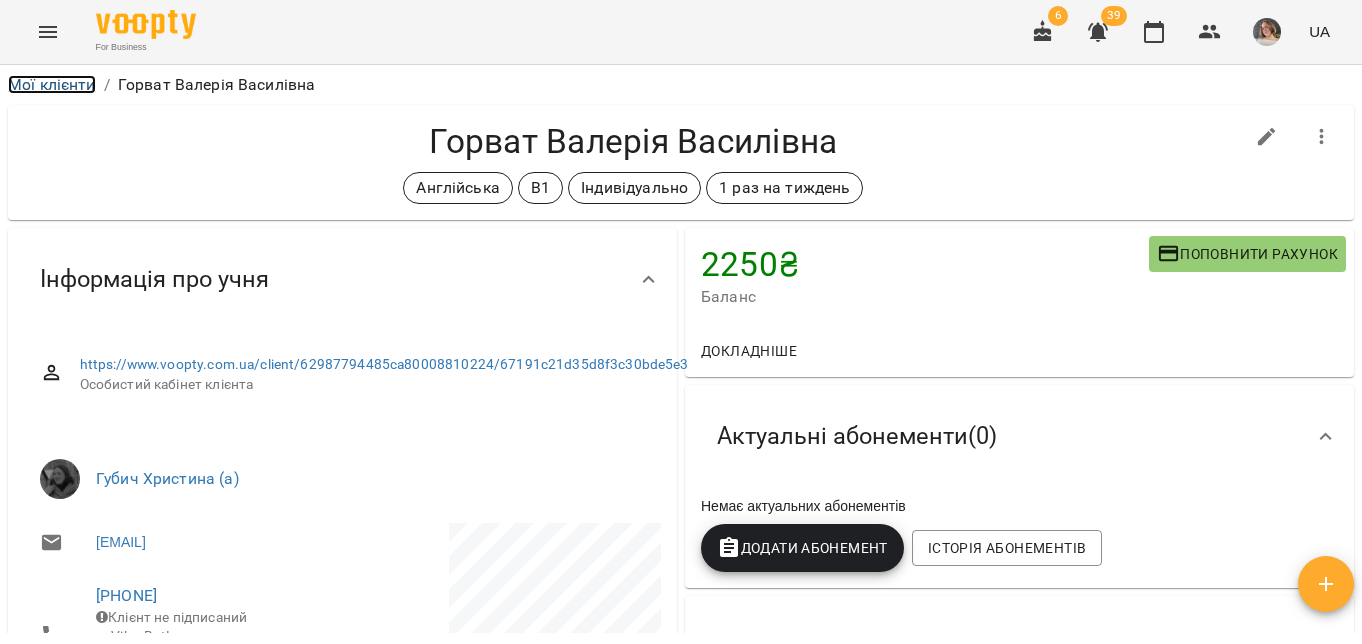 click on "Мої клієнти" at bounding box center (52, 84) 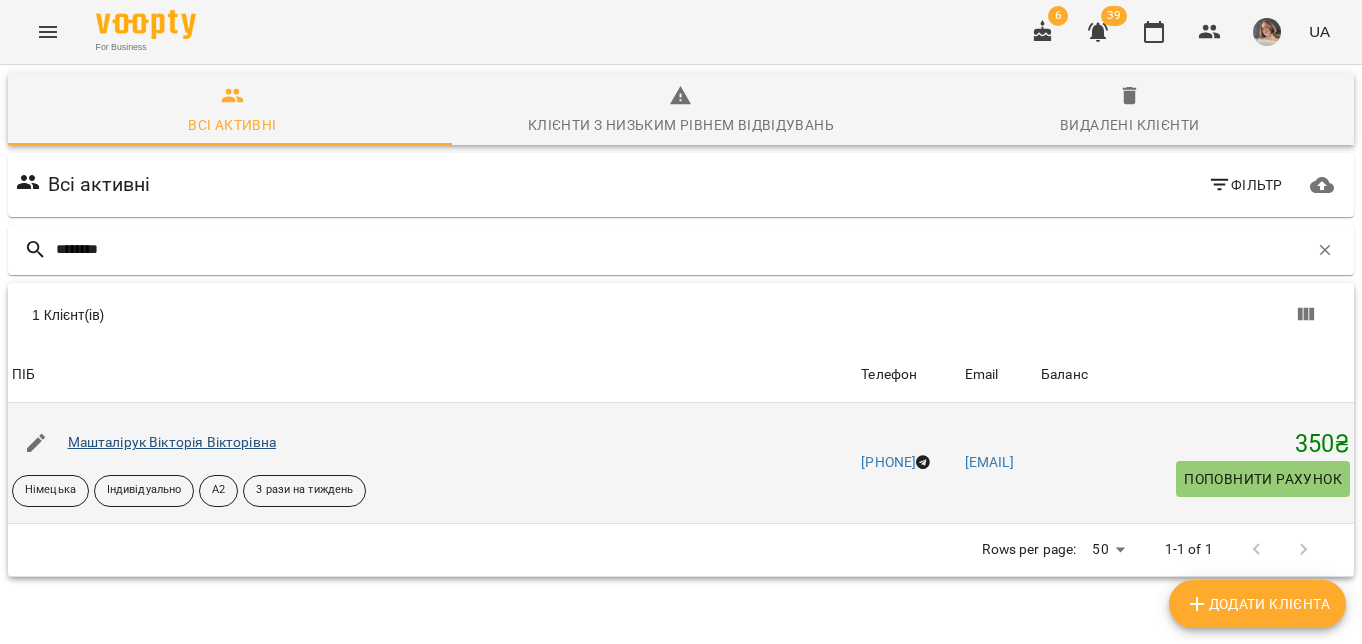 type on "********" 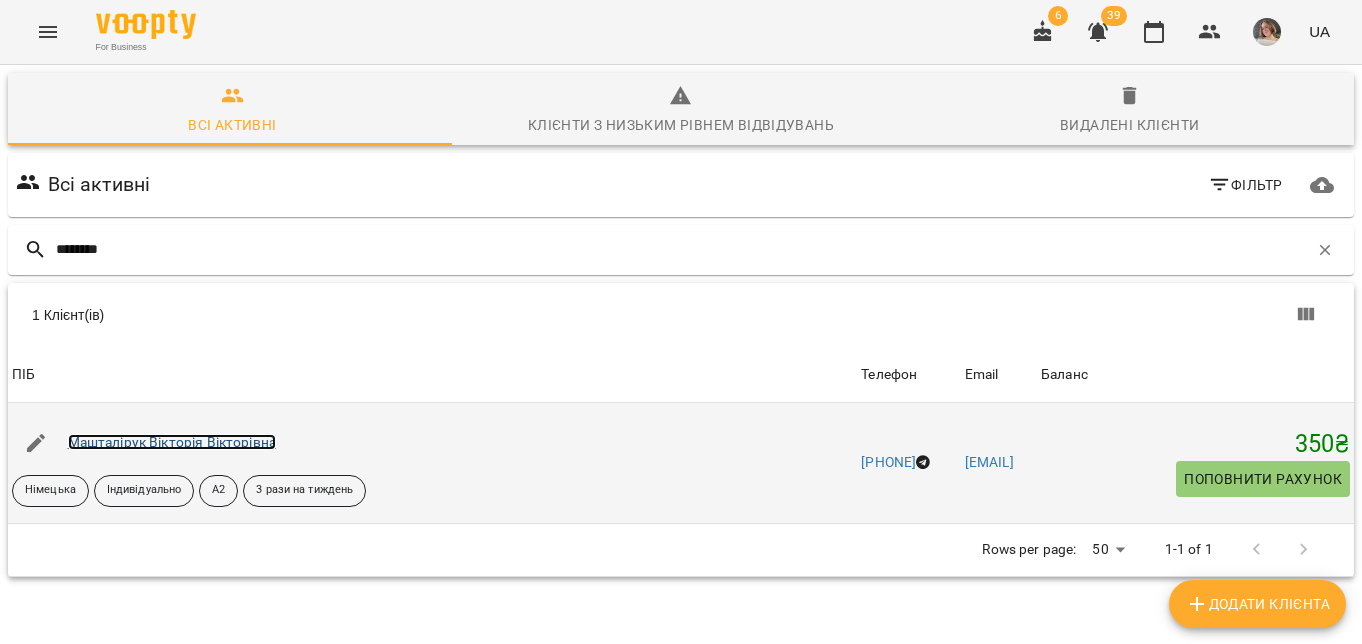 click on "Машталірук Вікторія Вікторівна" at bounding box center (172, 442) 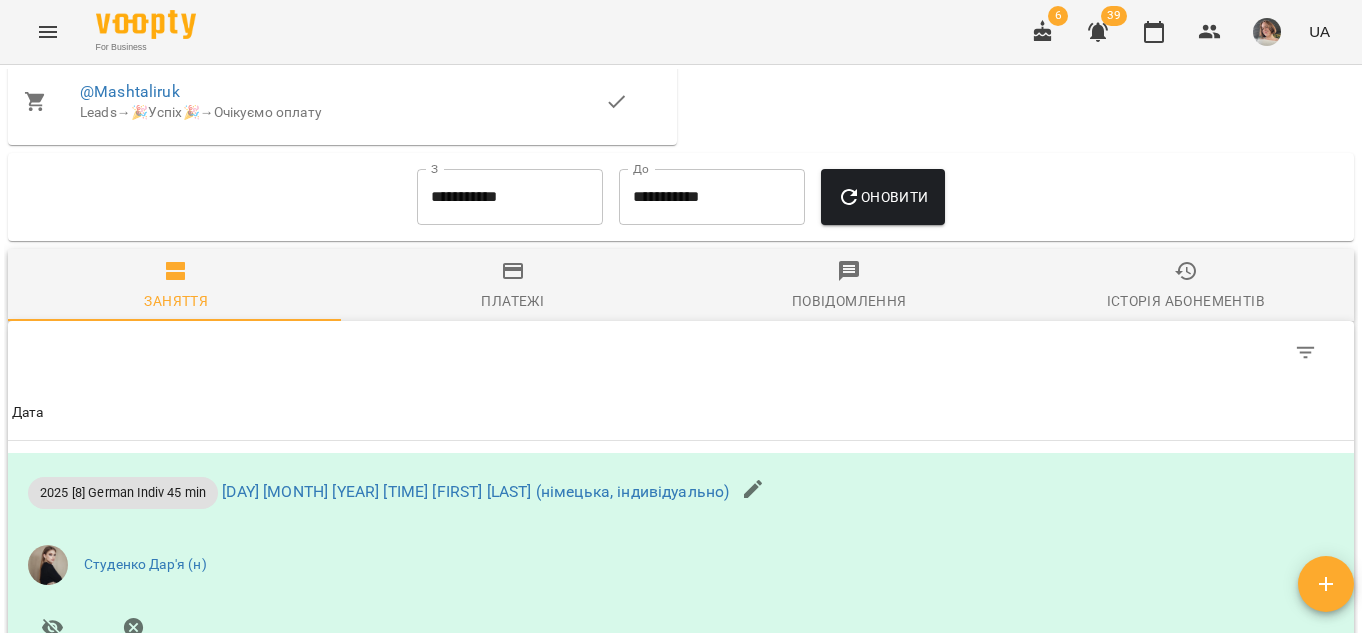 scroll, scrollTop: 0, scrollLeft: 0, axis: both 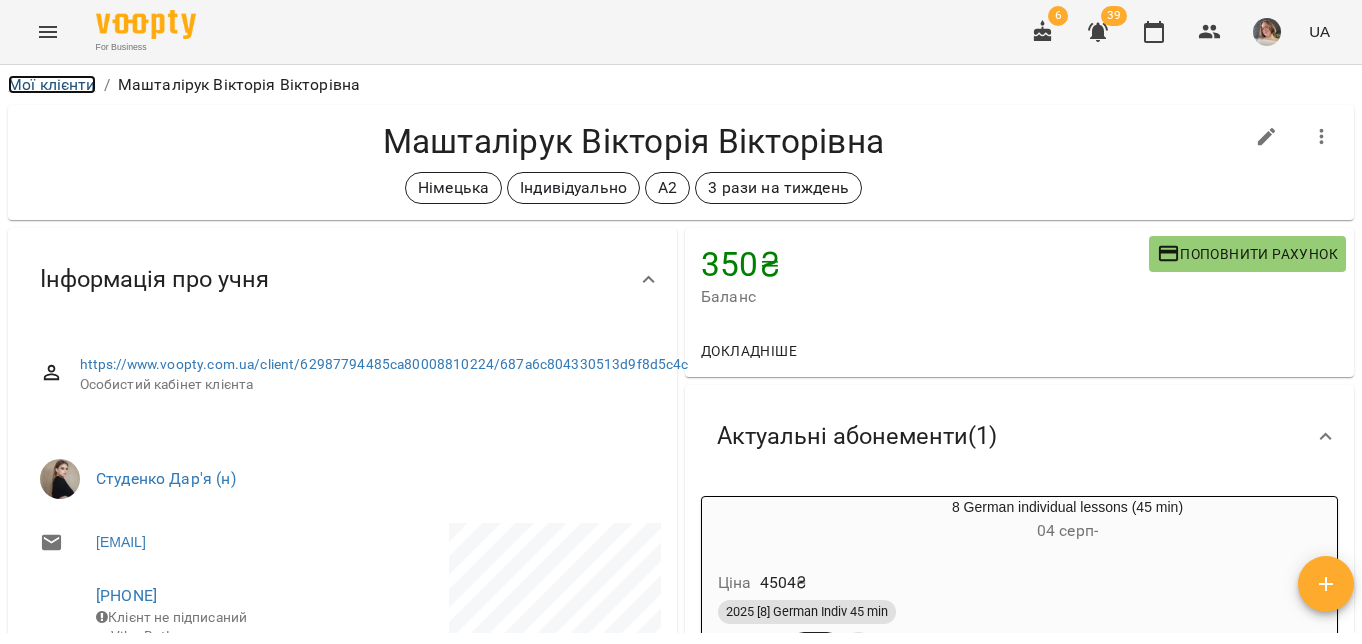 click on "Мої клієнти" at bounding box center (52, 84) 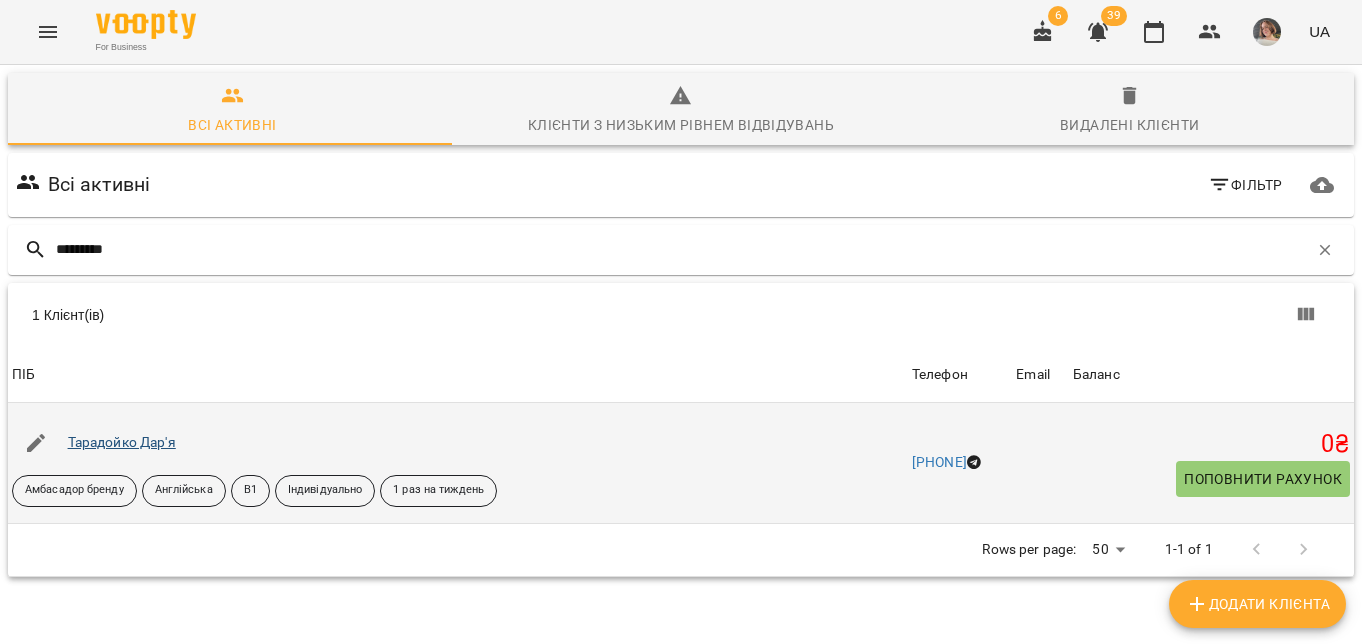 type on "*********" 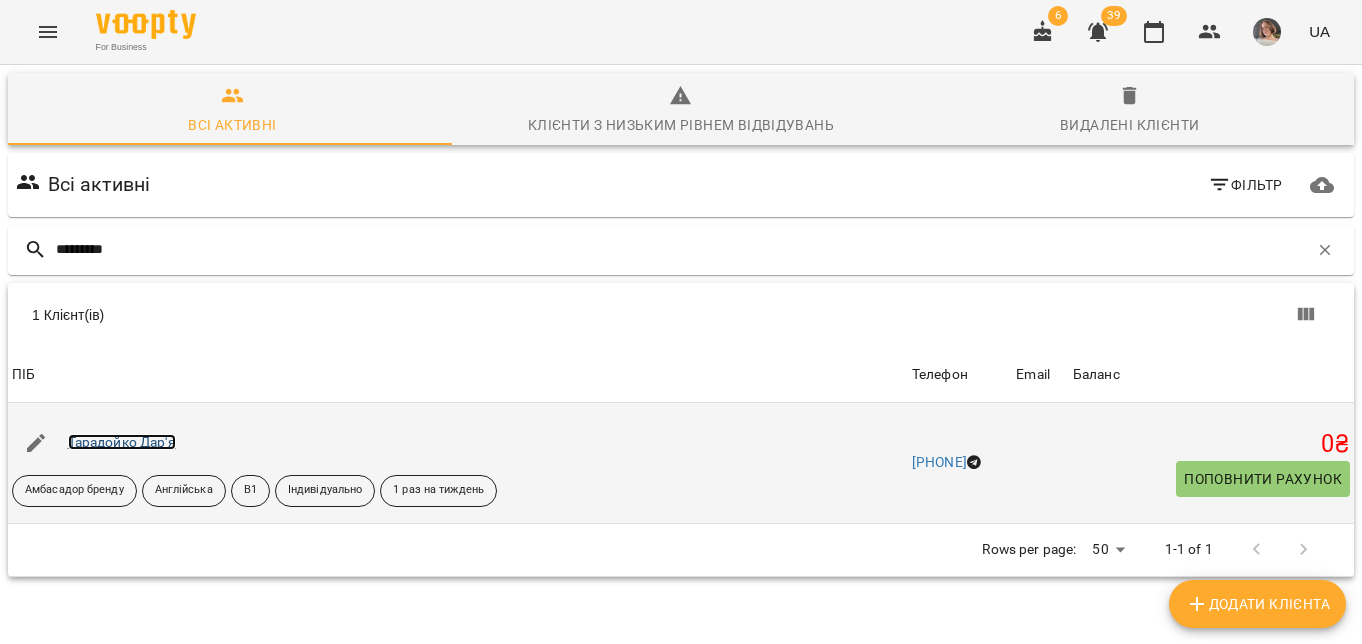 click on "Тарадойко Дар'я" at bounding box center [122, 442] 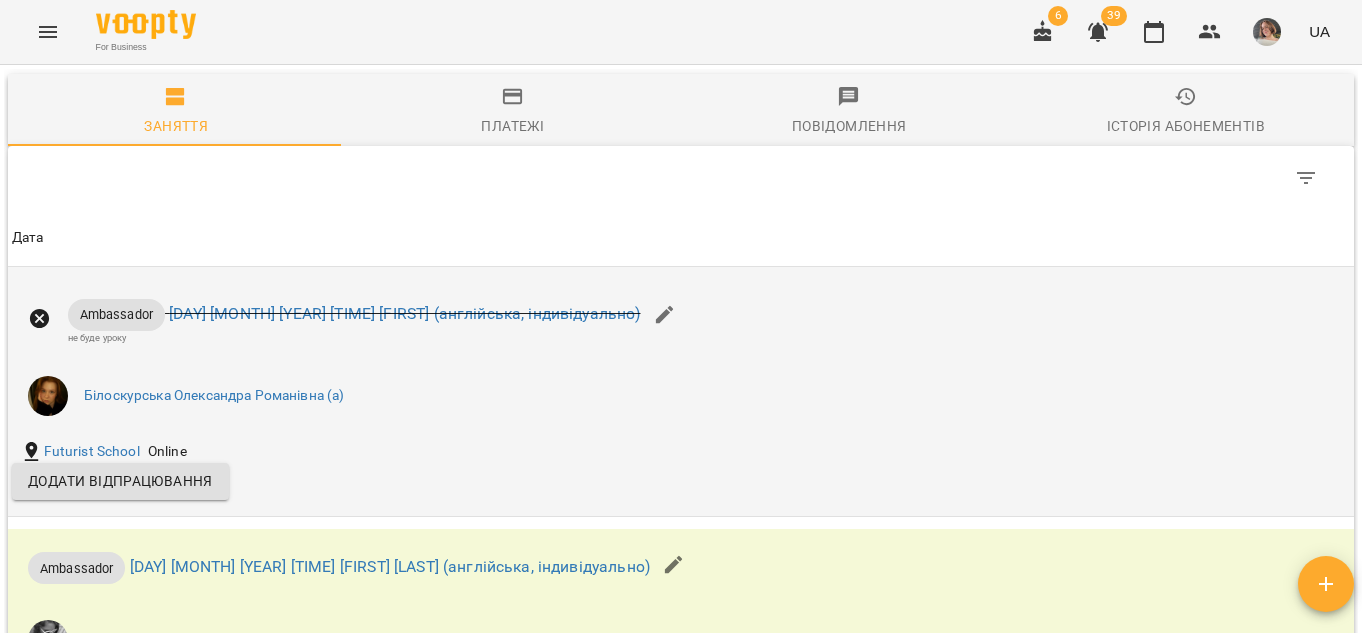 scroll, scrollTop: 0, scrollLeft: 0, axis: both 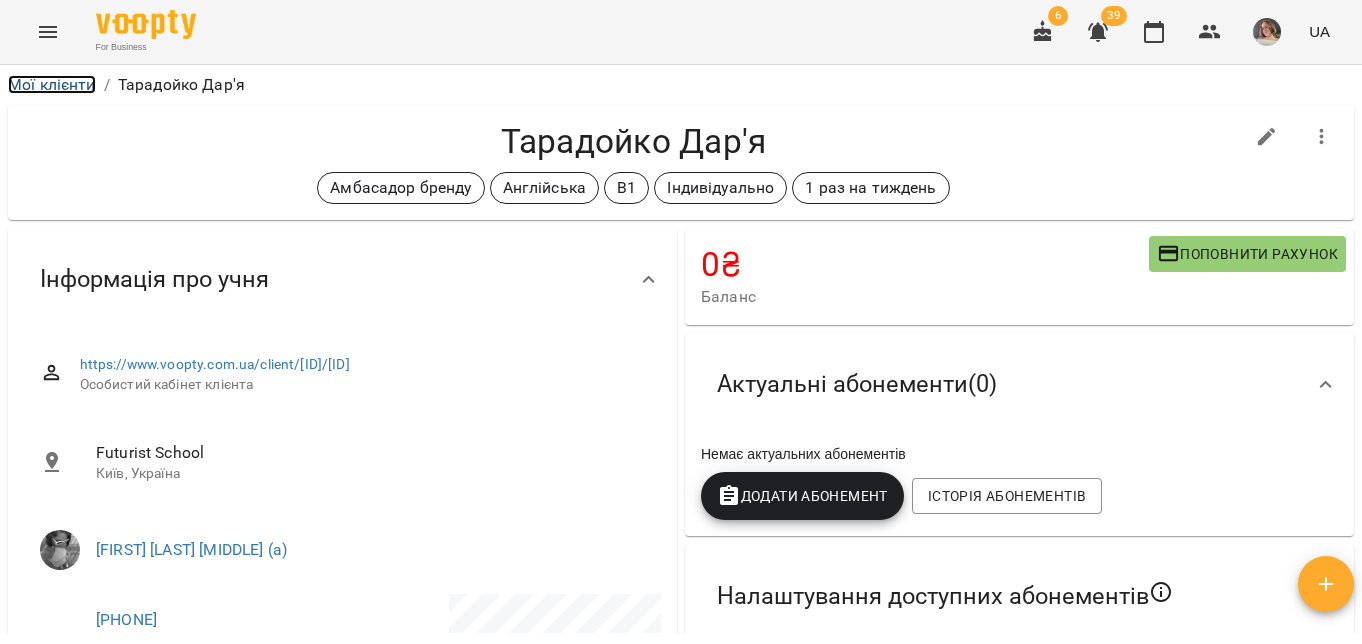click on "Мої клієнти" at bounding box center (52, 84) 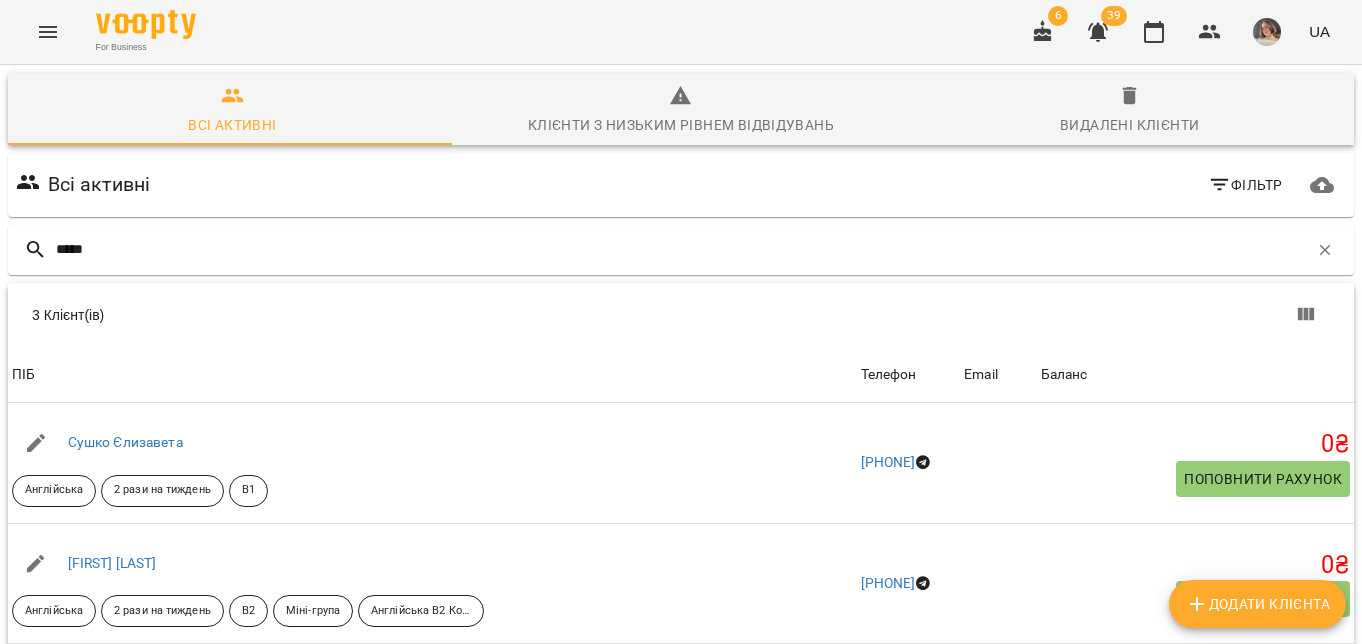 scroll, scrollTop: 244, scrollLeft: 0, axis: vertical 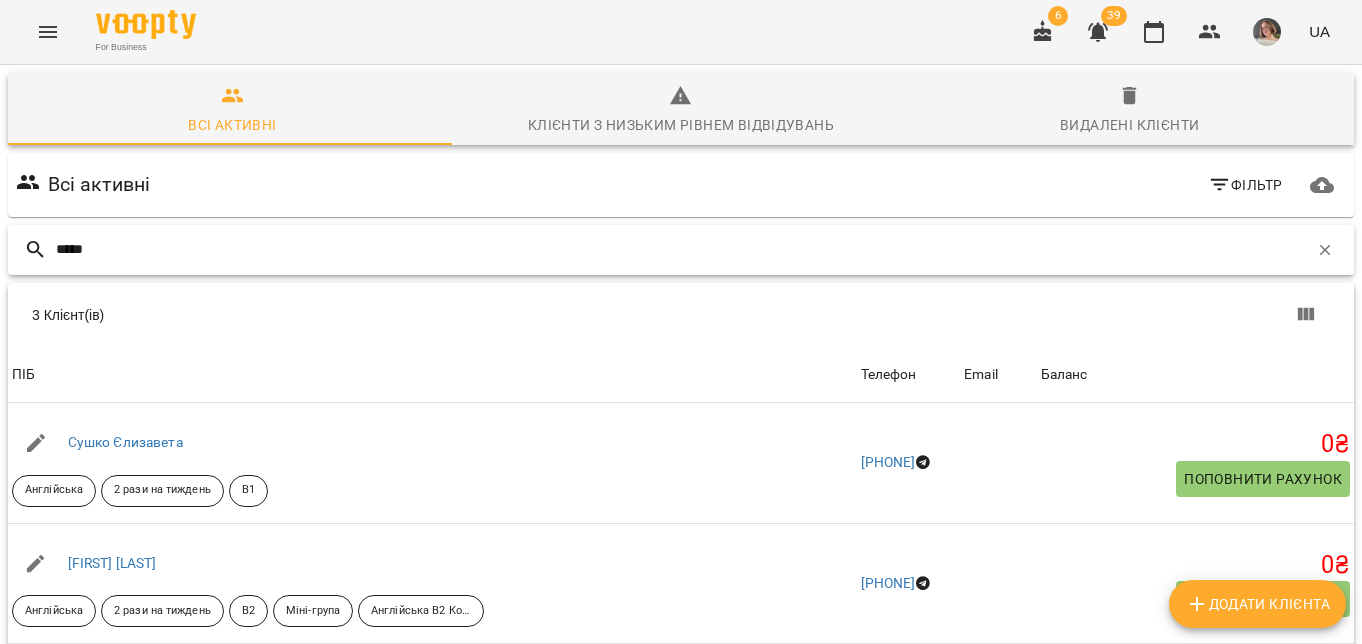 click on "*****" at bounding box center [682, 249] 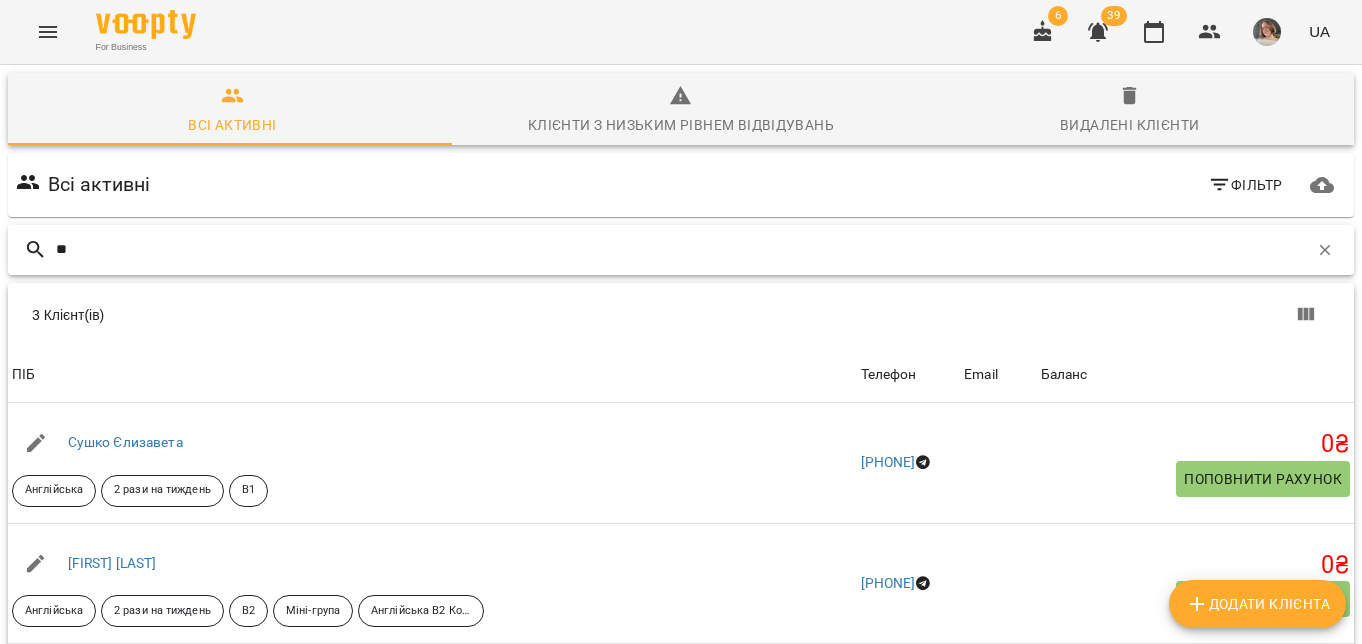 type on "*" 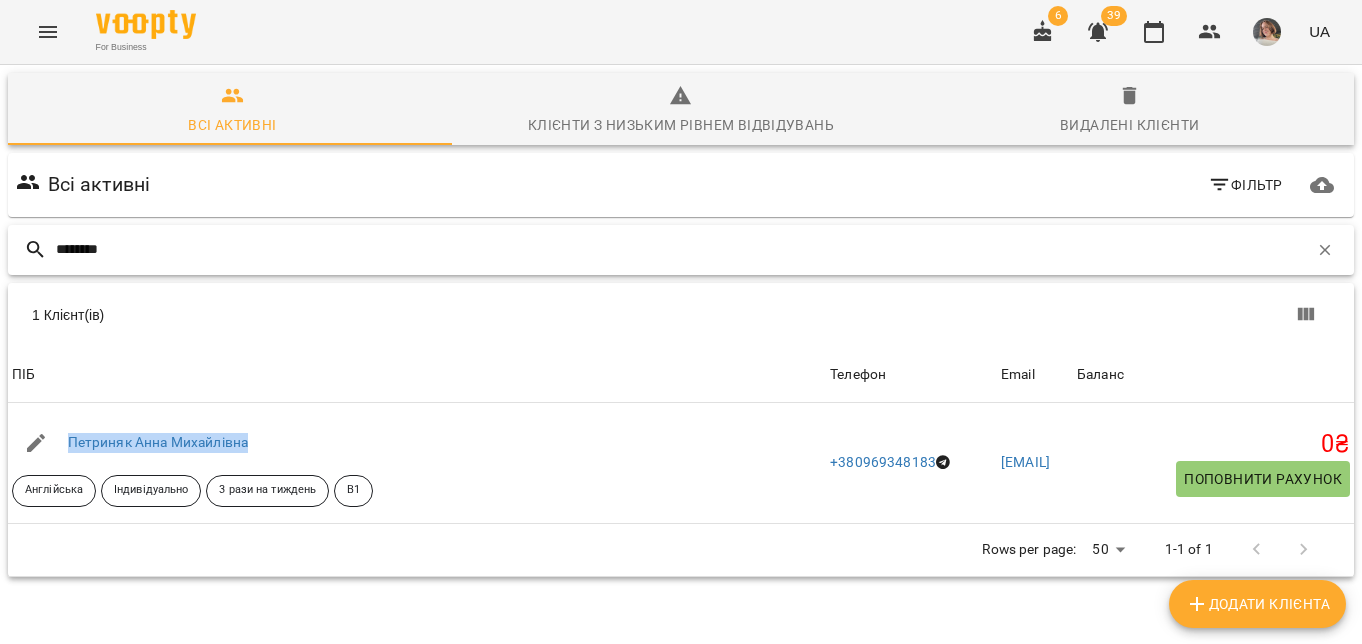 click on "********" at bounding box center [682, 249] 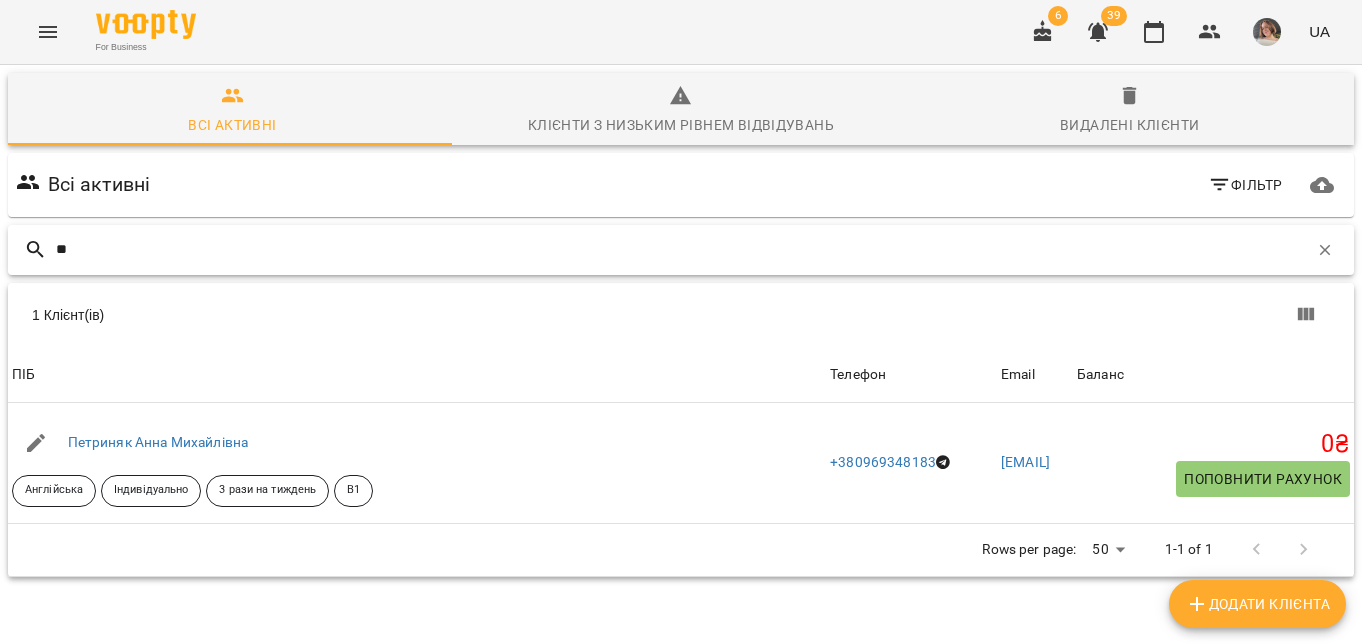 type on "*" 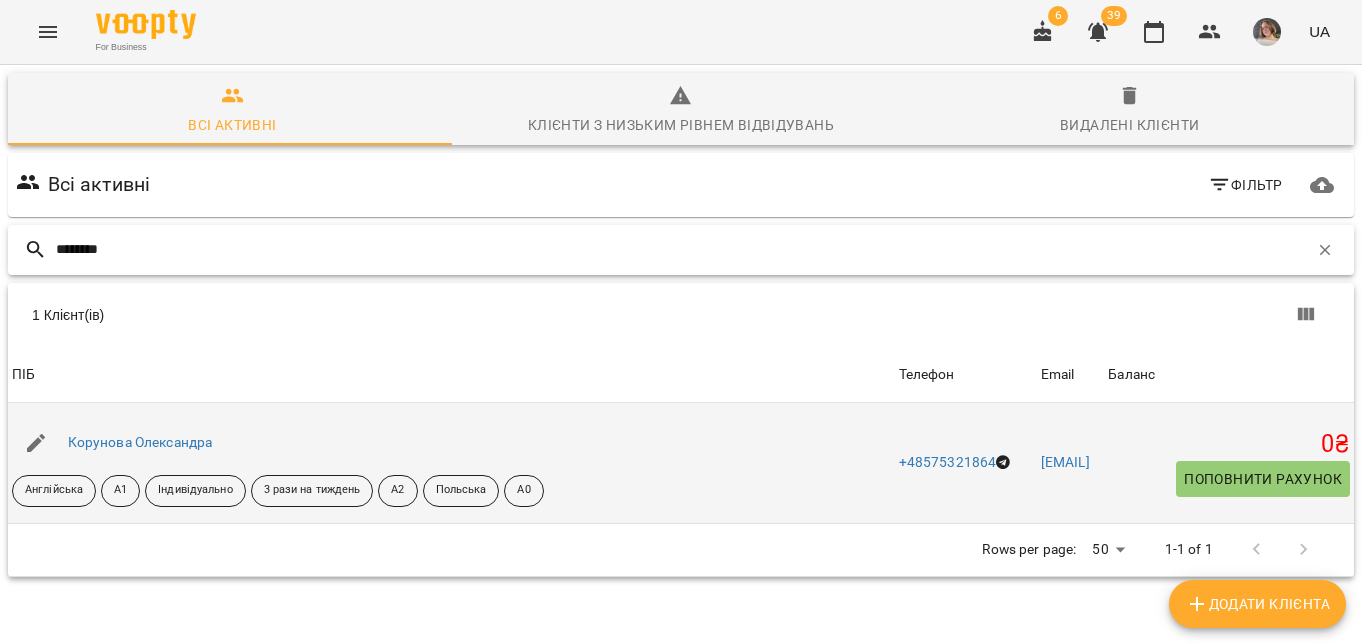 scroll, scrollTop: 76, scrollLeft: 0, axis: vertical 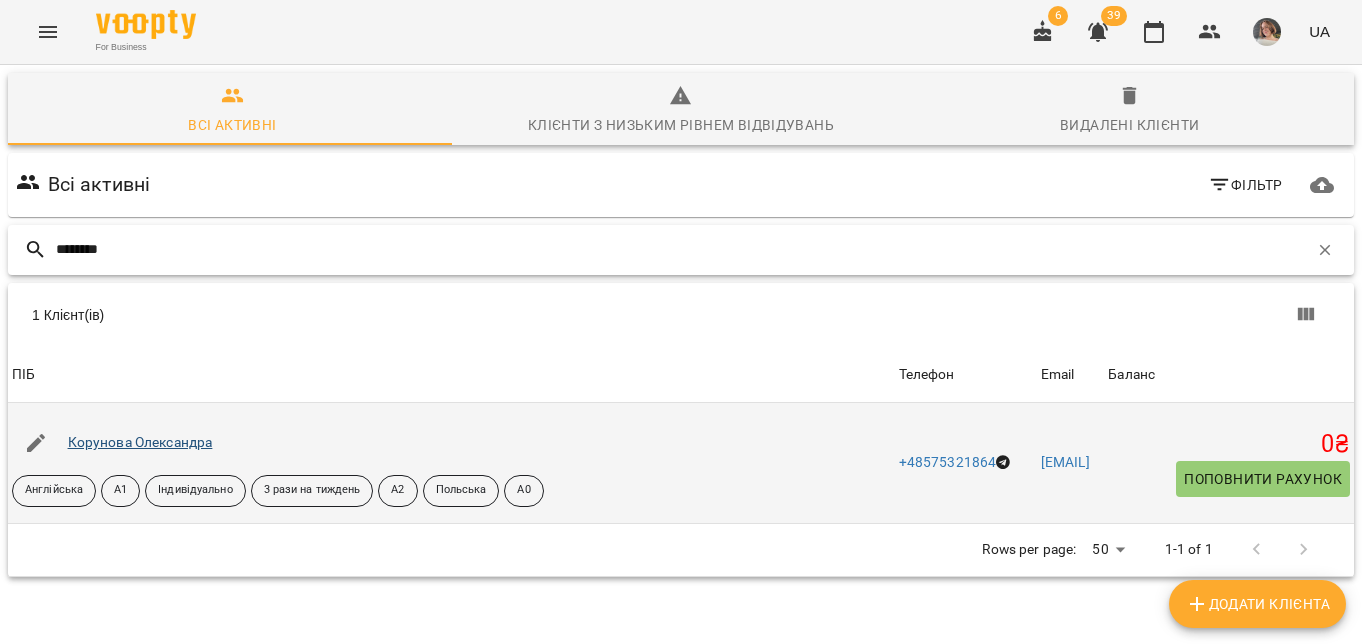 type on "********" 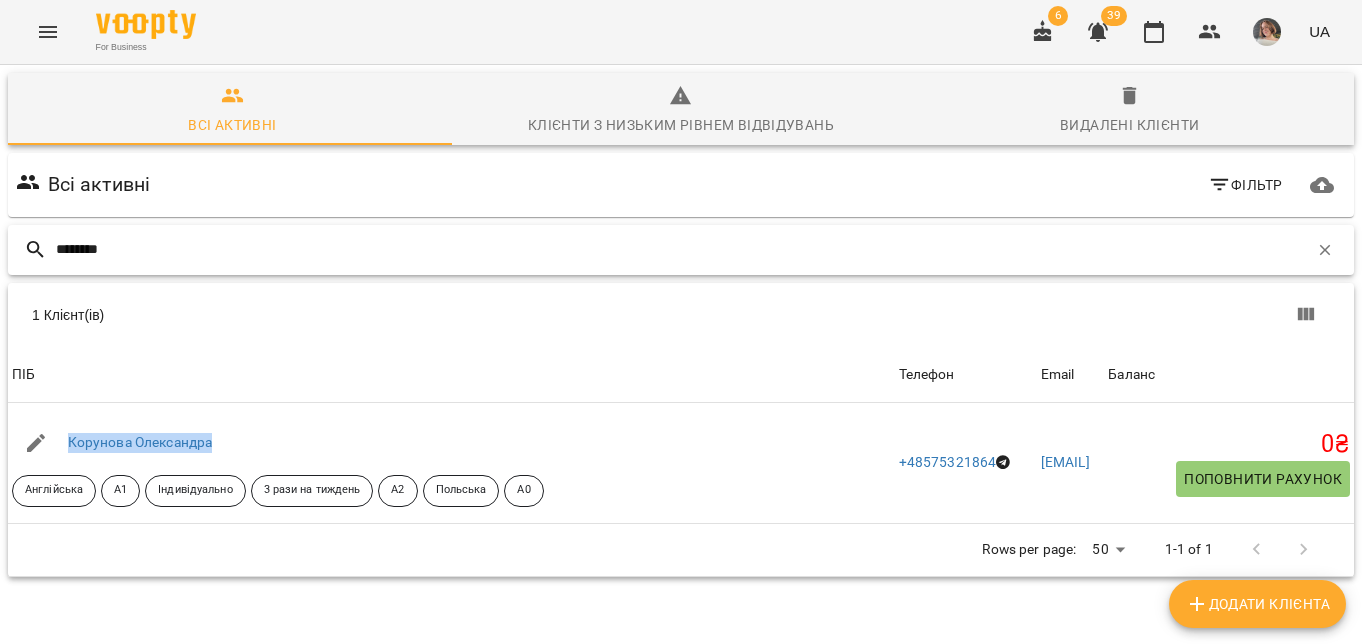 drag, startPoint x: 196, startPoint y: 161, endPoint x: 205, endPoint y: 189, distance: 29.410883 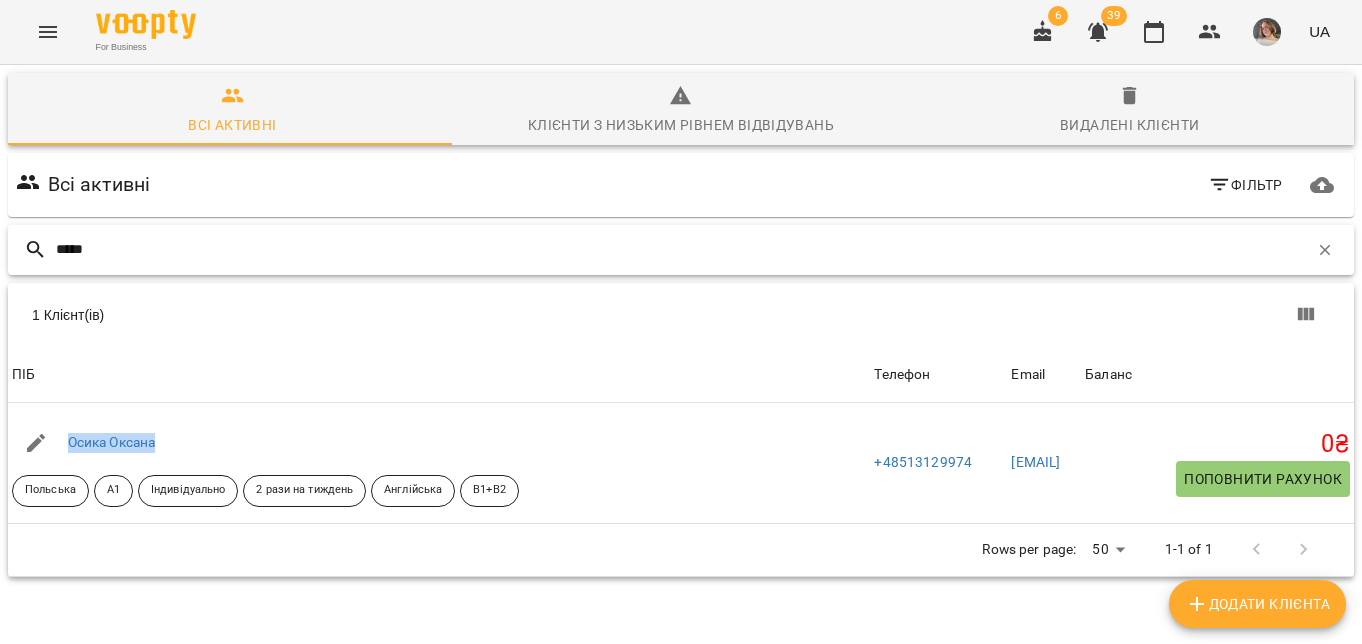 click on "*****" at bounding box center (682, 249) 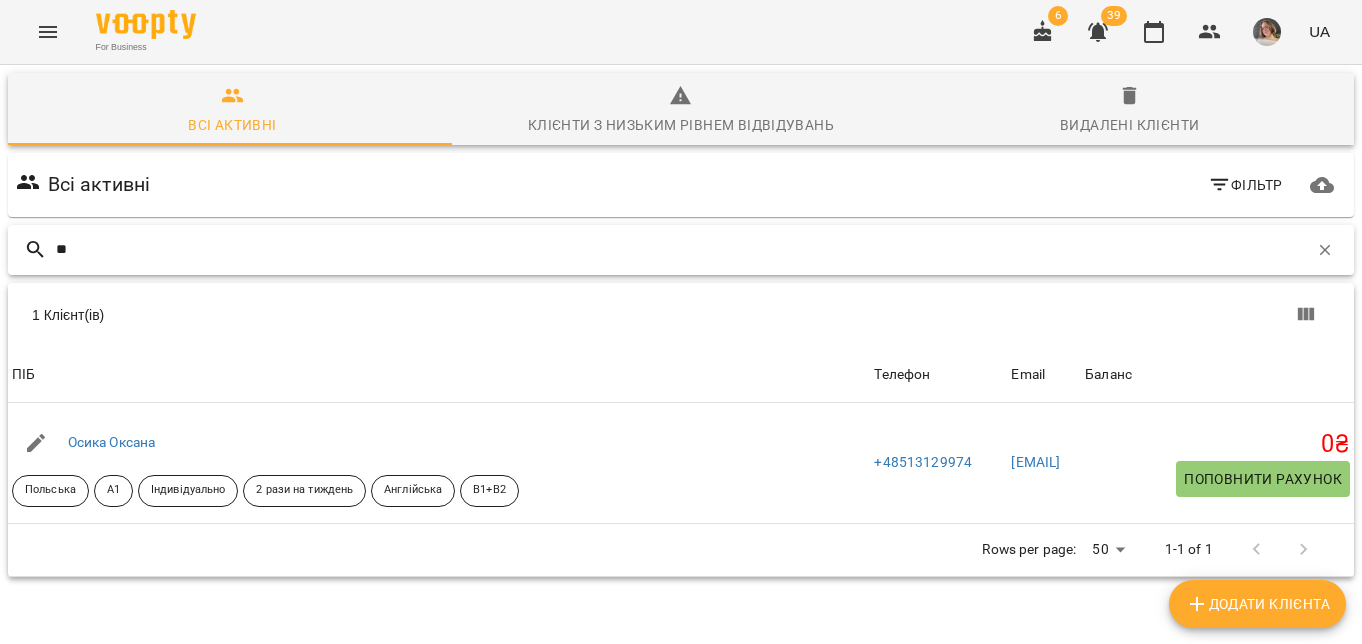 type on "*" 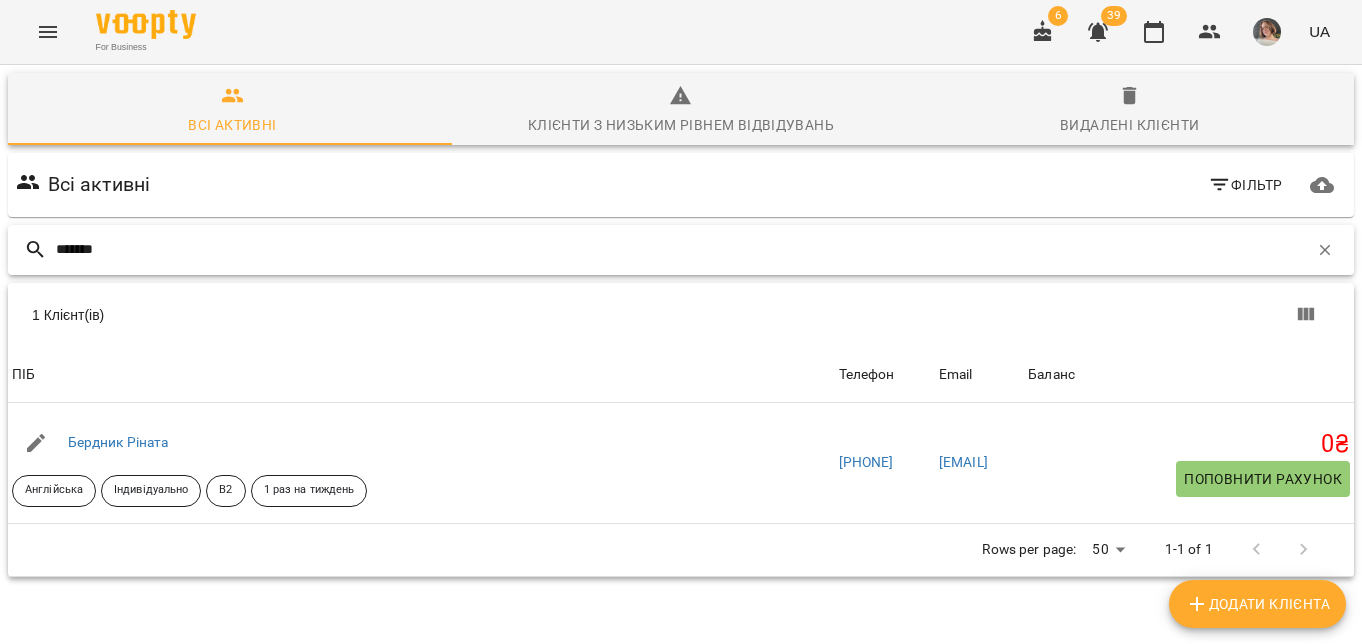 click on "*******" at bounding box center (682, 249) 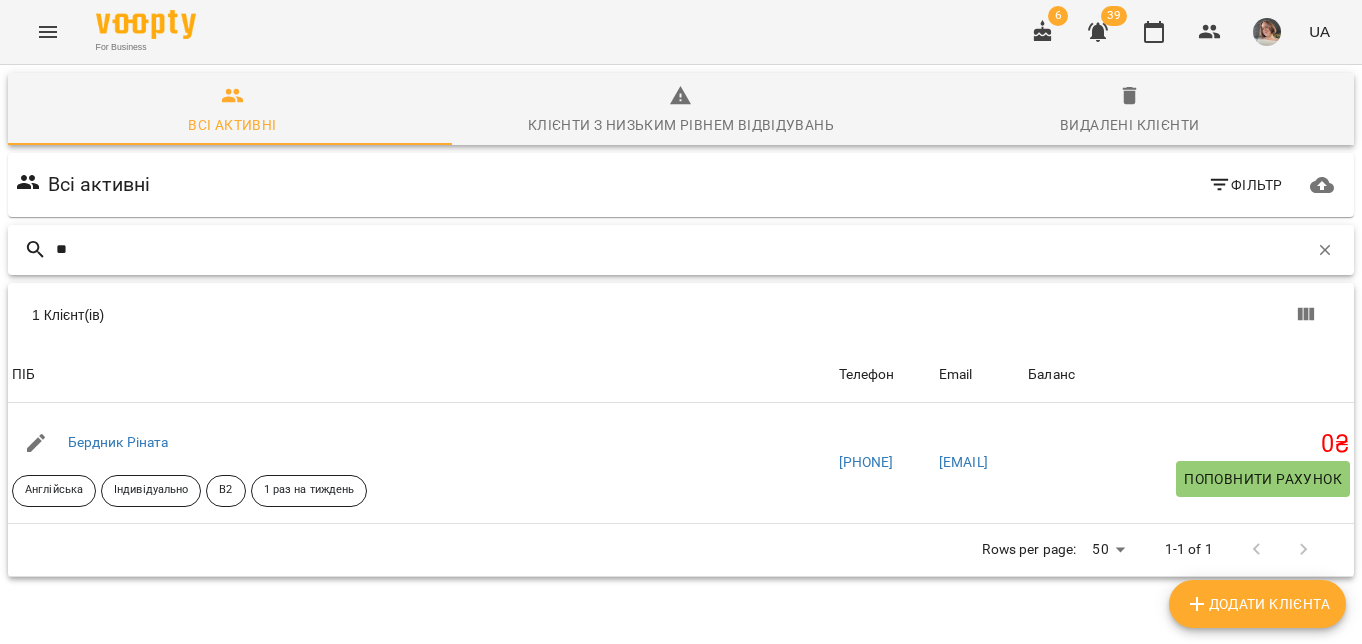 type on "*" 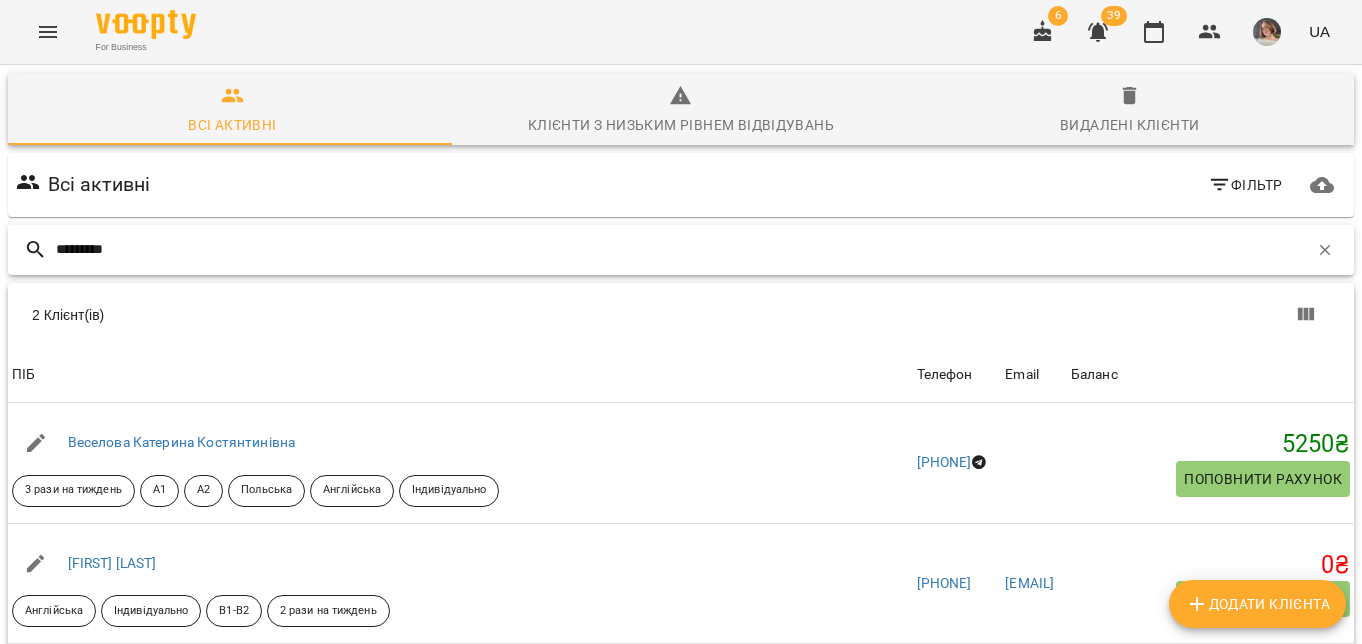 scroll, scrollTop: 123, scrollLeft: 0, axis: vertical 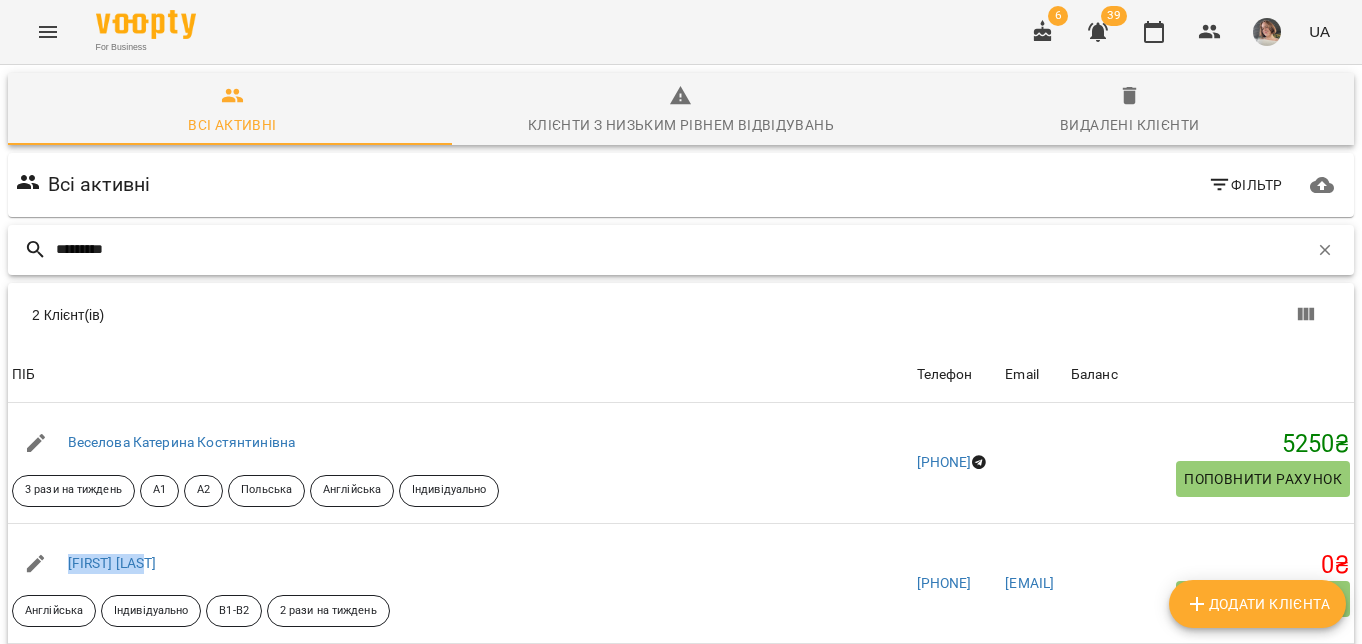 click on "*********" at bounding box center (682, 249) 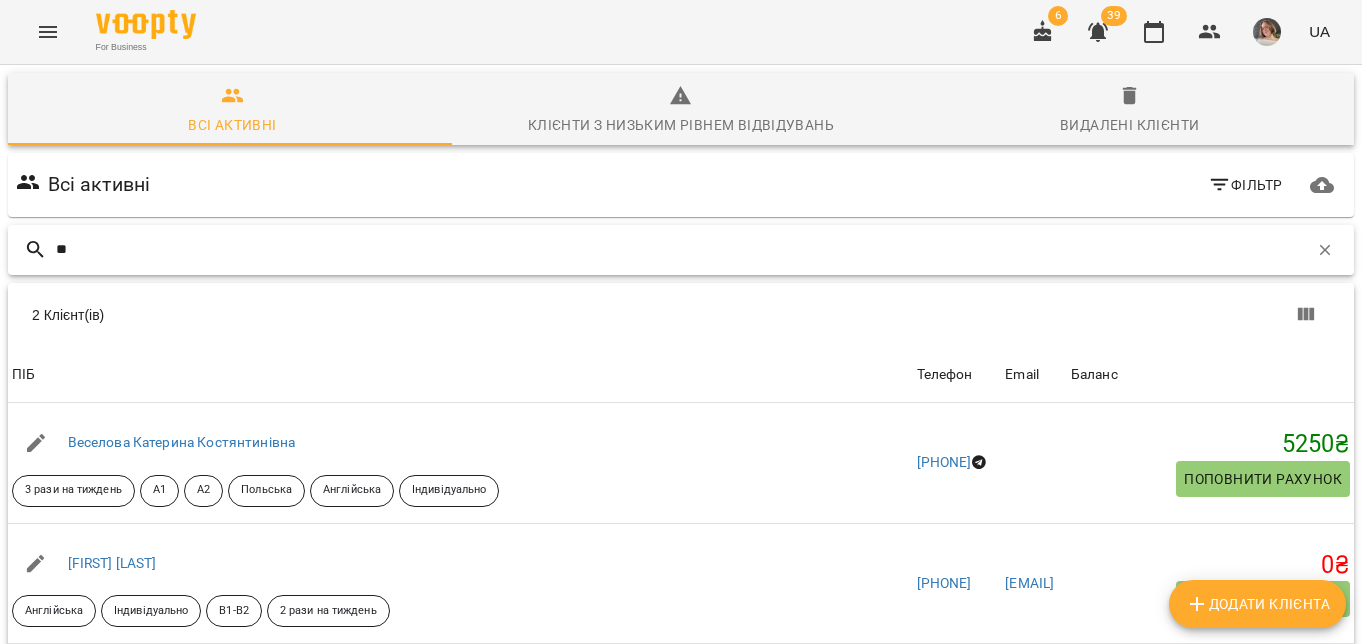 type on "*" 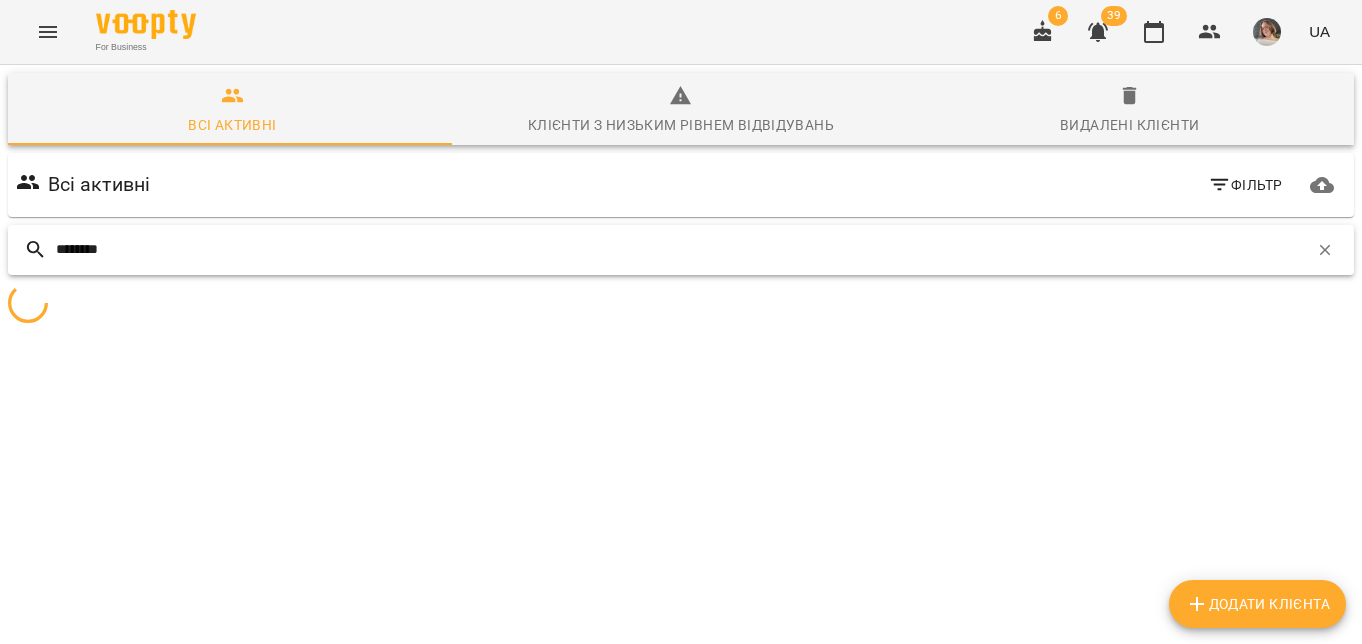 scroll, scrollTop: 88, scrollLeft: 0, axis: vertical 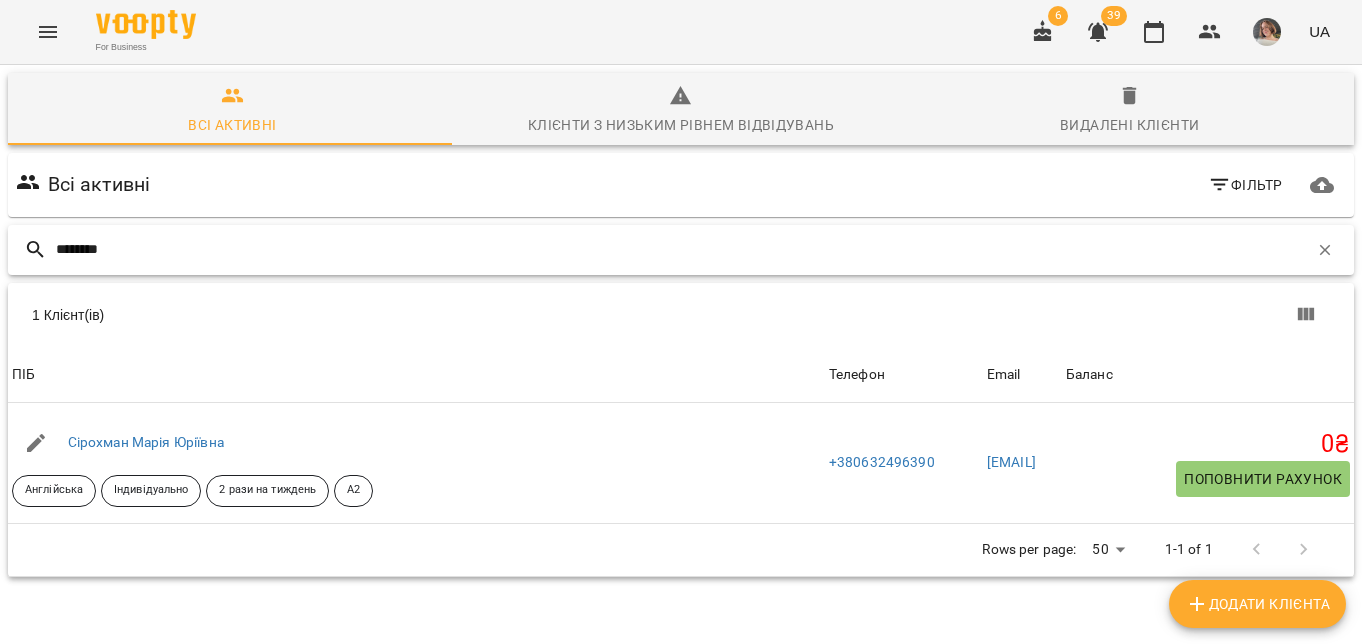 click on "********" at bounding box center (682, 249) 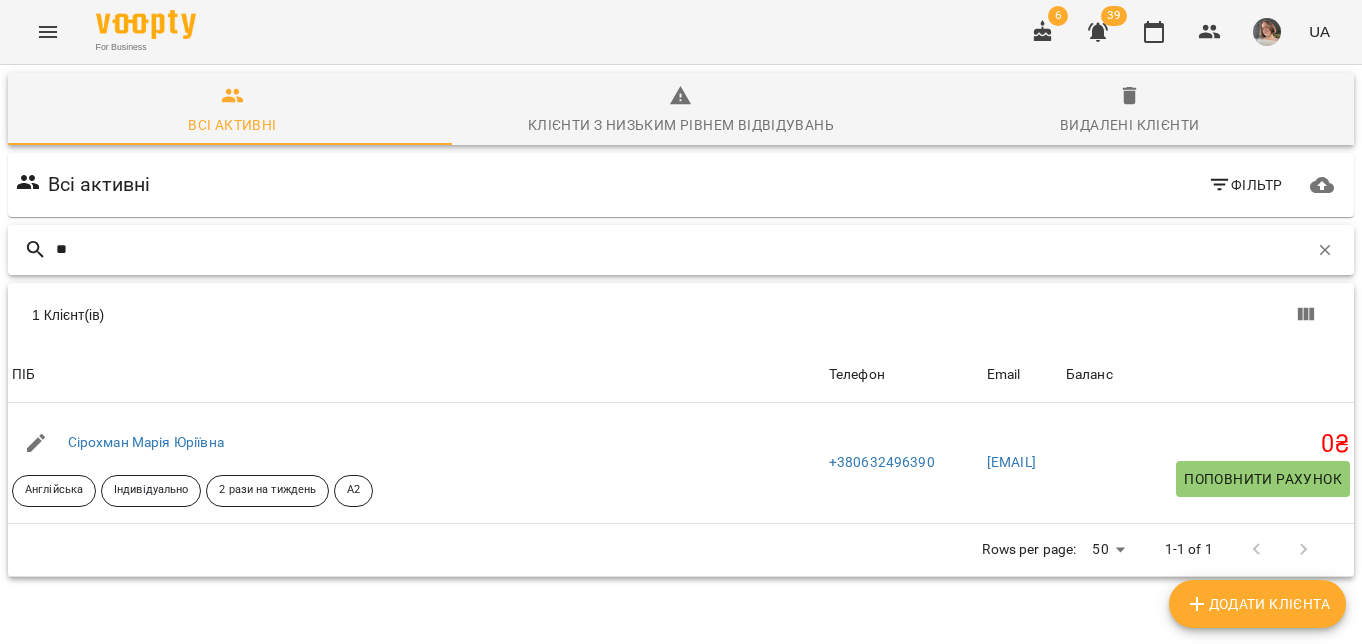 type on "*" 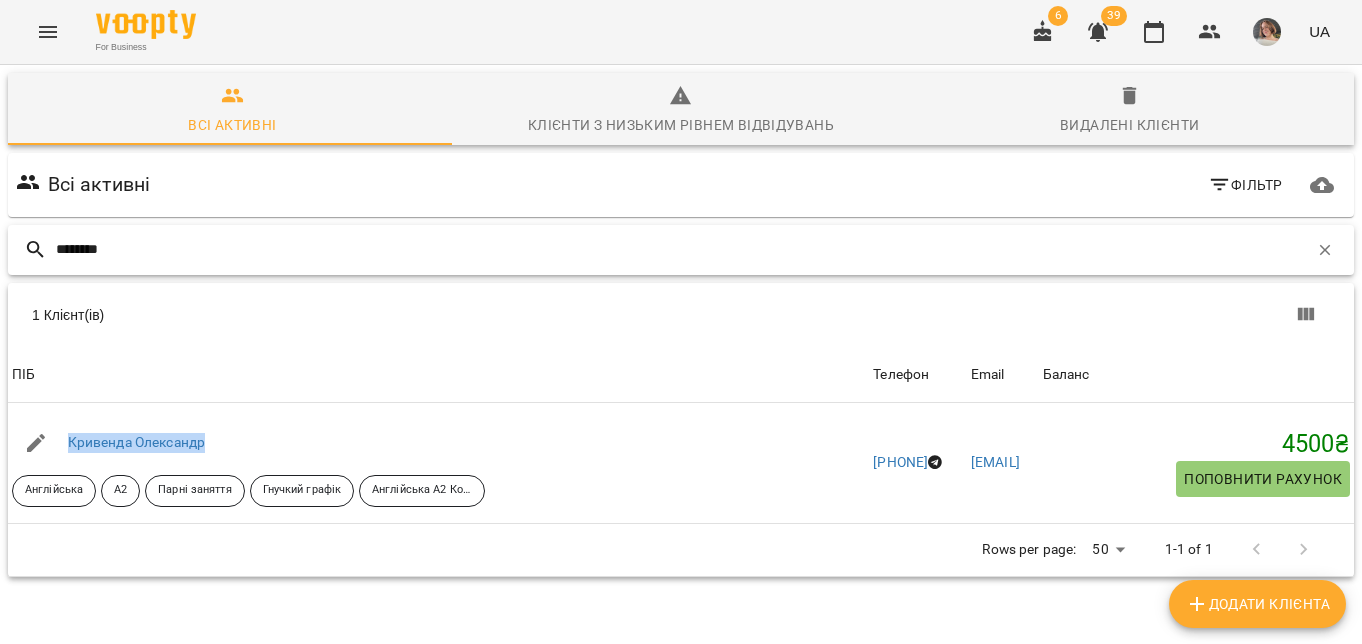 click on "********" at bounding box center [682, 249] 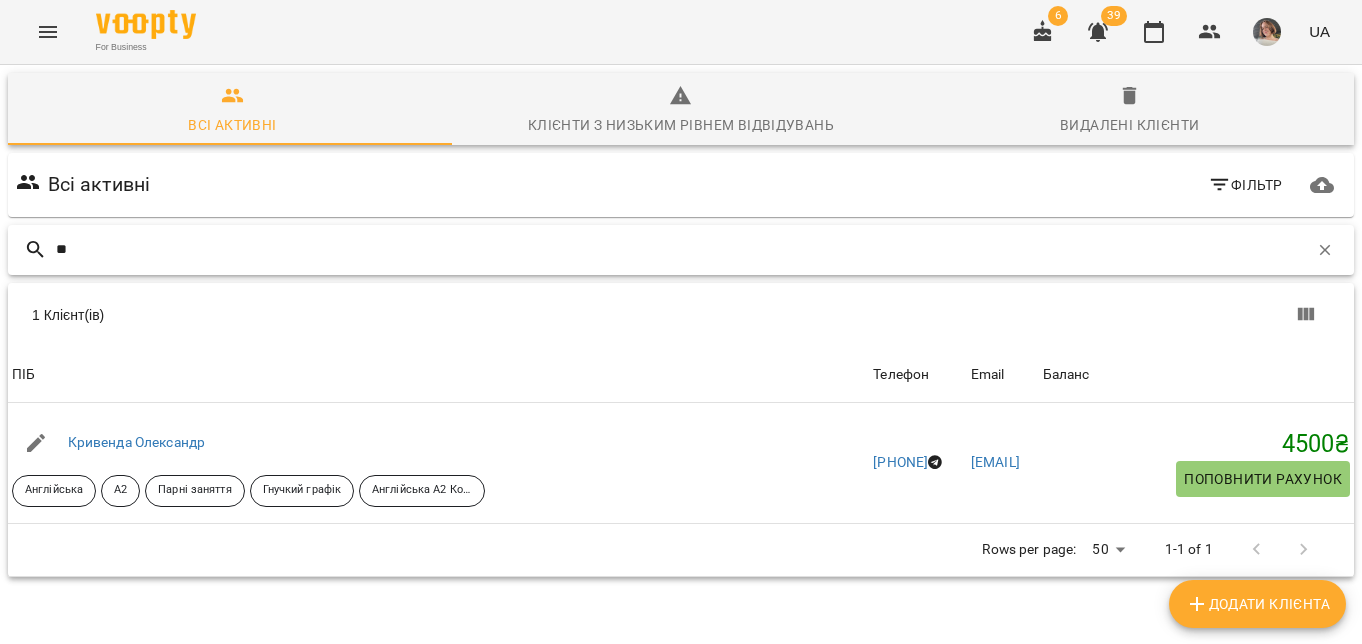 type on "*" 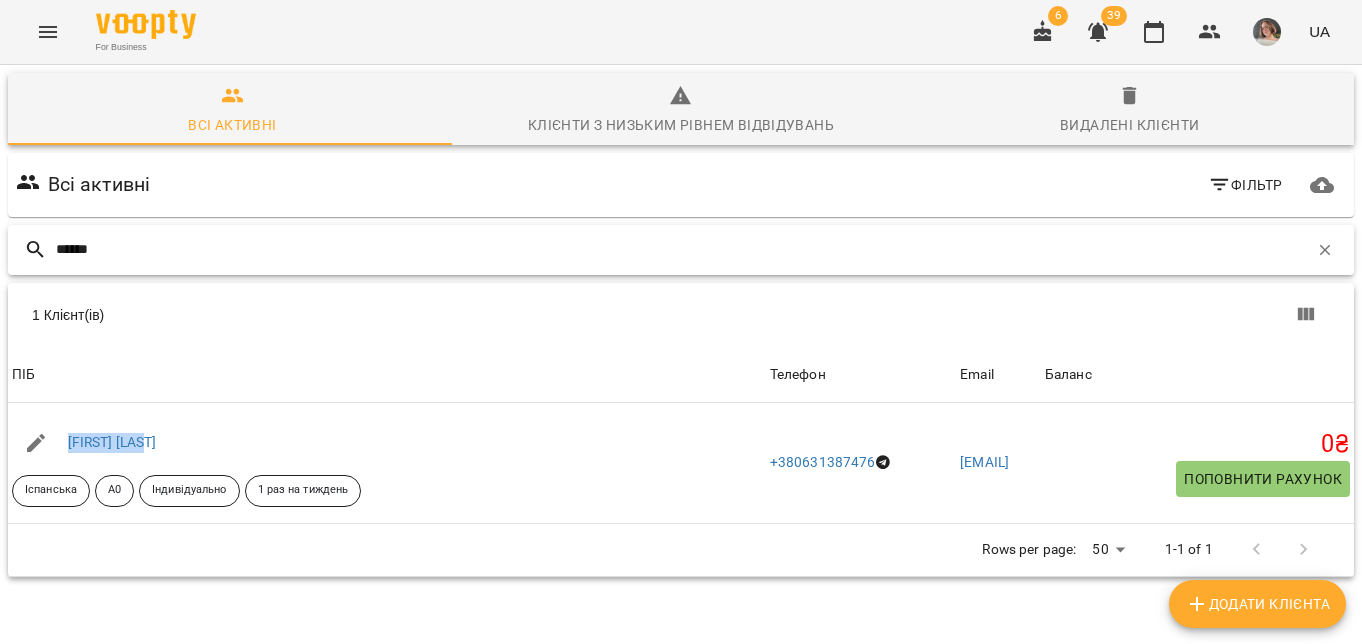 click on "******" at bounding box center (682, 249) 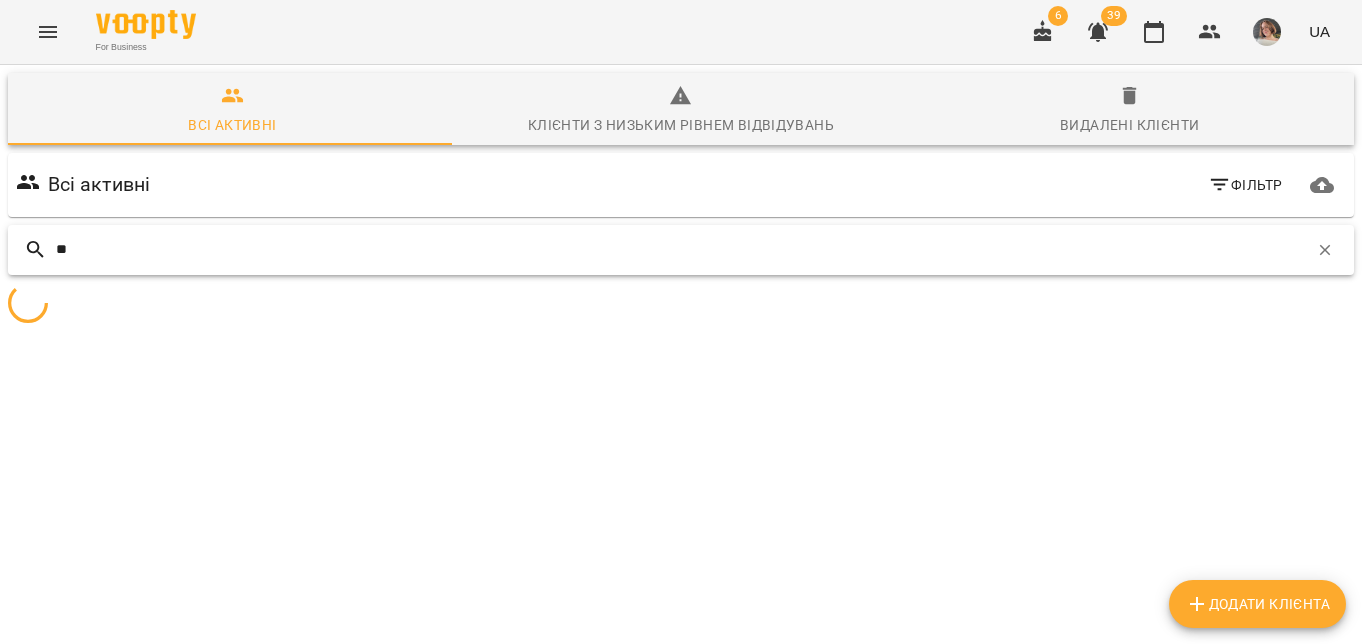 type on "*" 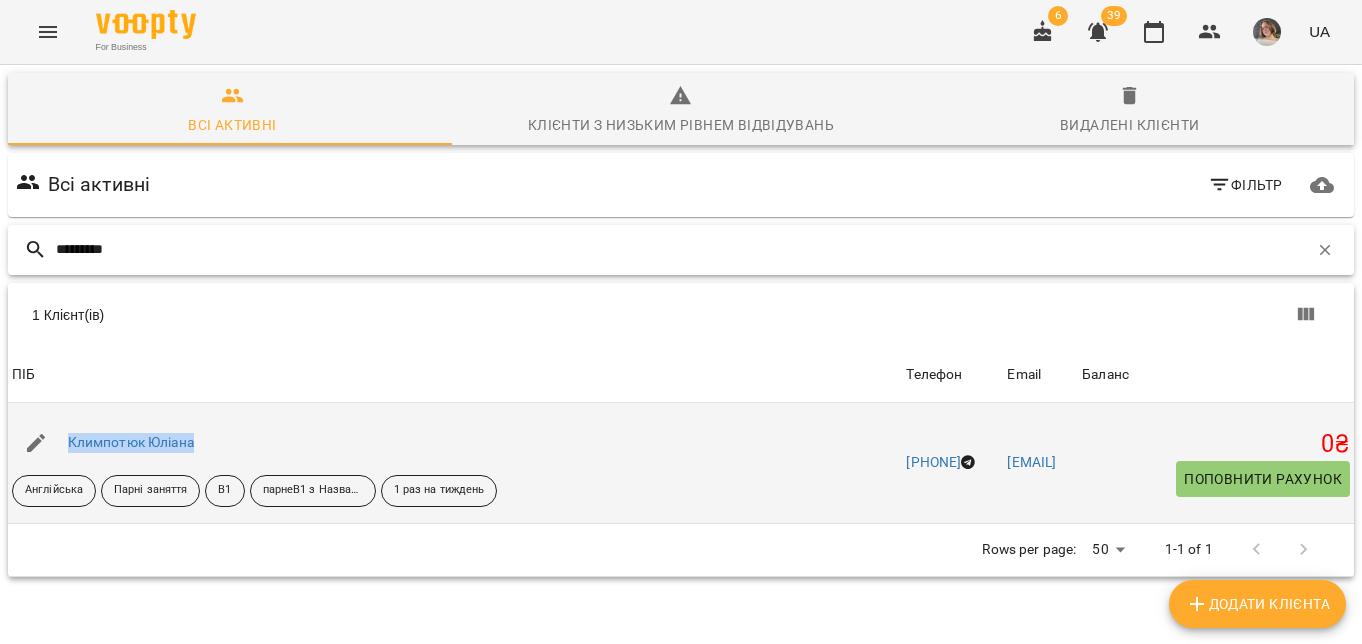 click on "*********" at bounding box center [682, 249] 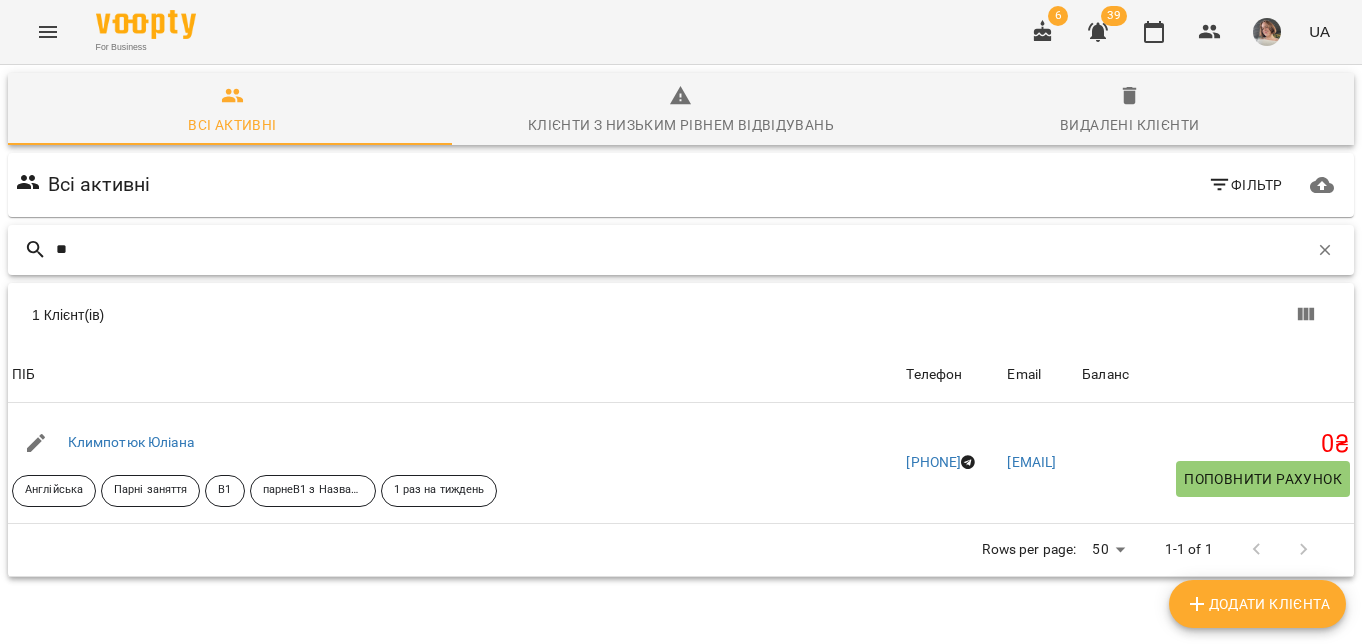 type on "*" 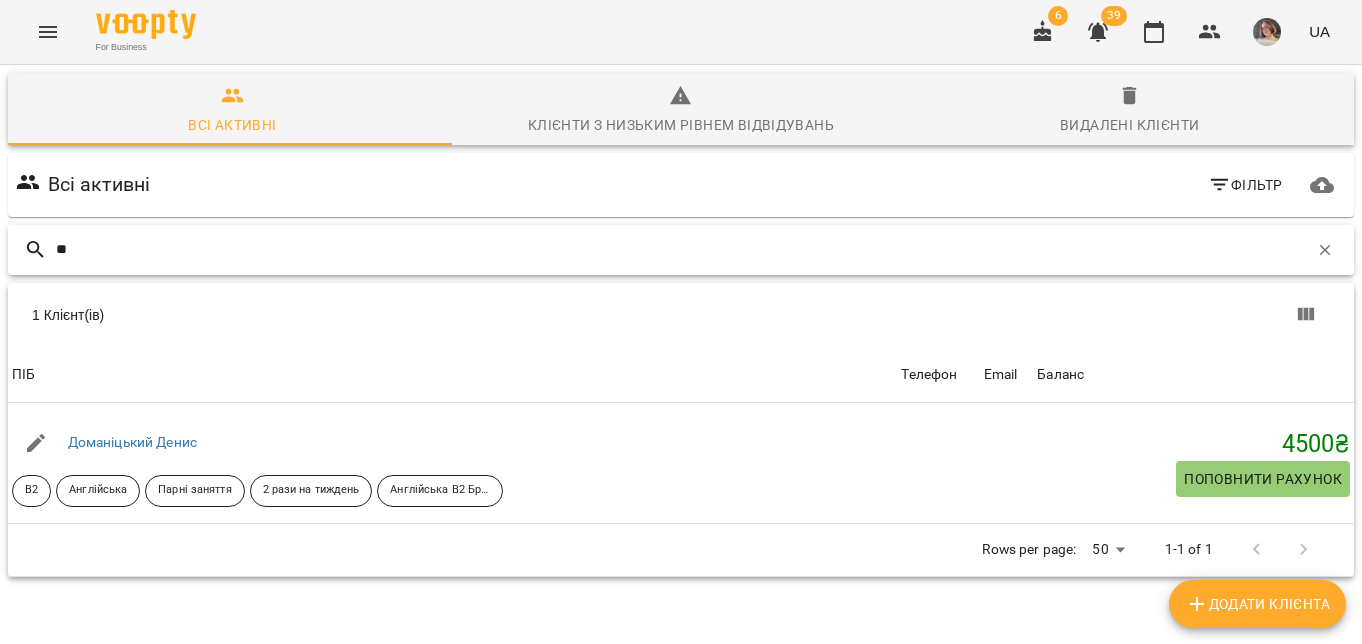 type on "*" 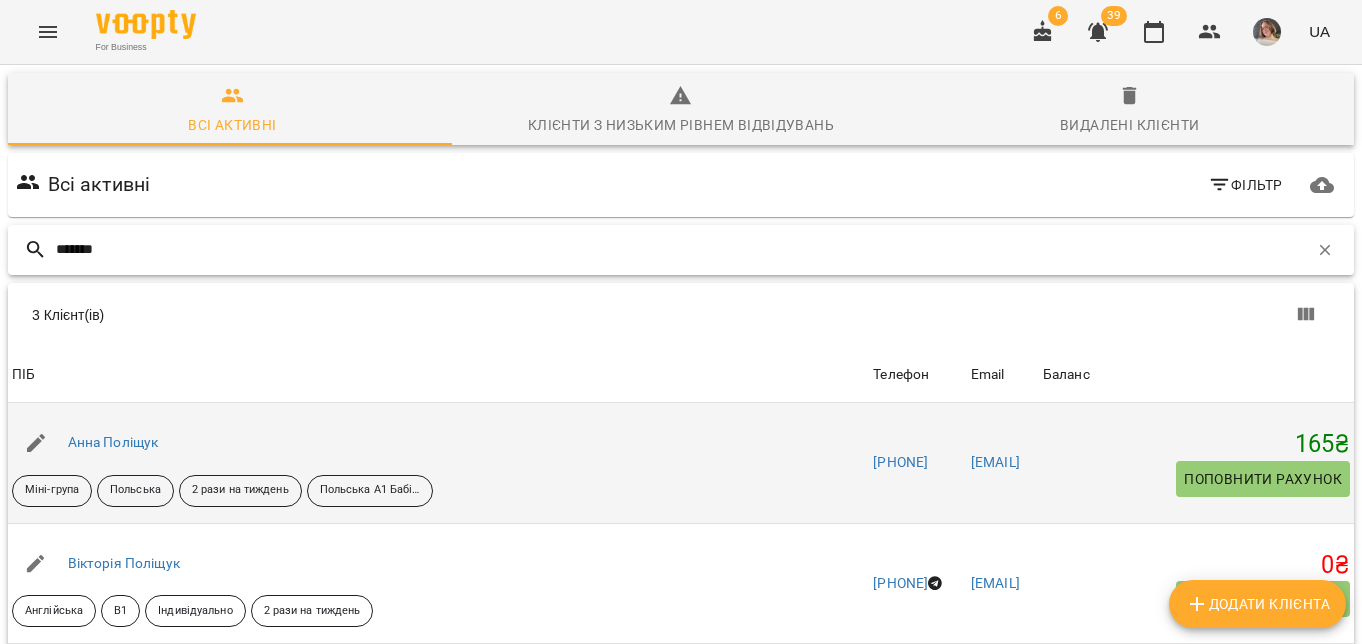 scroll, scrollTop: 0, scrollLeft: 0, axis: both 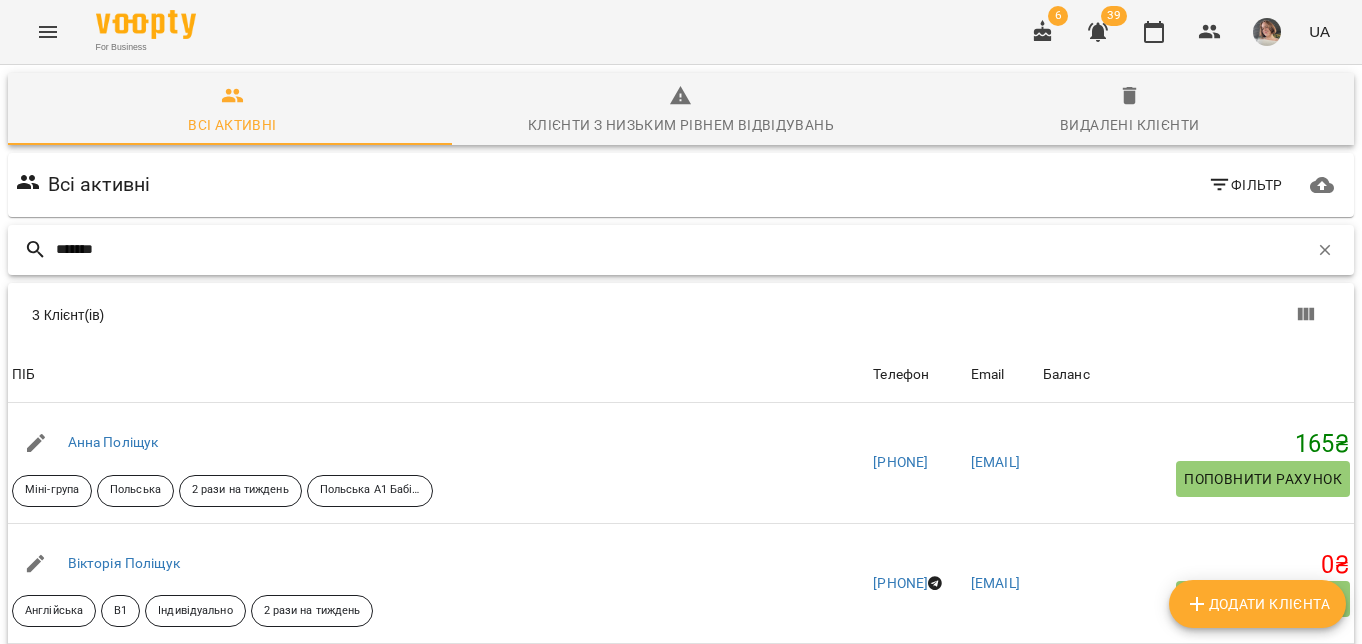 type on "*******" 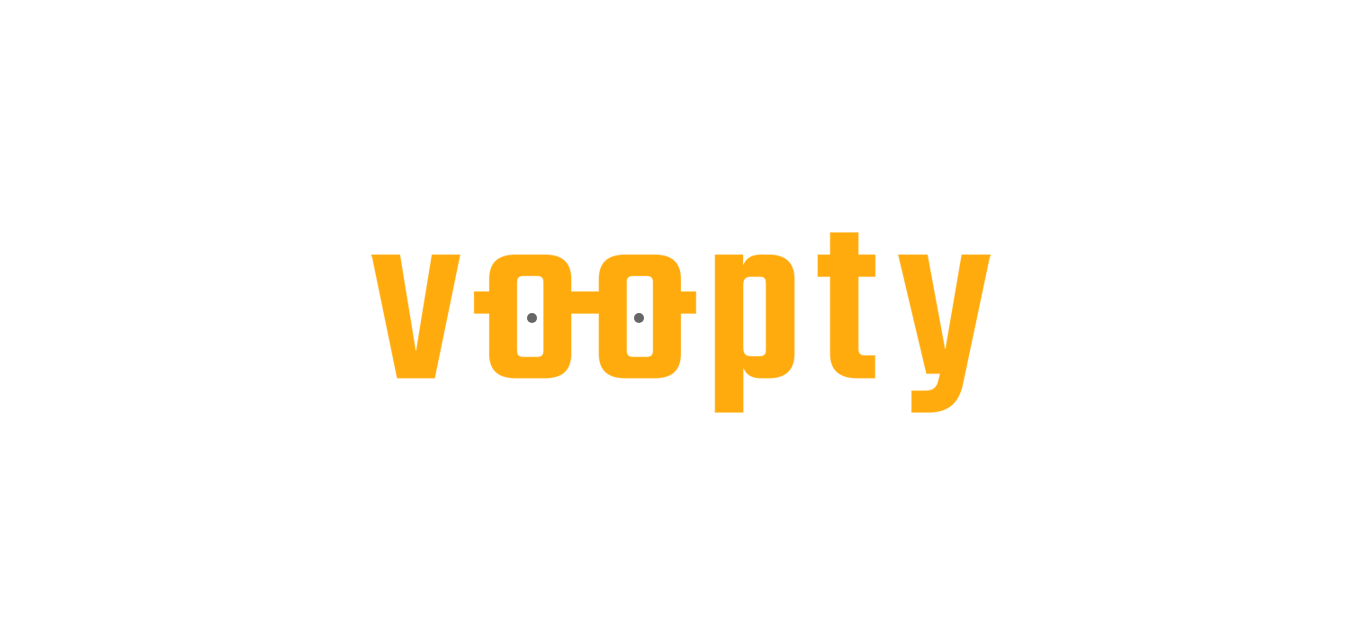 scroll, scrollTop: 0, scrollLeft: 0, axis: both 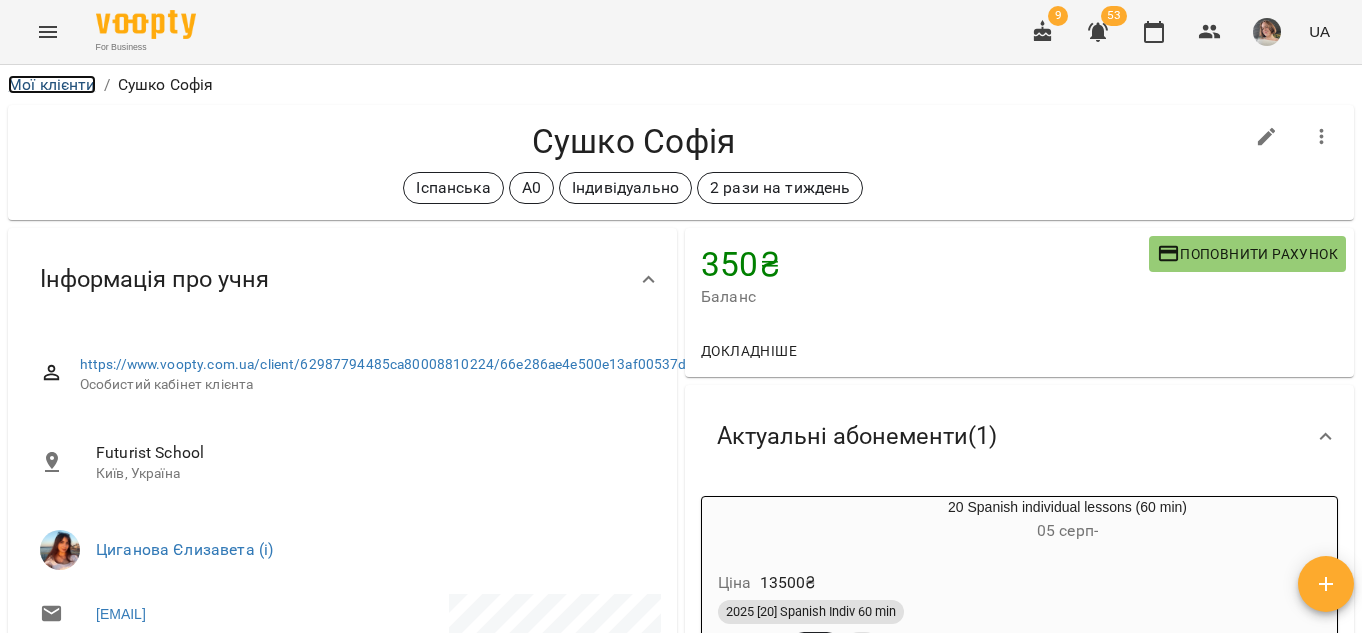 click on "Мої клієнти" at bounding box center (52, 84) 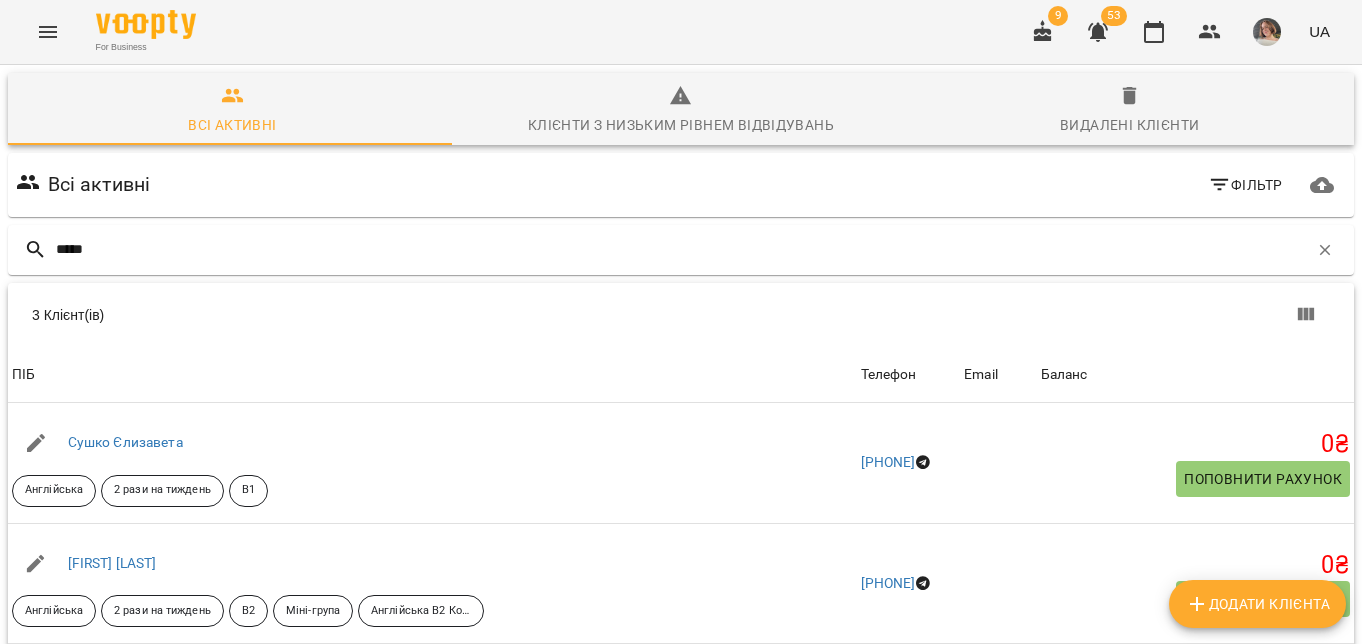 scroll, scrollTop: 182, scrollLeft: 0, axis: vertical 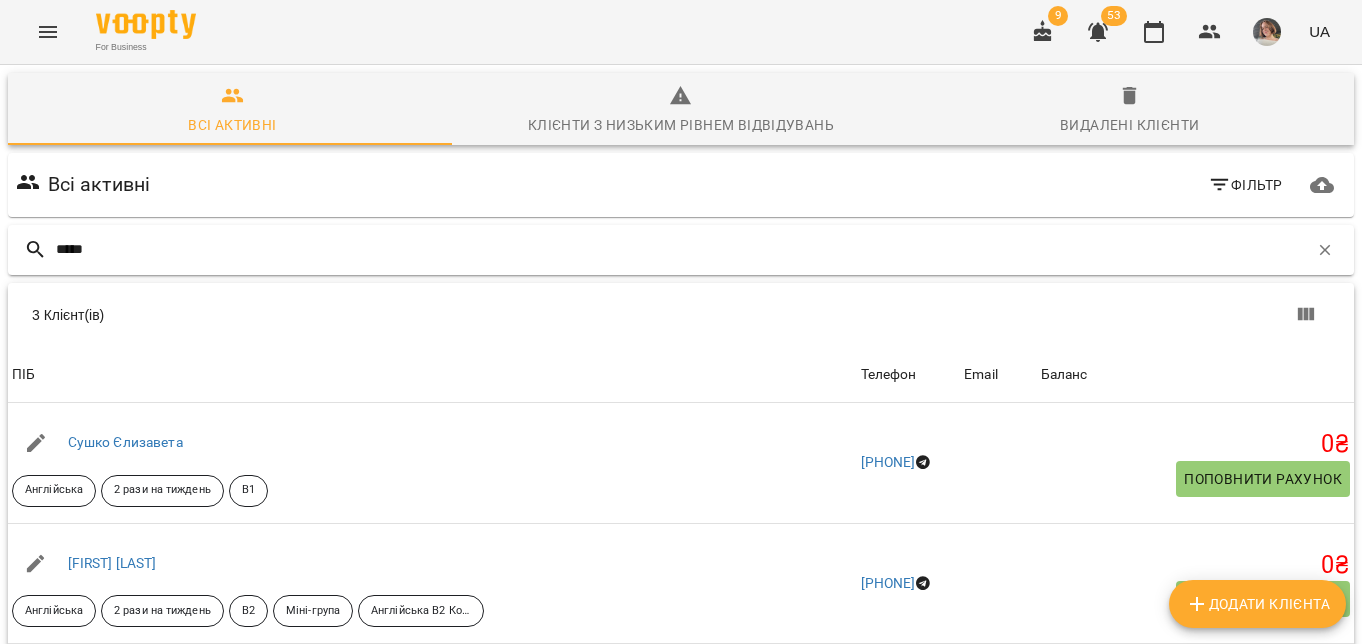 click on "*****" at bounding box center (681, 250) 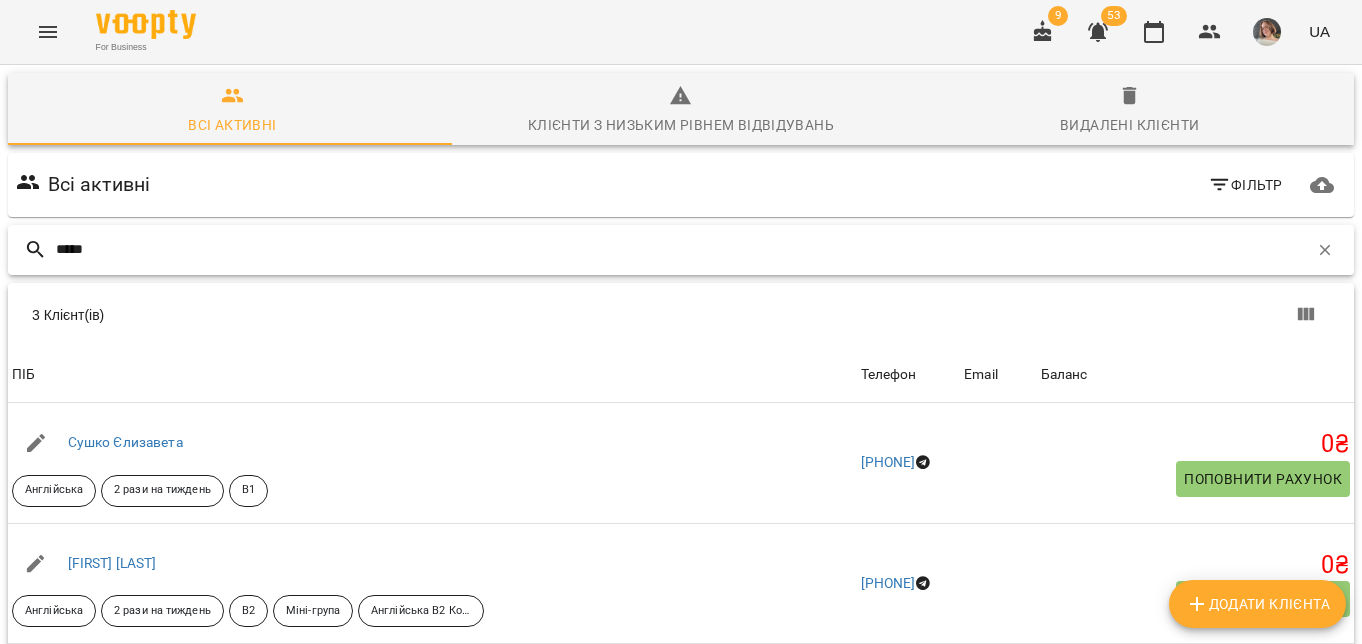 click on "*****" at bounding box center [682, 249] 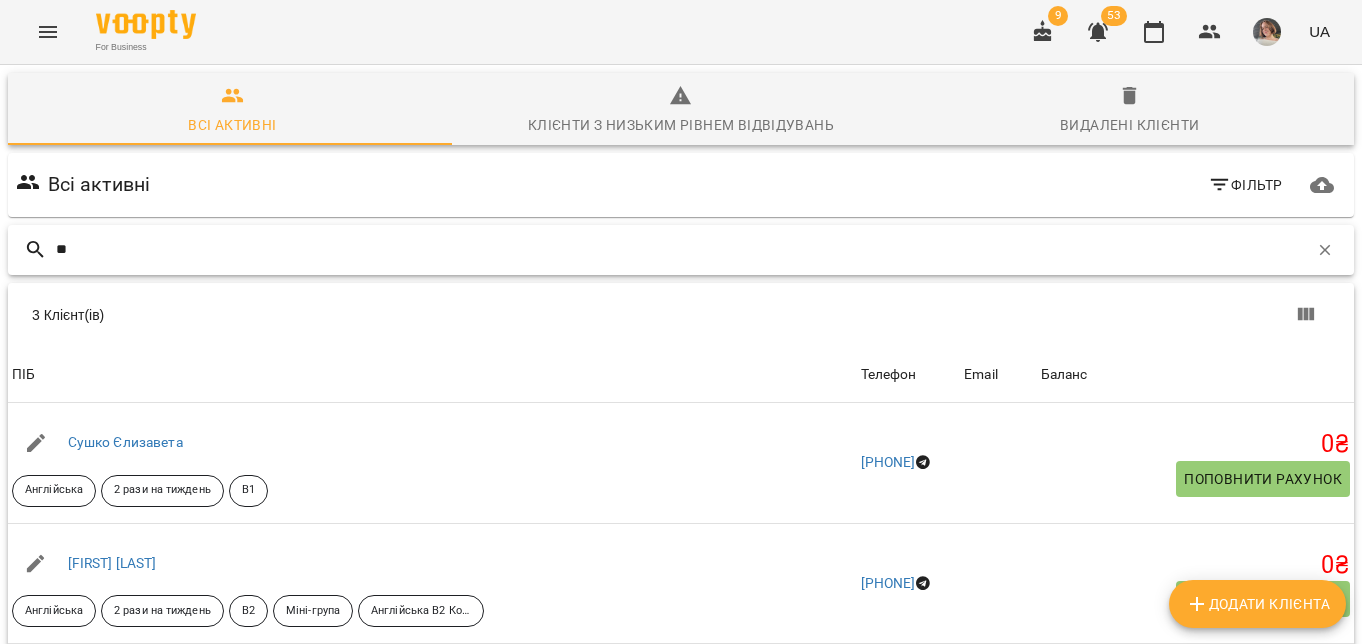 type on "*" 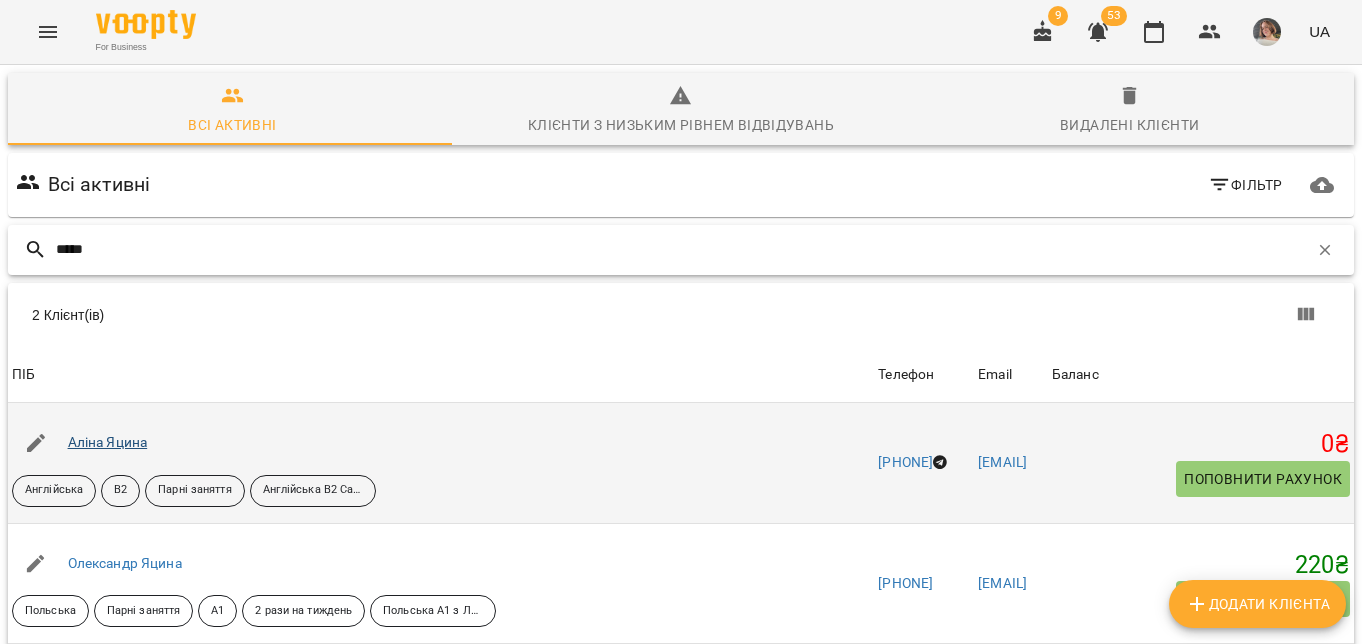 type on "*****" 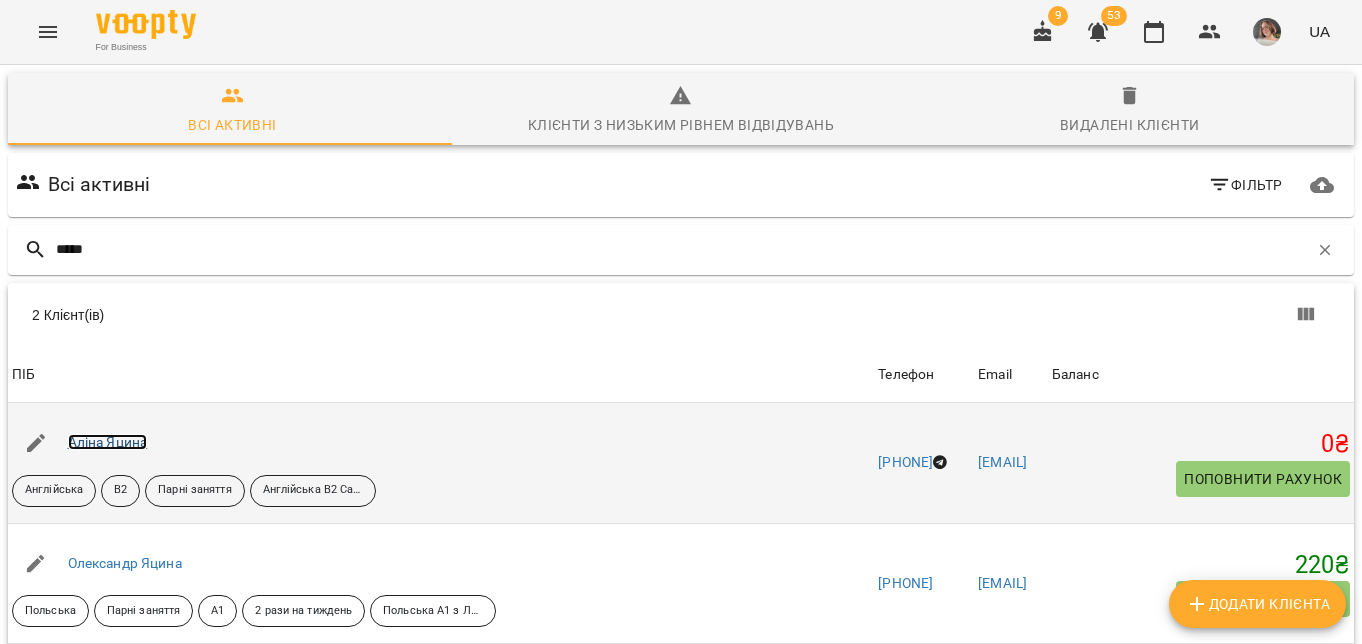 click on "Аліна Яцина" at bounding box center [108, 442] 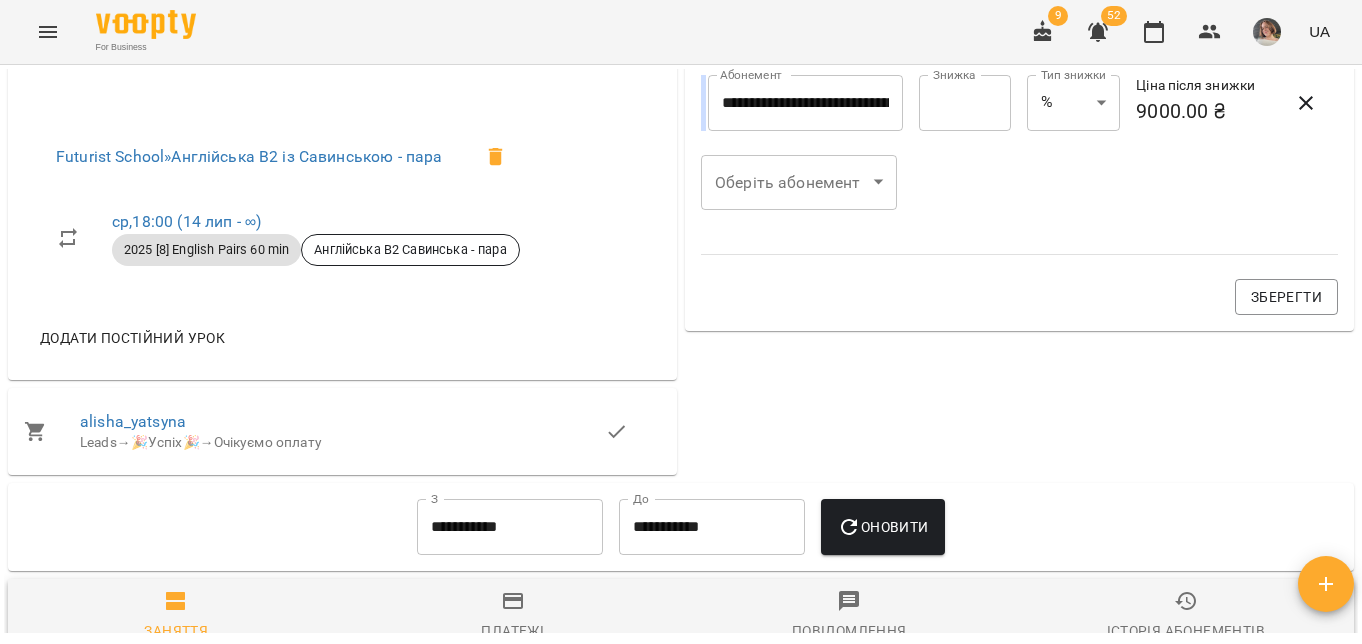 scroll, scrollTop: 0, scrollLeft: 0, axis: both 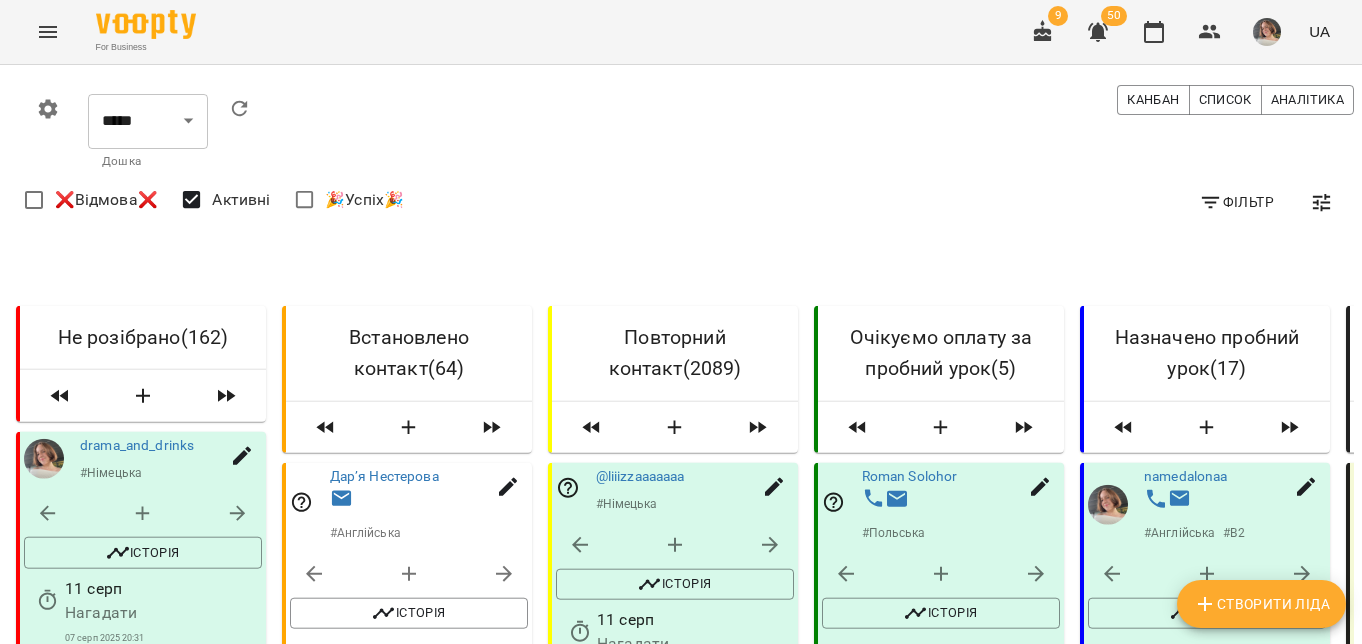 click on "opl.valery" at bounding box center (110, 1950) 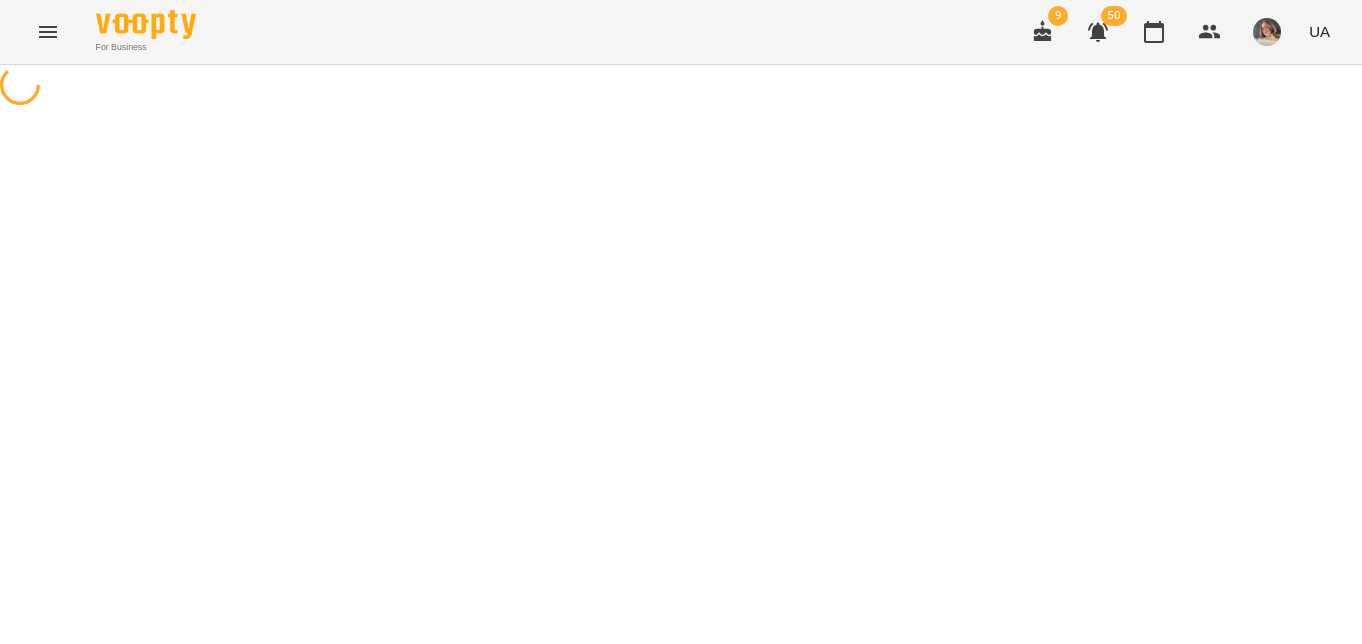 scroll, scrollTop: 0, scrollLeft: 0, axis: both 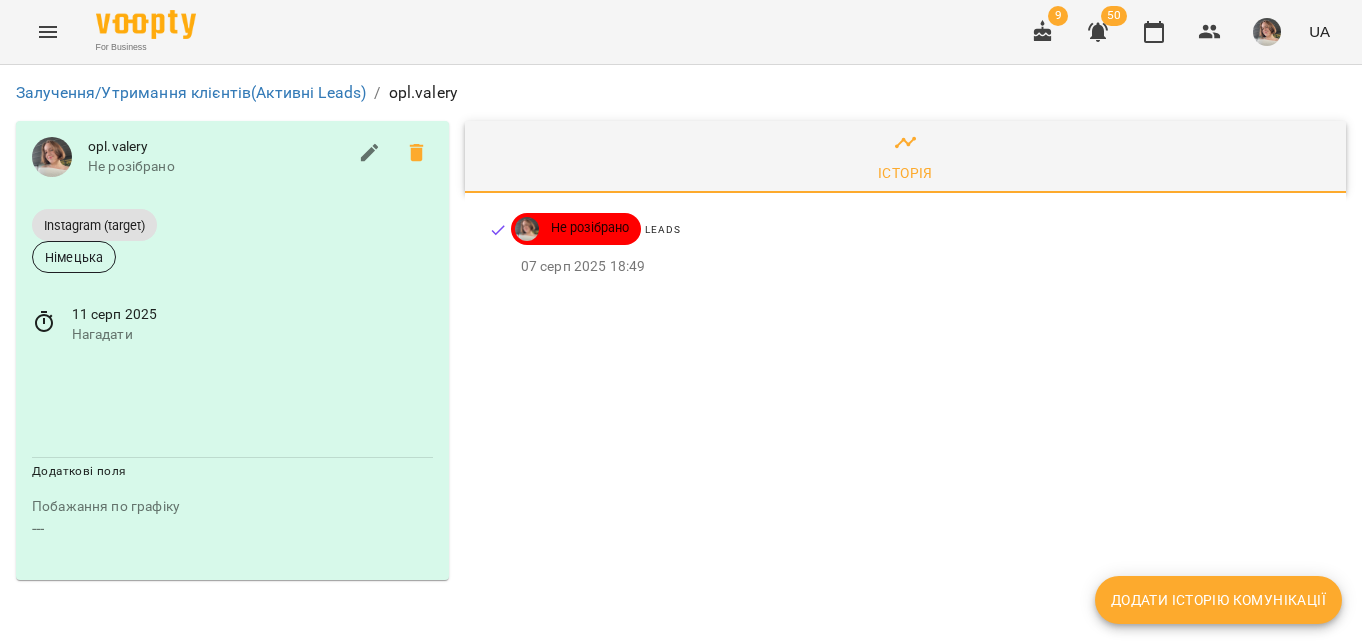 click on "Додати історію комунікації" at bounding box center [1218, 600] 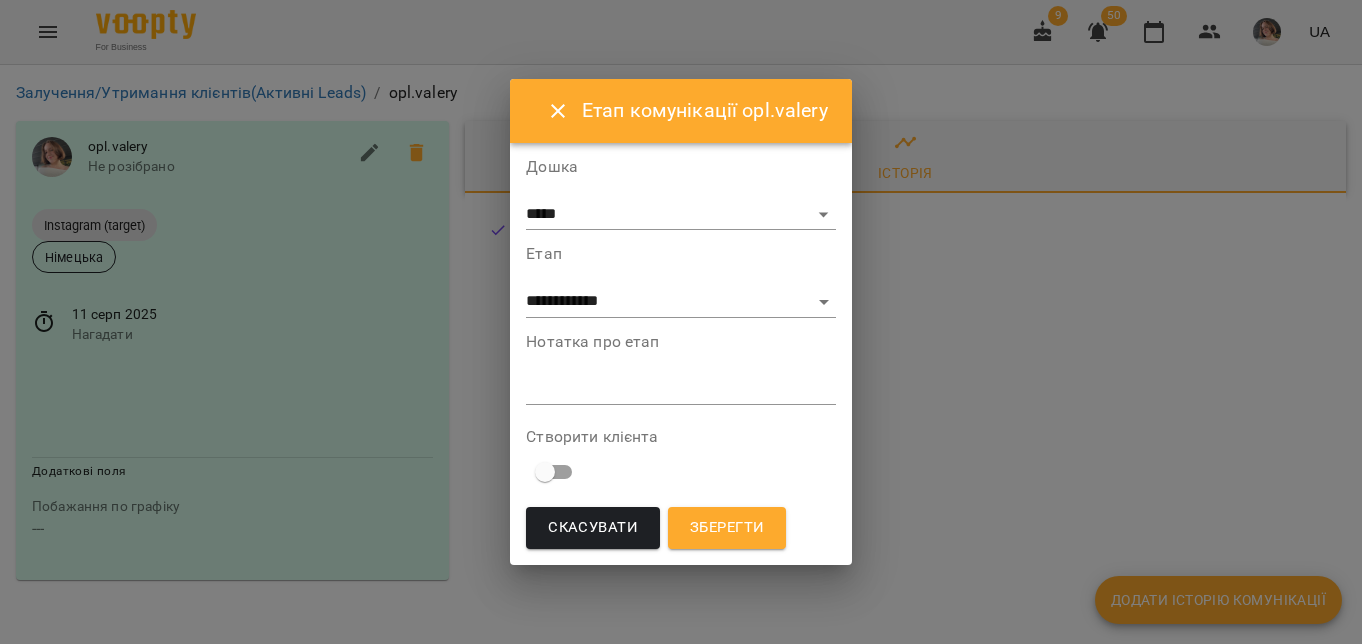 click on "**********" at bounding box center [681, 356] 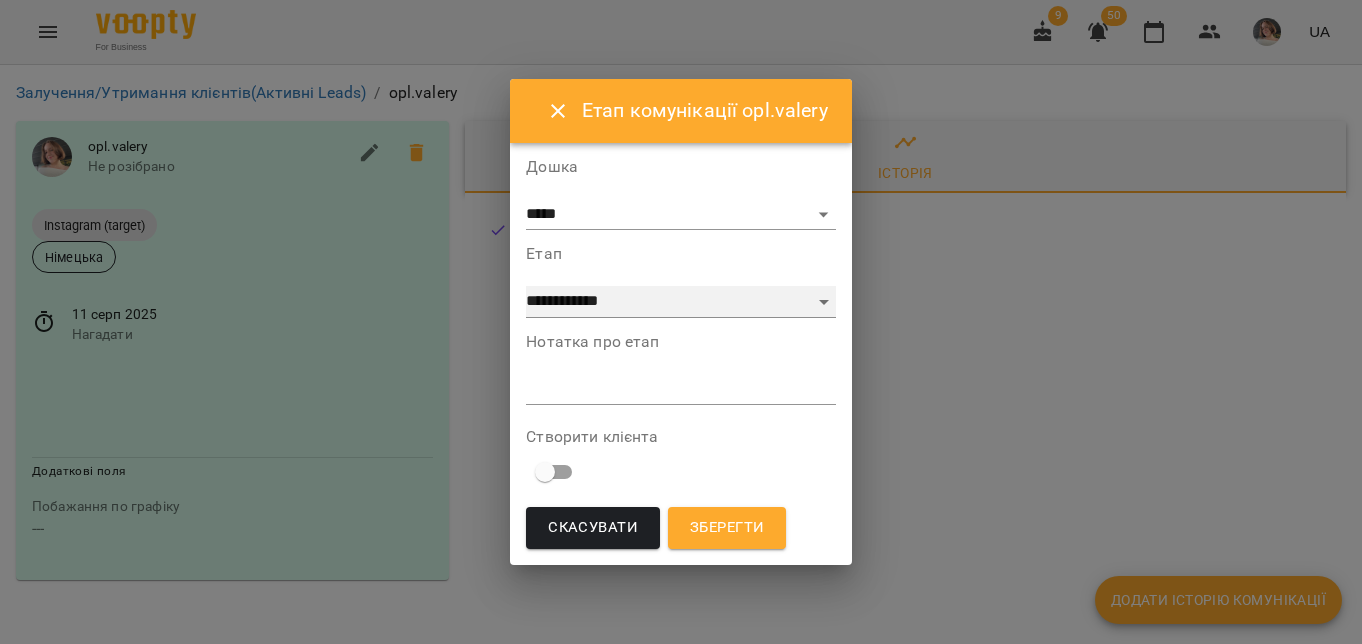 click on "**********" at bounding box center (681, 302) 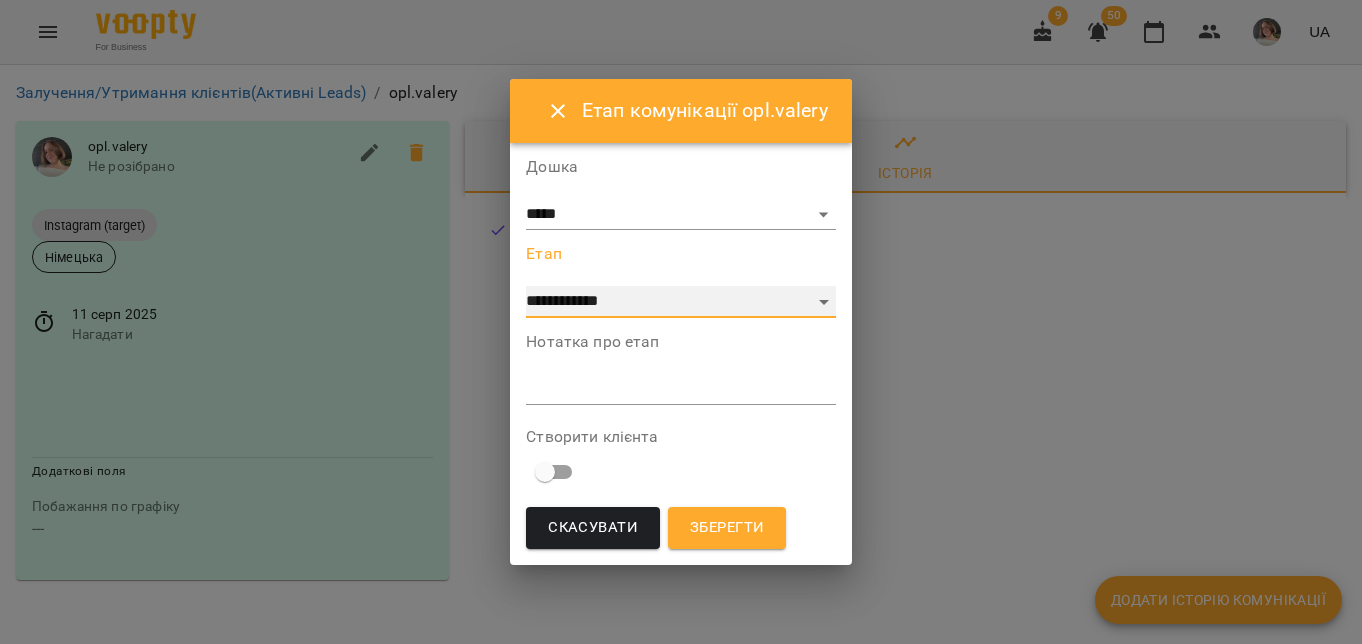 select on "**" 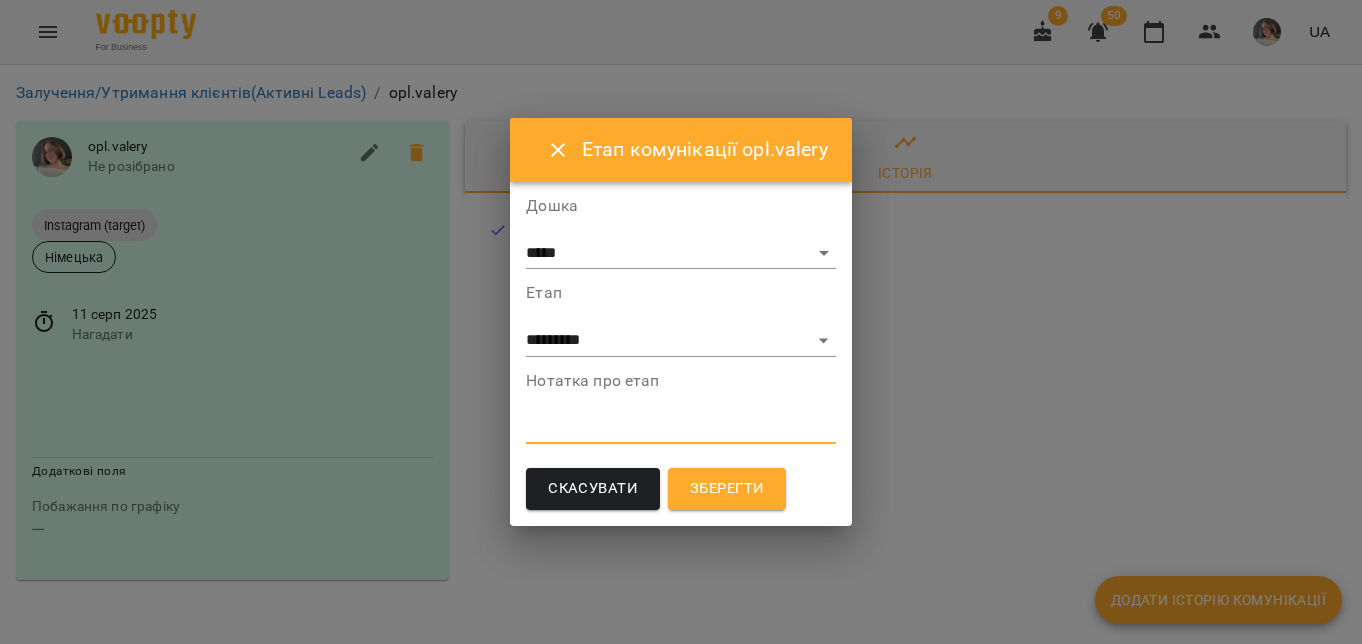 click at bounding box center (681, 427) 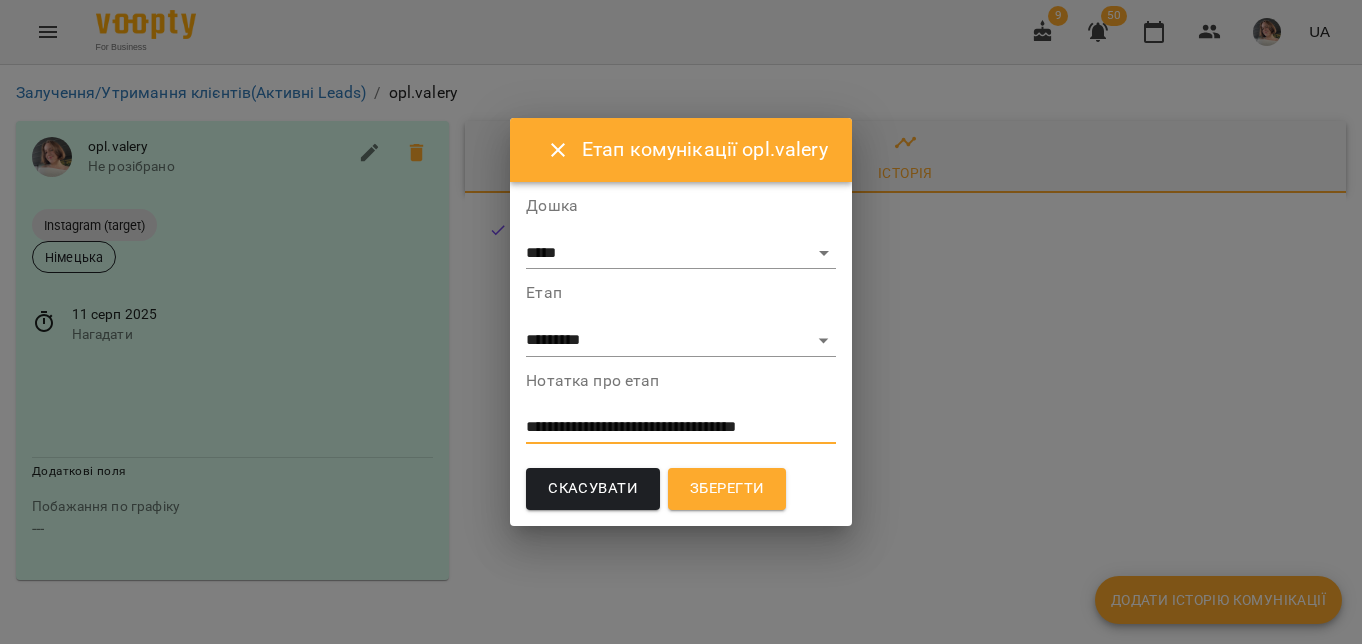 type on "**********" 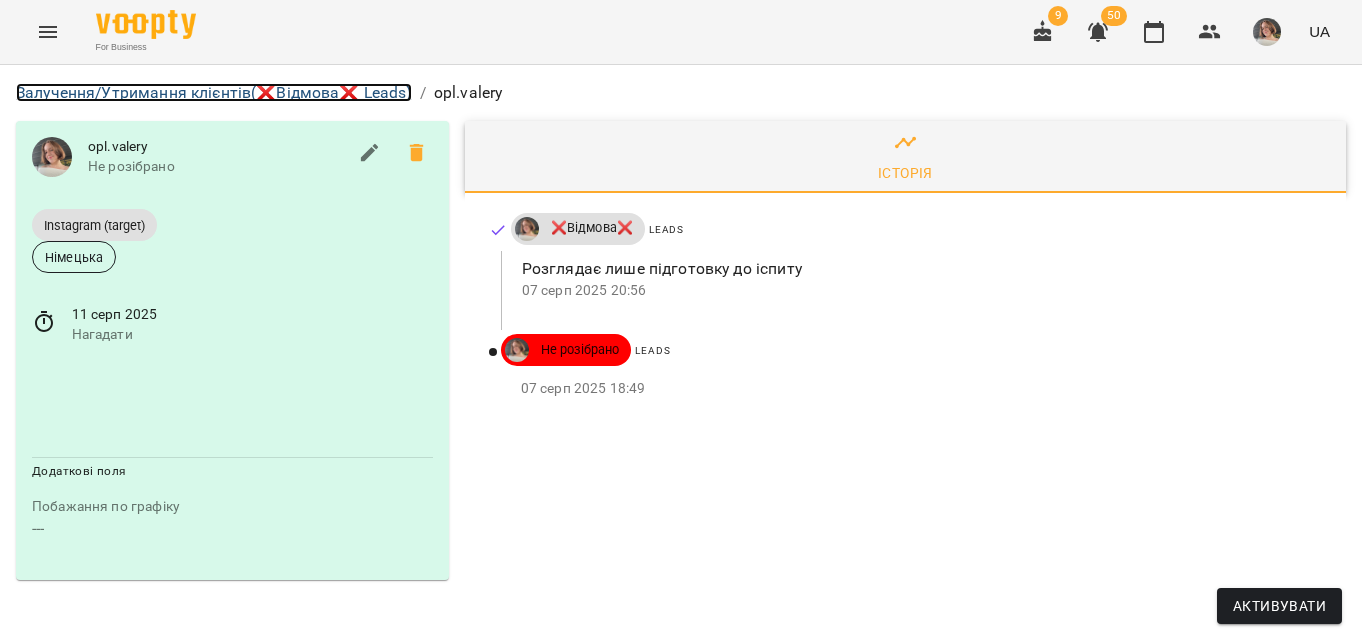 click on "Залучення/Утримання клієнтів (❌Відмова❌ Leads)" at bounding box center [214, 92] 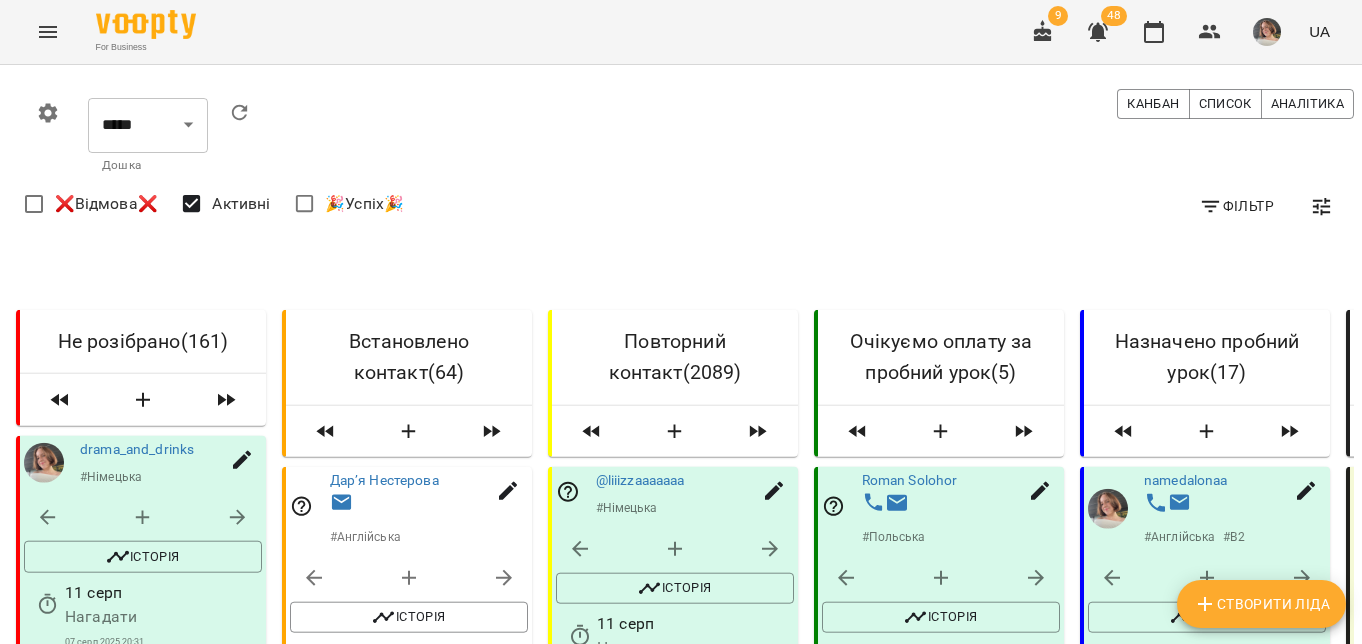 click 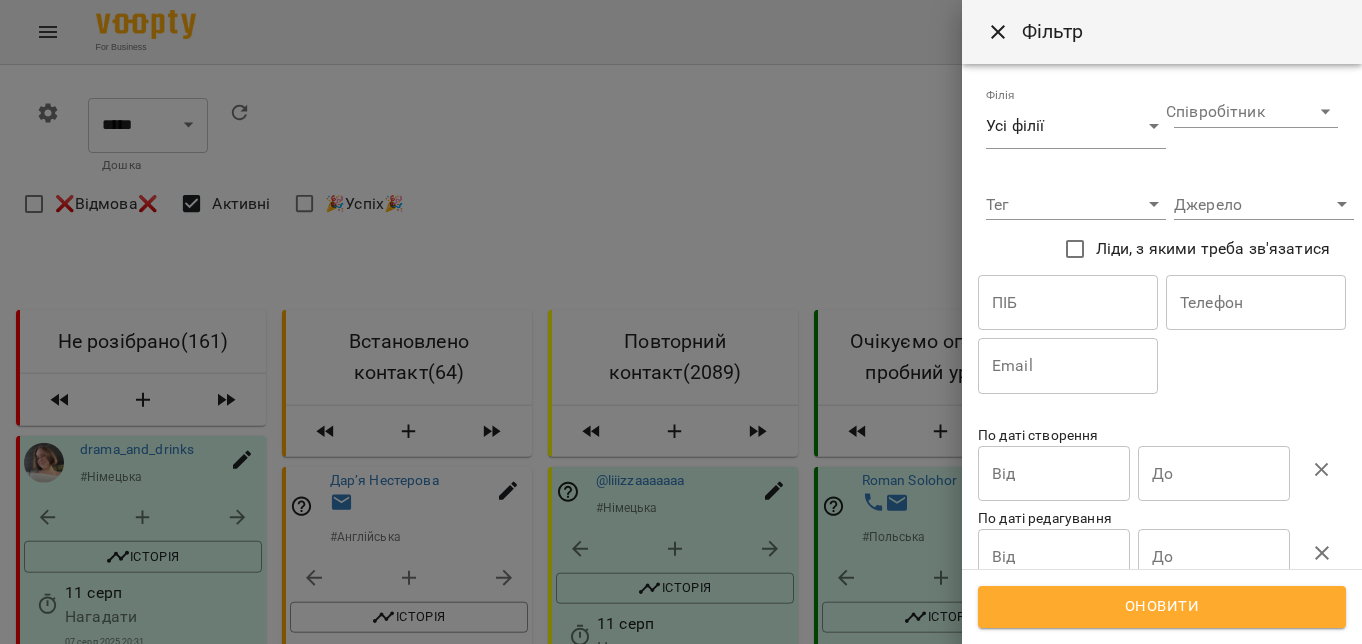 click at bounding box center [1068, 303] 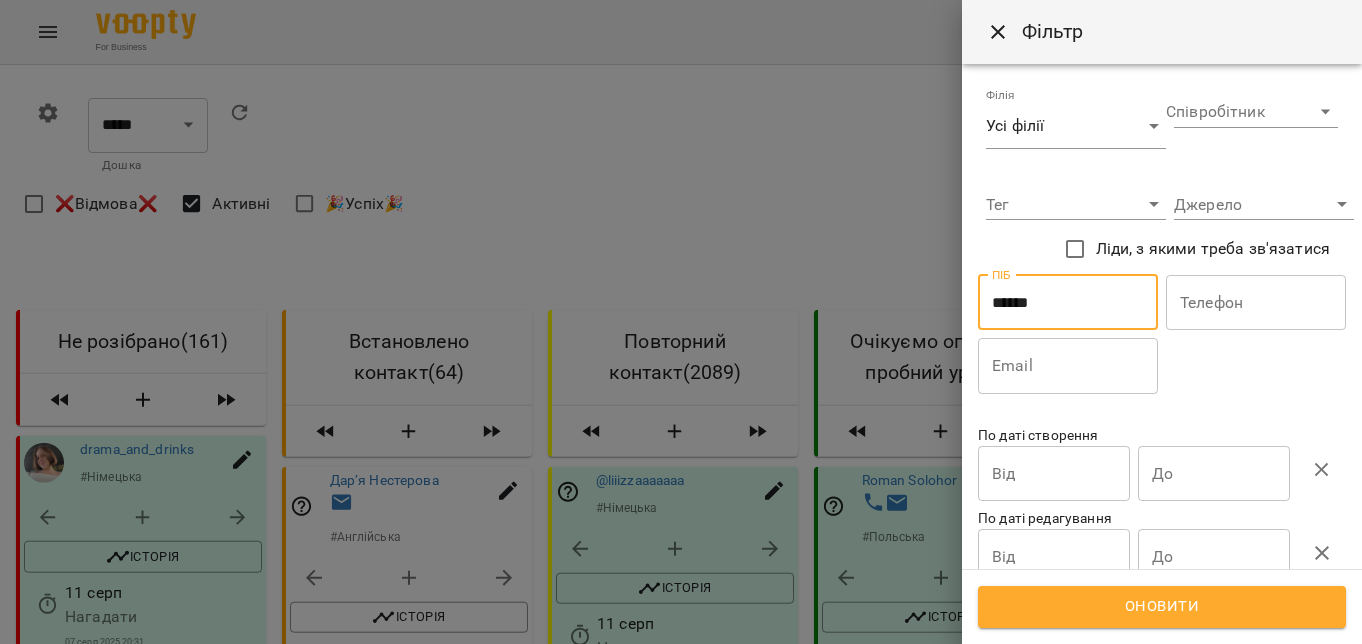 type on "******" 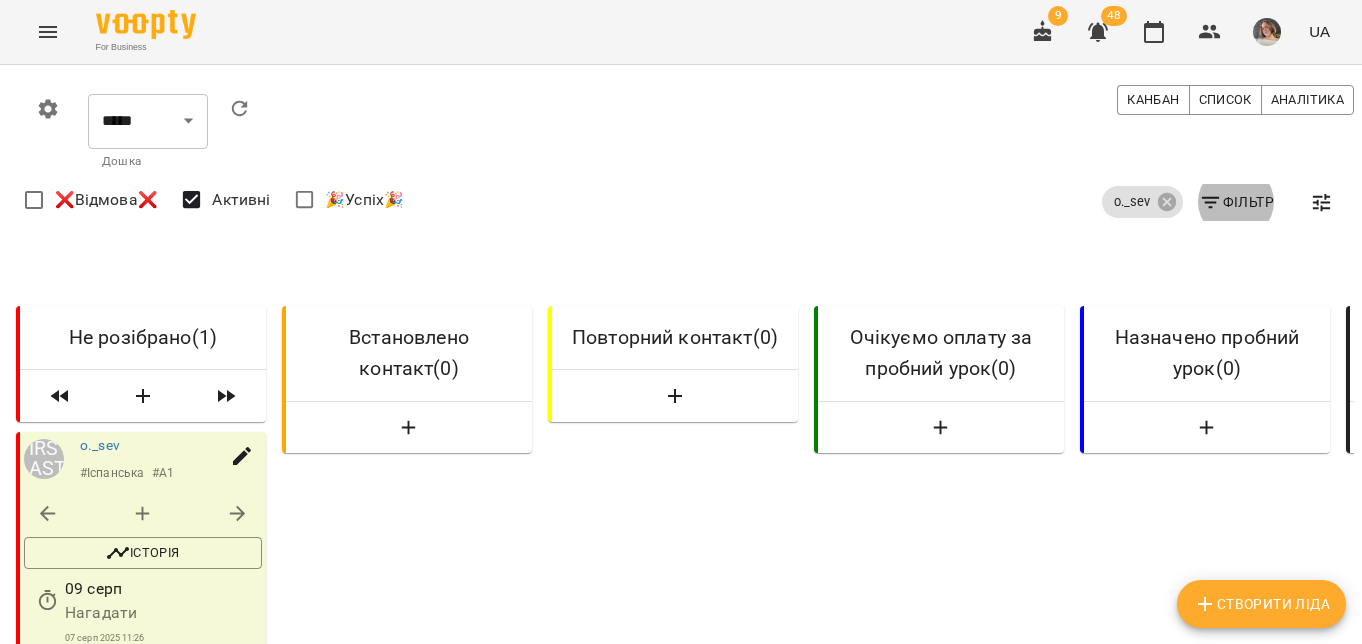 scroll, scrollTop: 262, scrollLeft: 0, axis: vertical 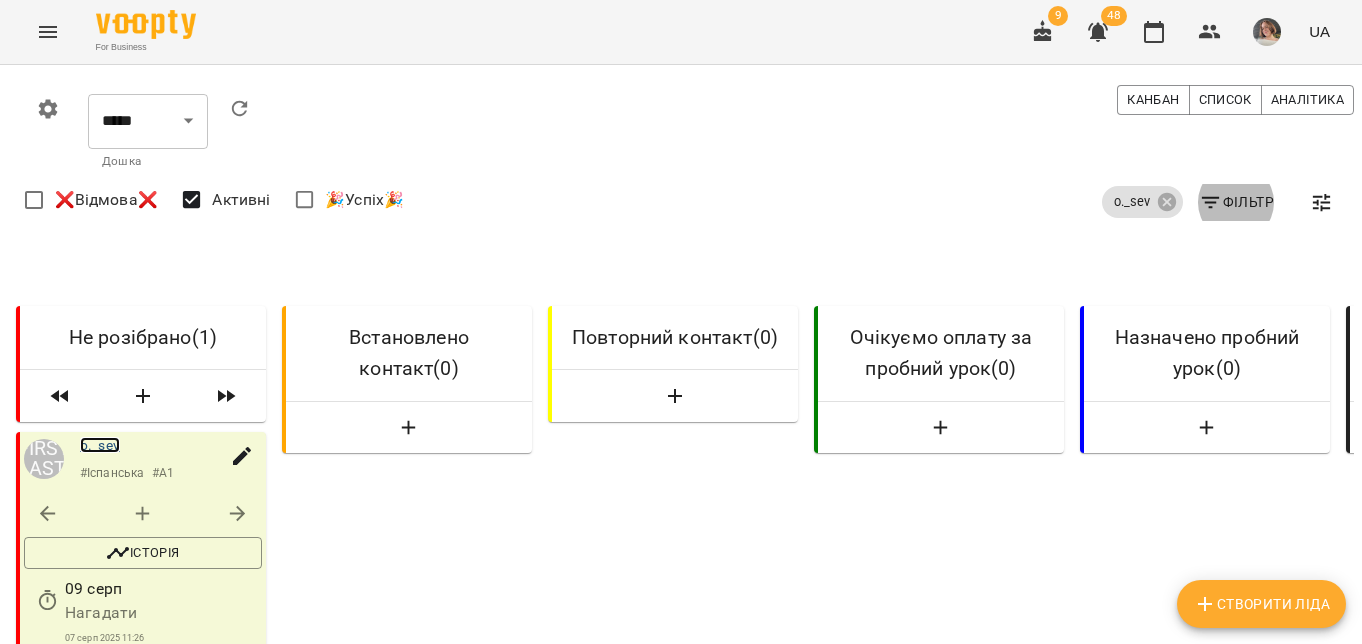 click on "o._sev" at bounding box center [100, 445] 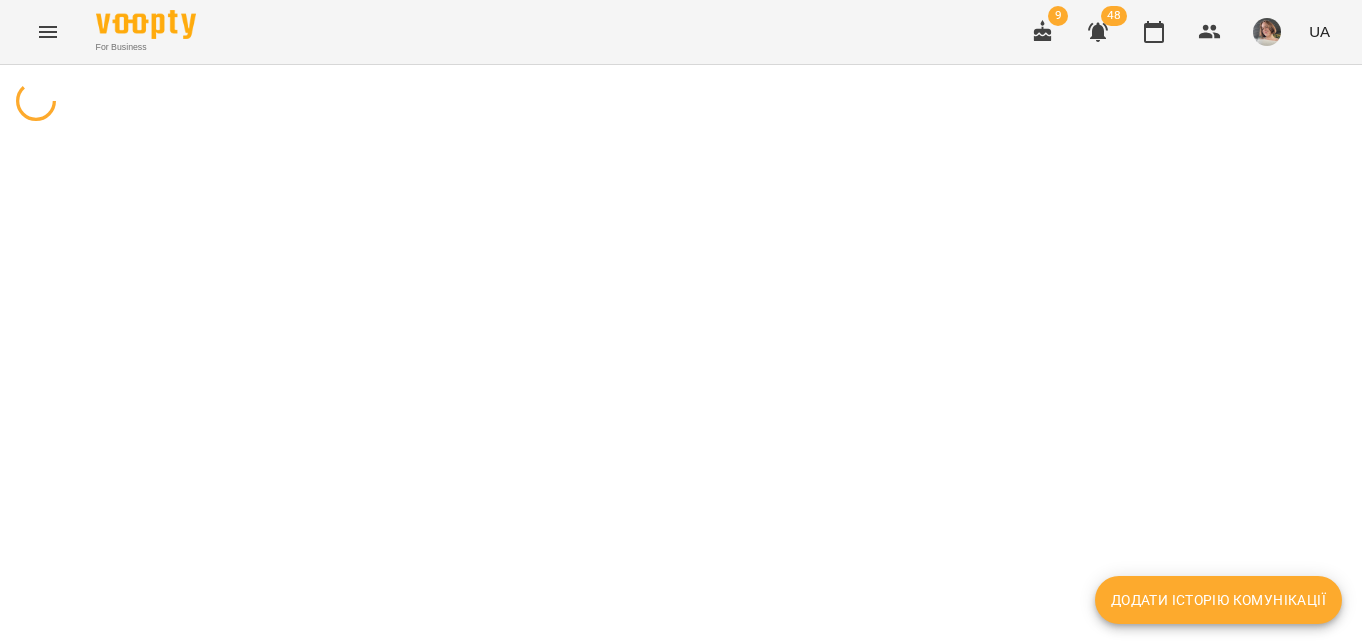 scroll, scrollTop: 0, scrollLeft: 0, axis: both 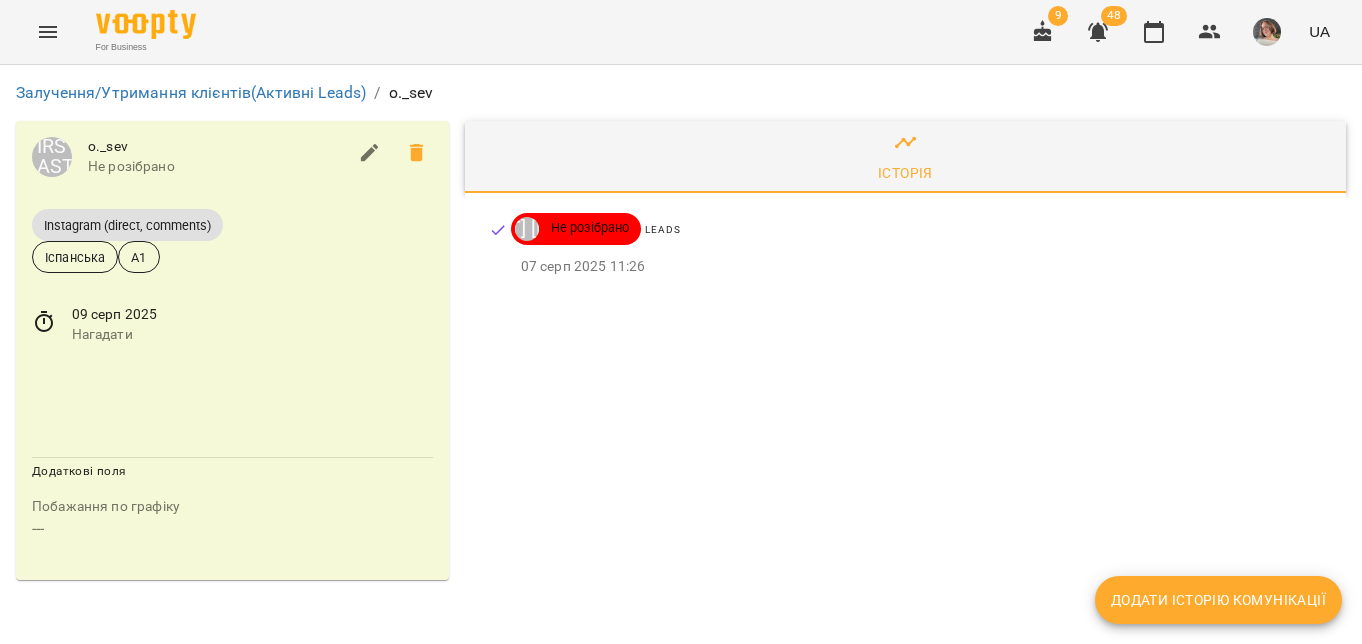 click on "Додати історію комунікації" at bounding box center [1218, 600] 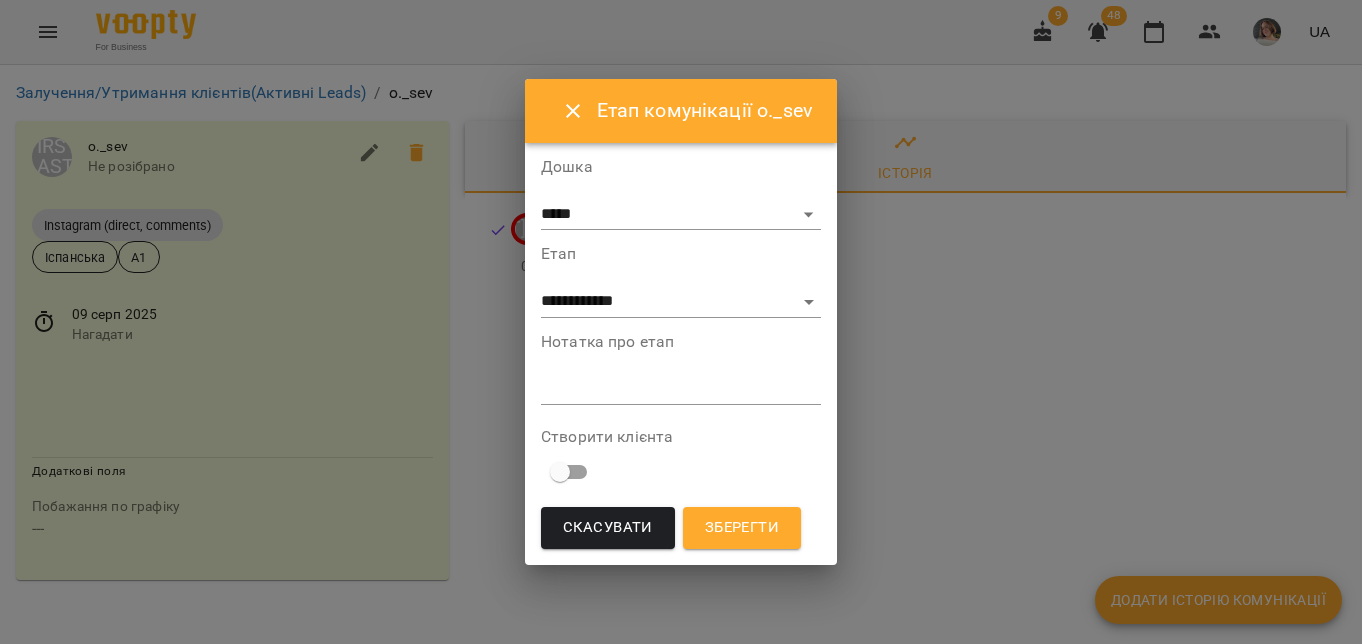click at bounding box center [681, 388] 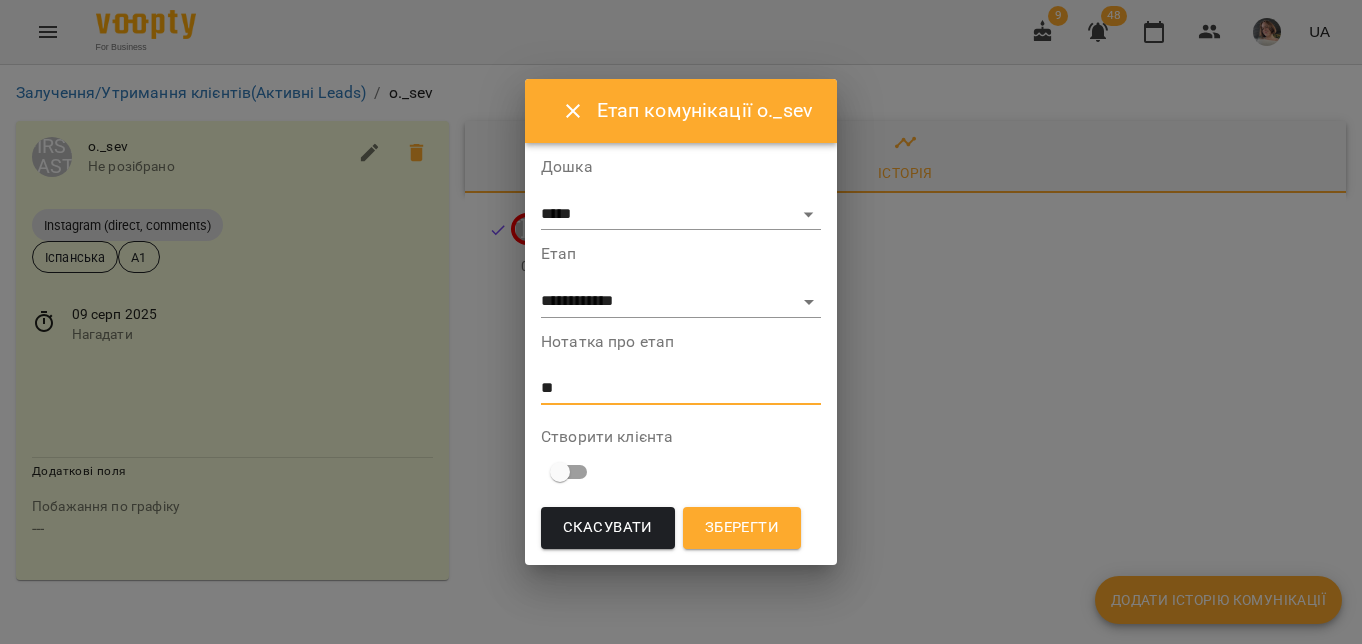 type on "*" 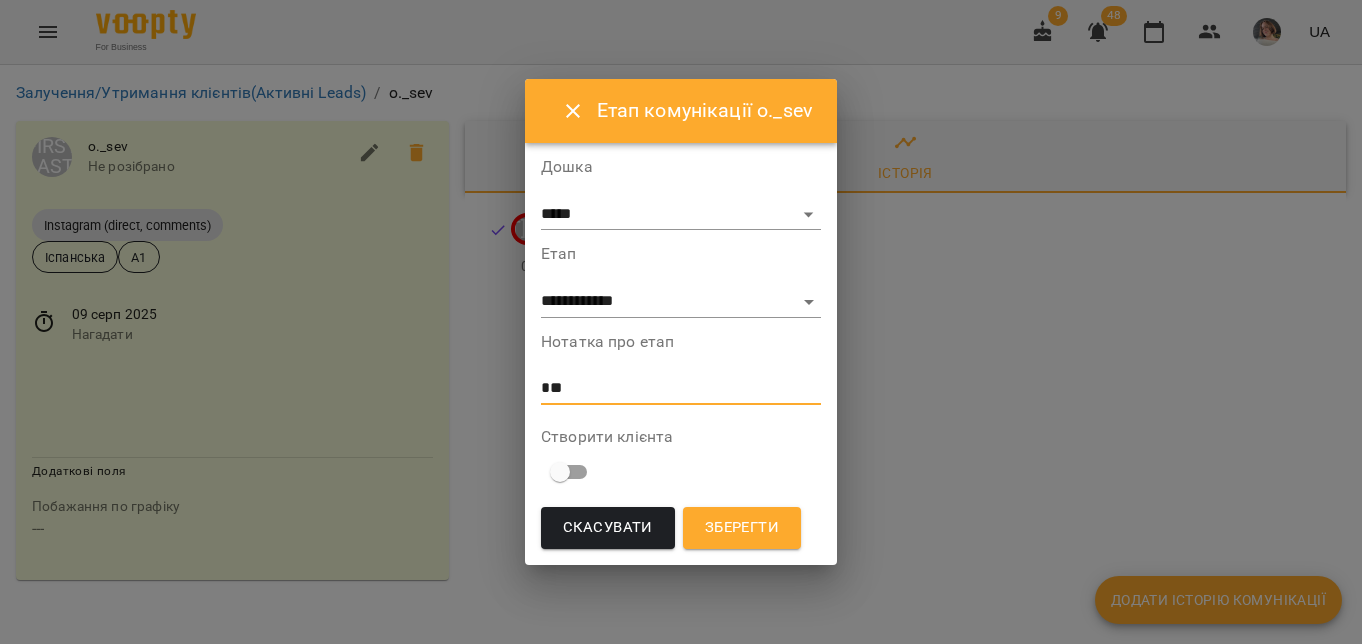 type on "*" 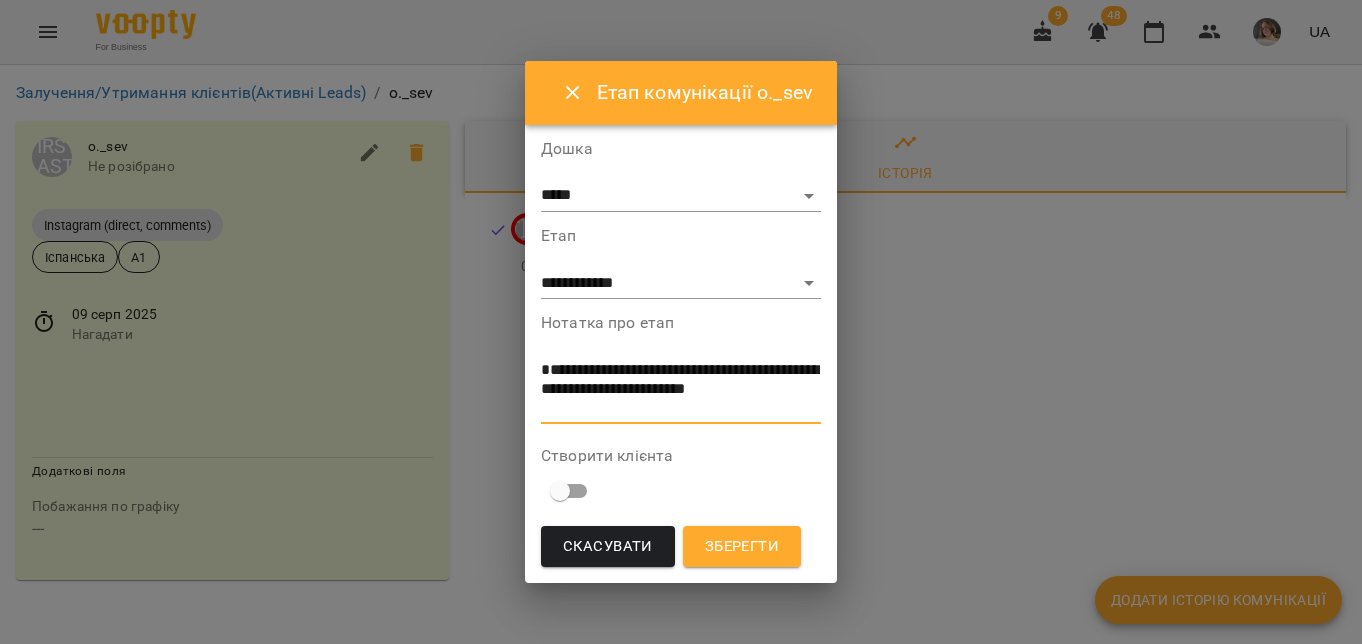 scroll, scrollTop: 0, scrollLeft: 0, axis: both 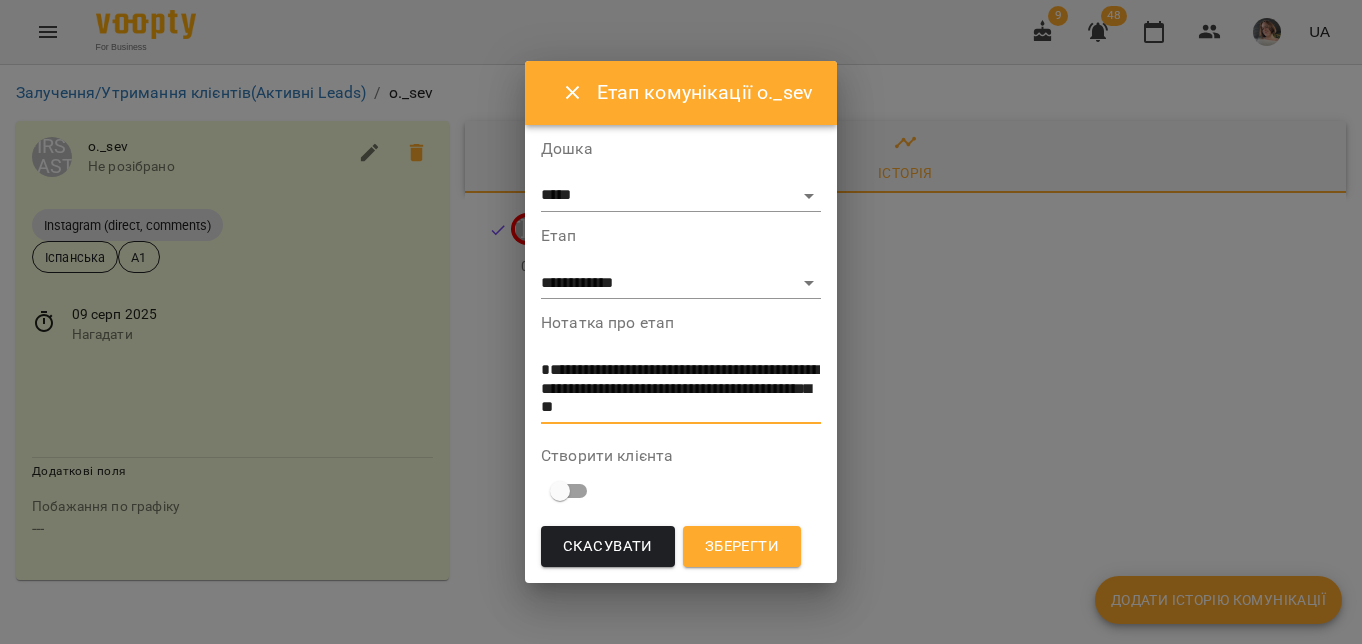type on "**********" 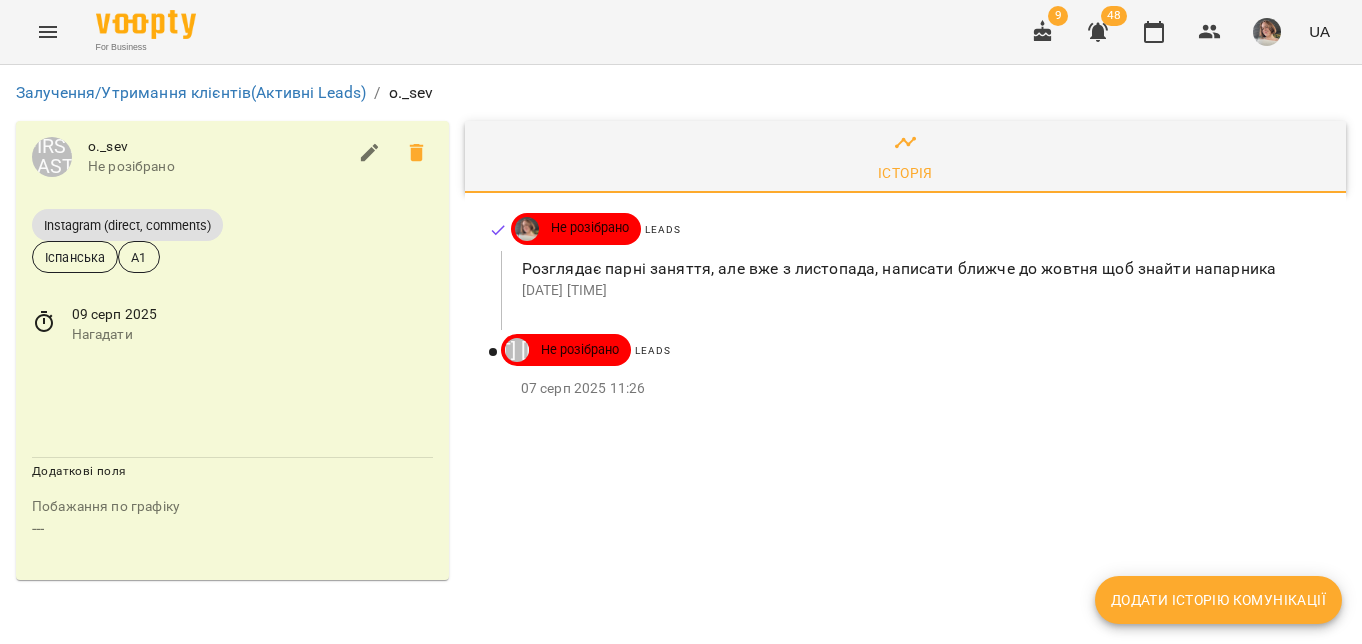 click at bounding box center [44, 325] 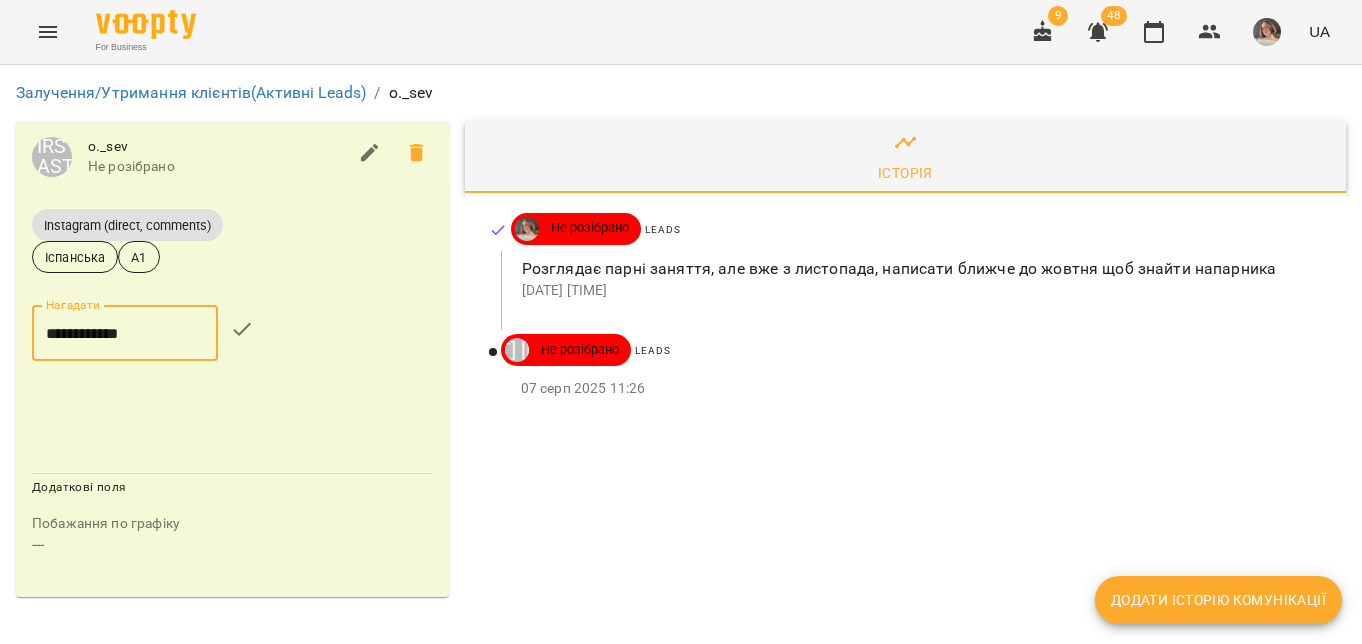 click on "**********" at bounding box center (125, 333) 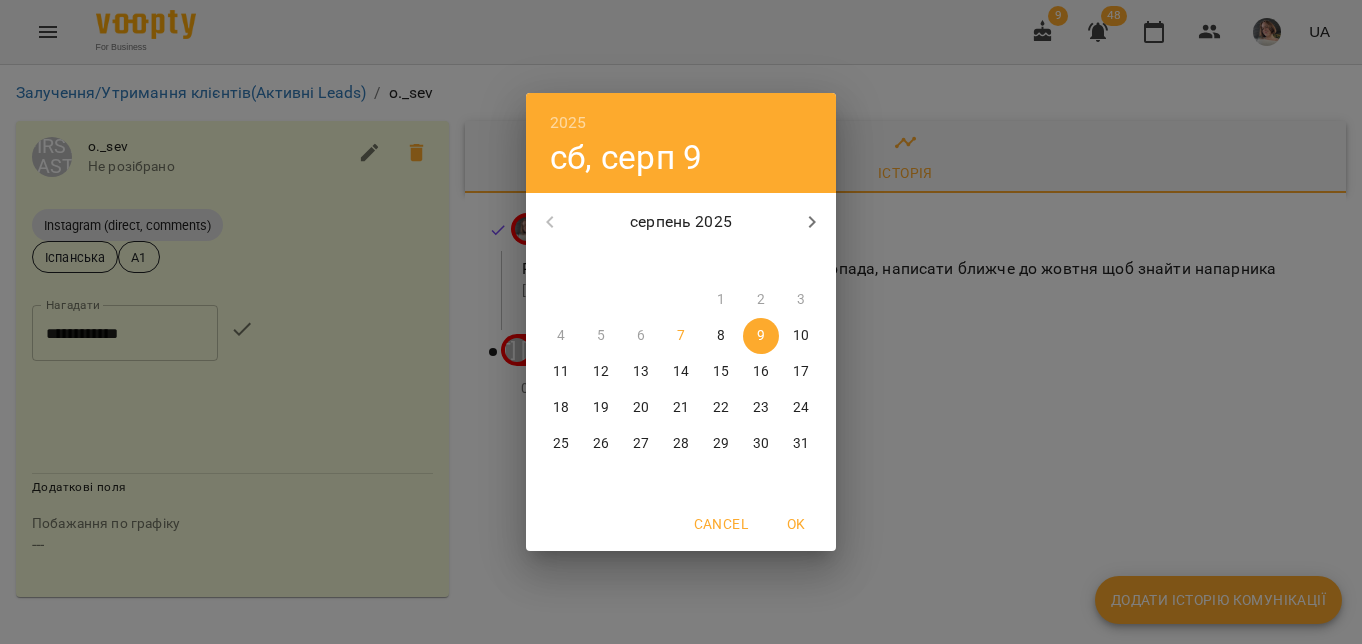 click 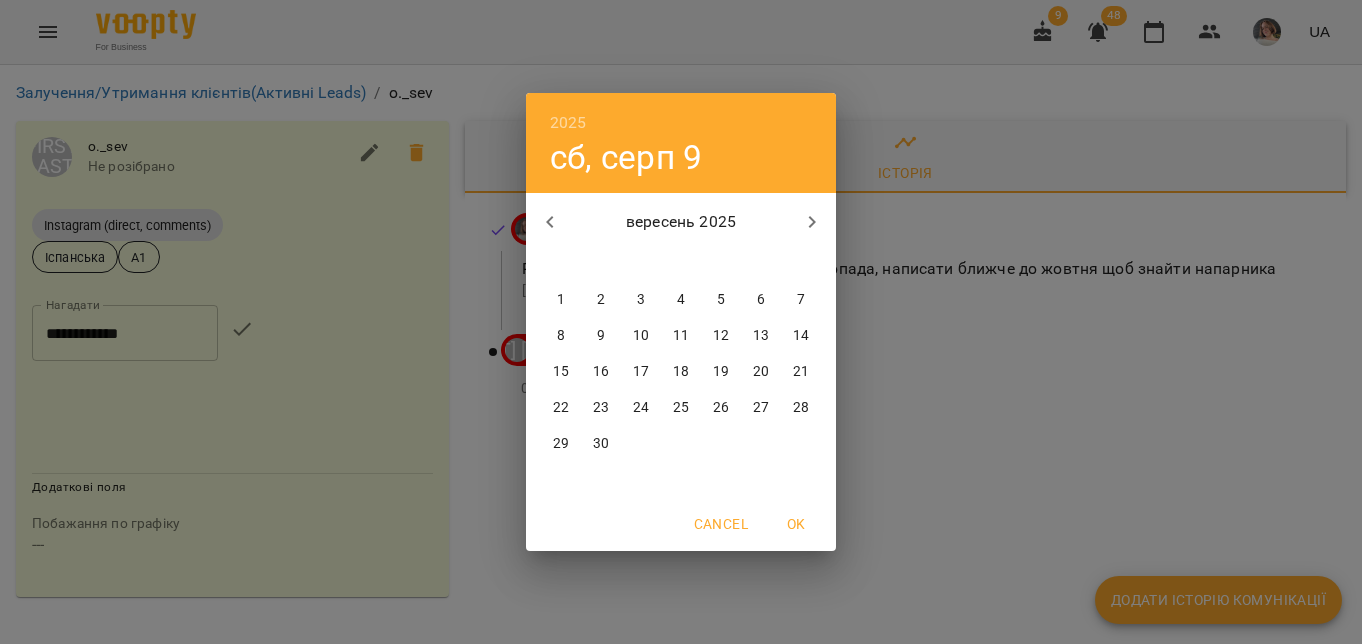 click on "30" at bounding box center (601, 444) 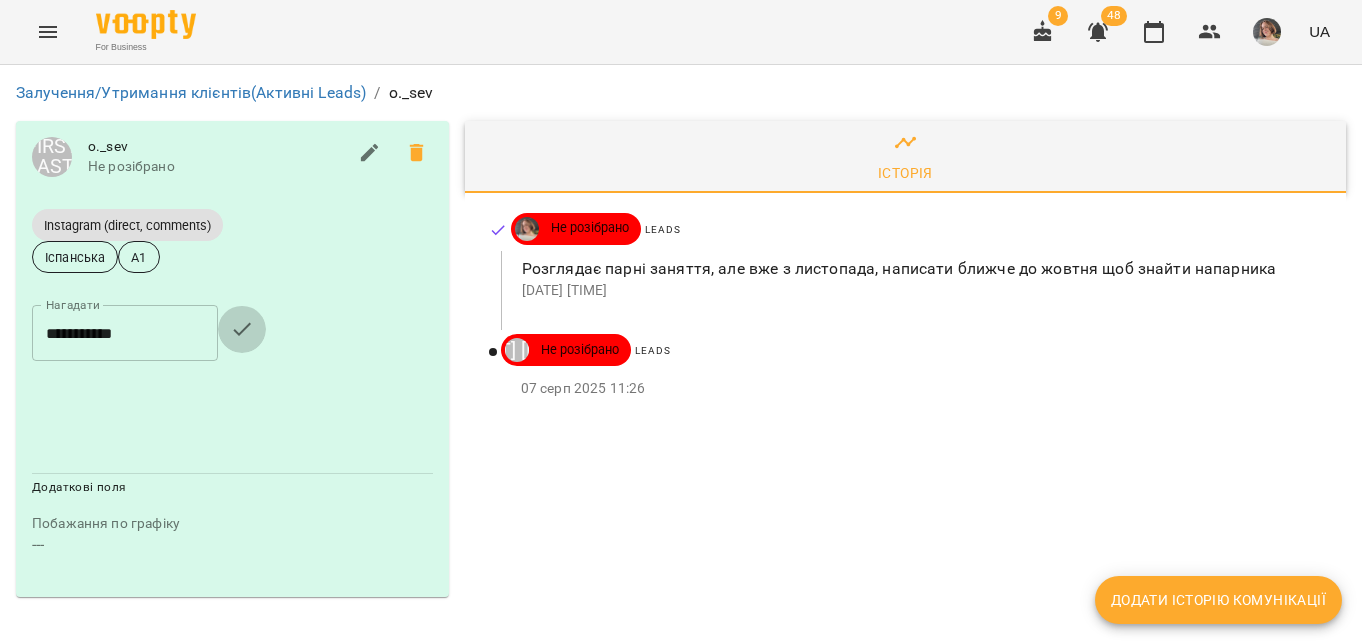 click 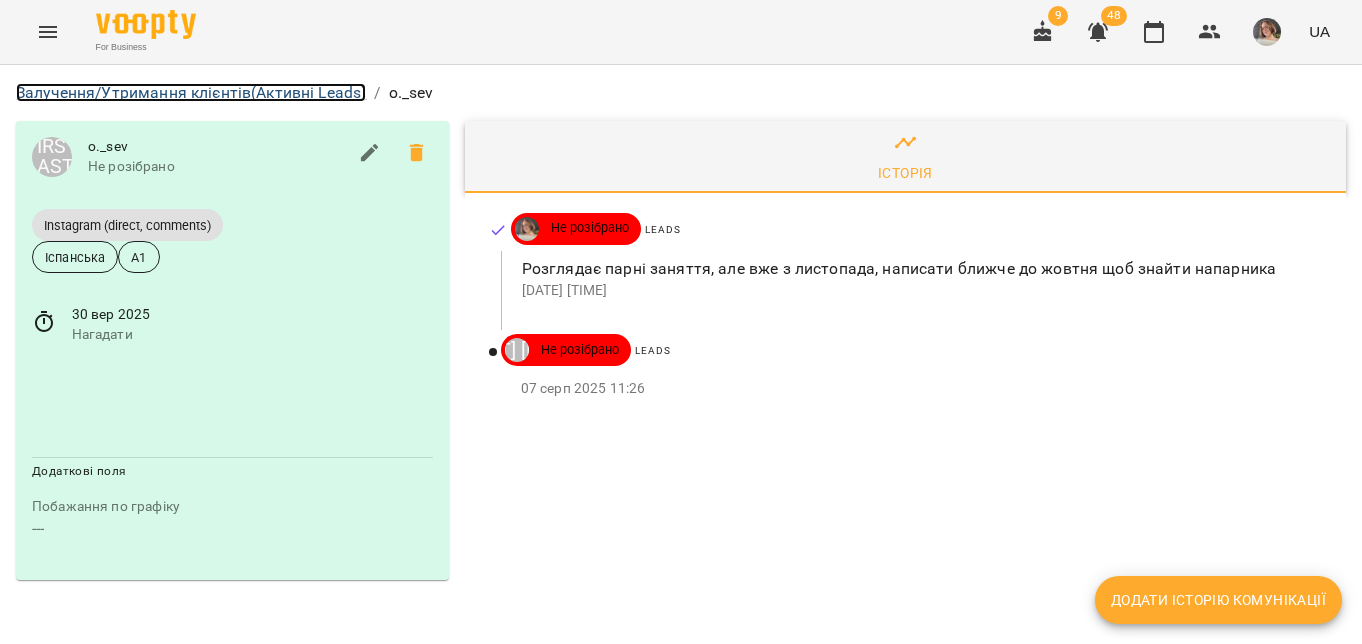 click on "Залучення/Утримання клієнтів (Активні Leads)" at bounding box center [191, 92] 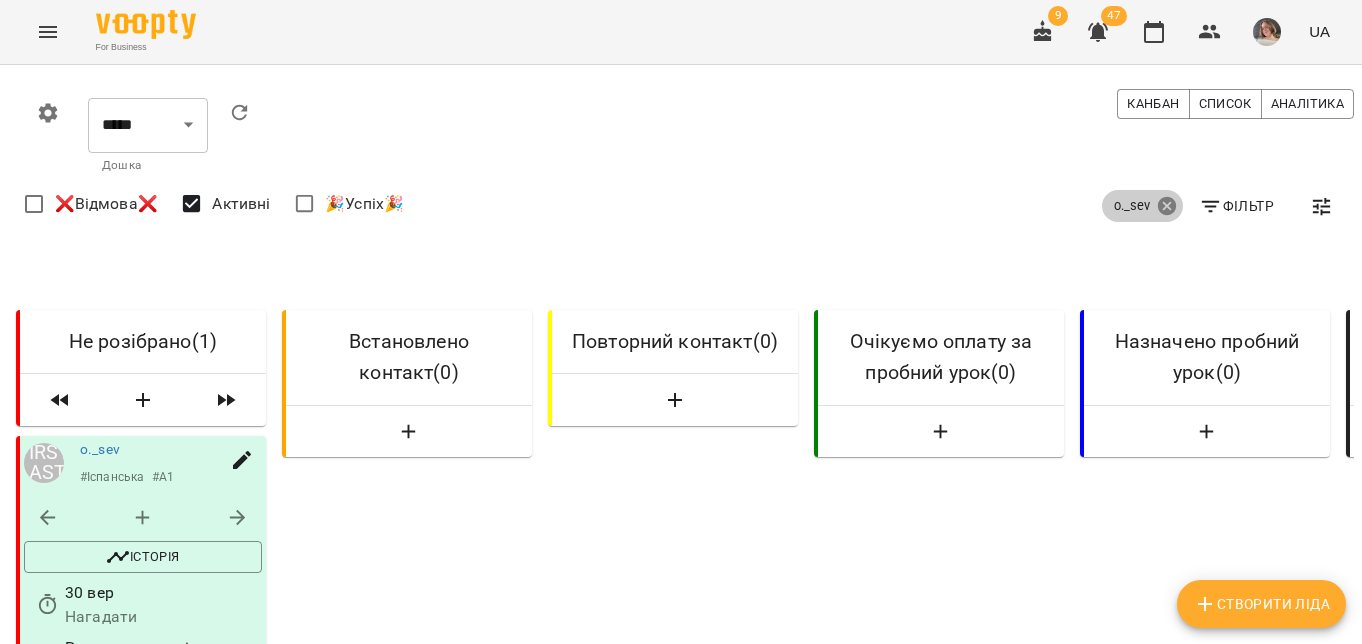 click 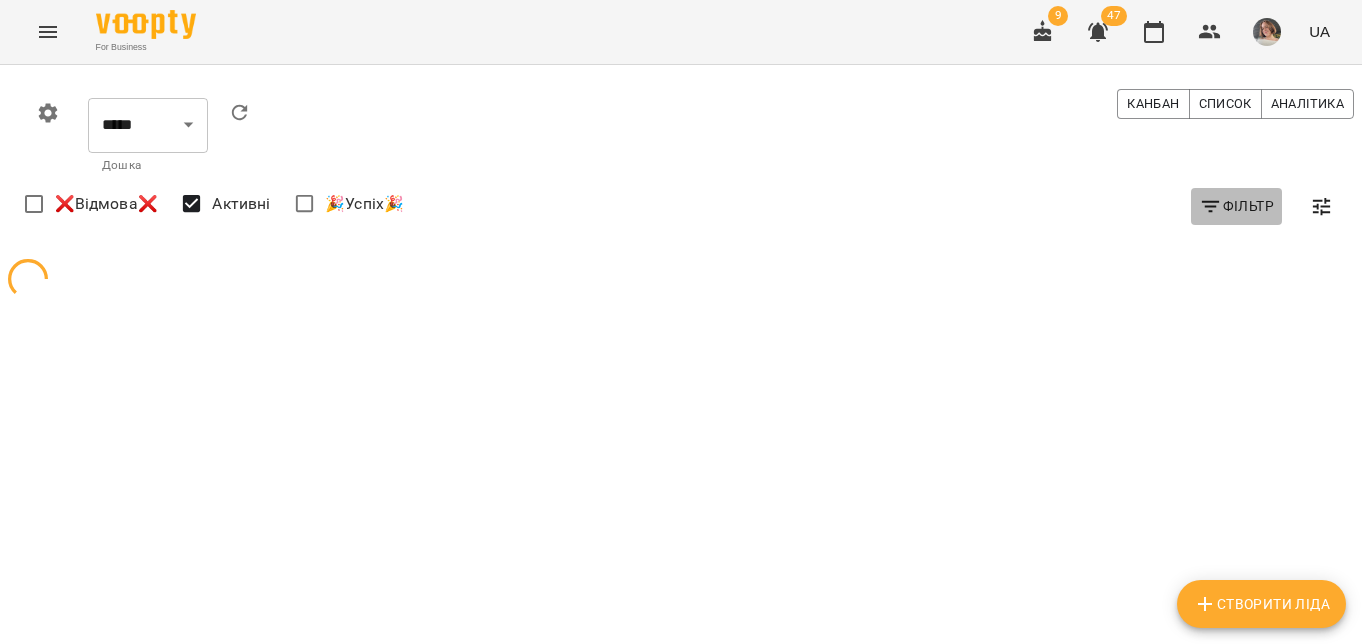 click 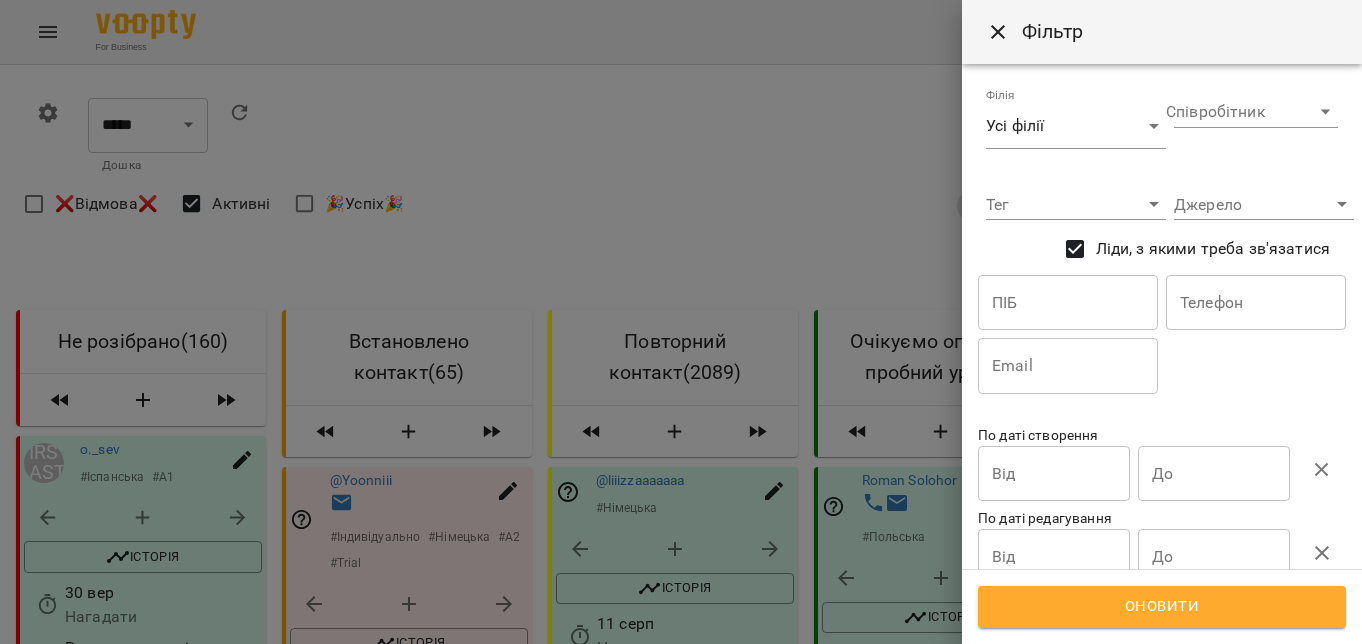 click on "Оновити" at bounding box center [1162, 607] 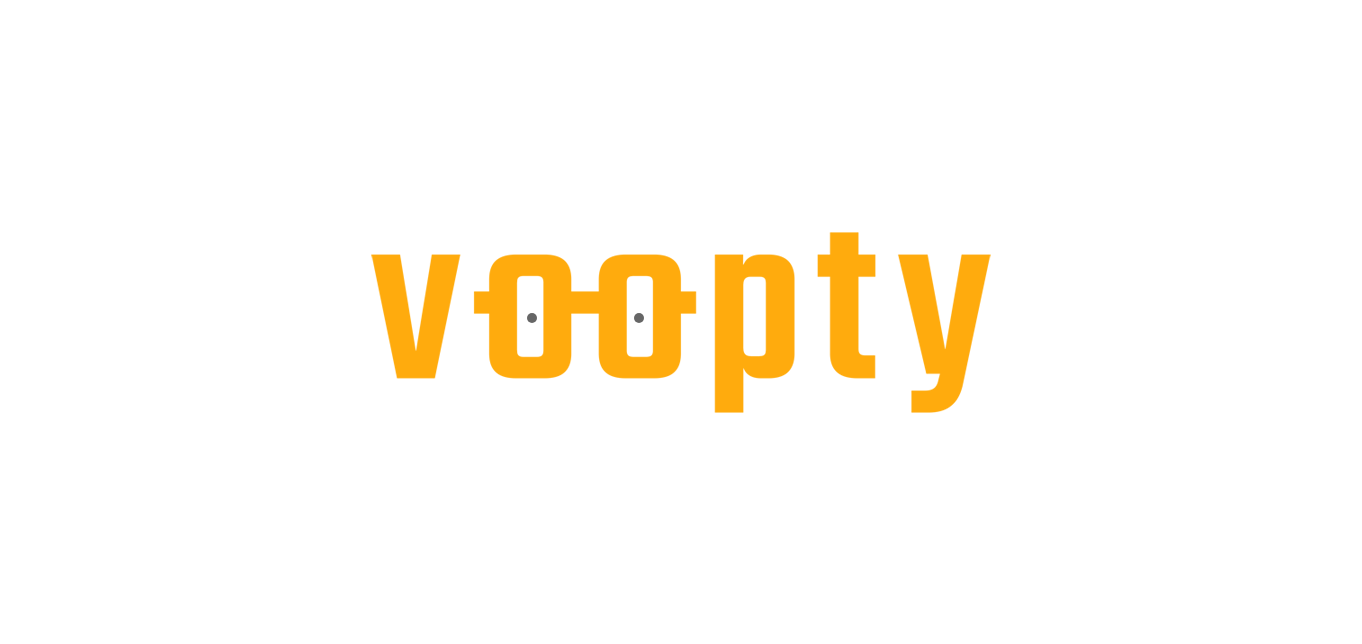 scroll, scrollTop: 0, scrollLeft: 0, axis: both 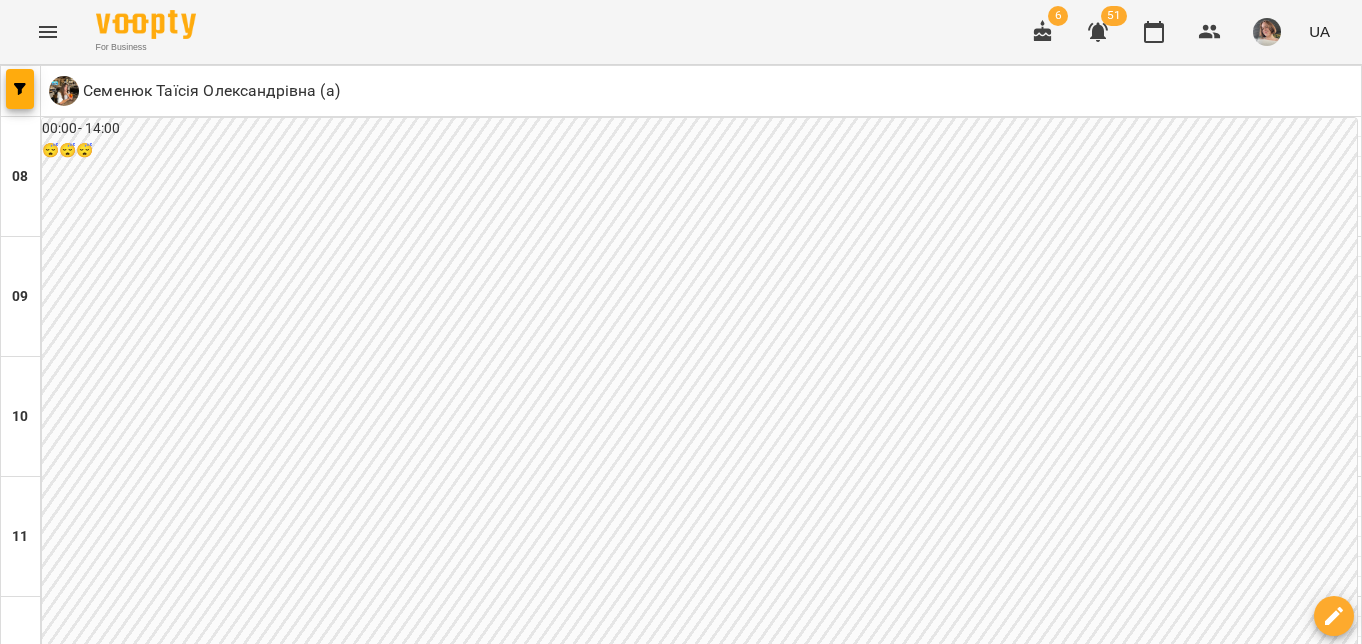 click on "пт 08 серп" at bounding box center (952, 1949) 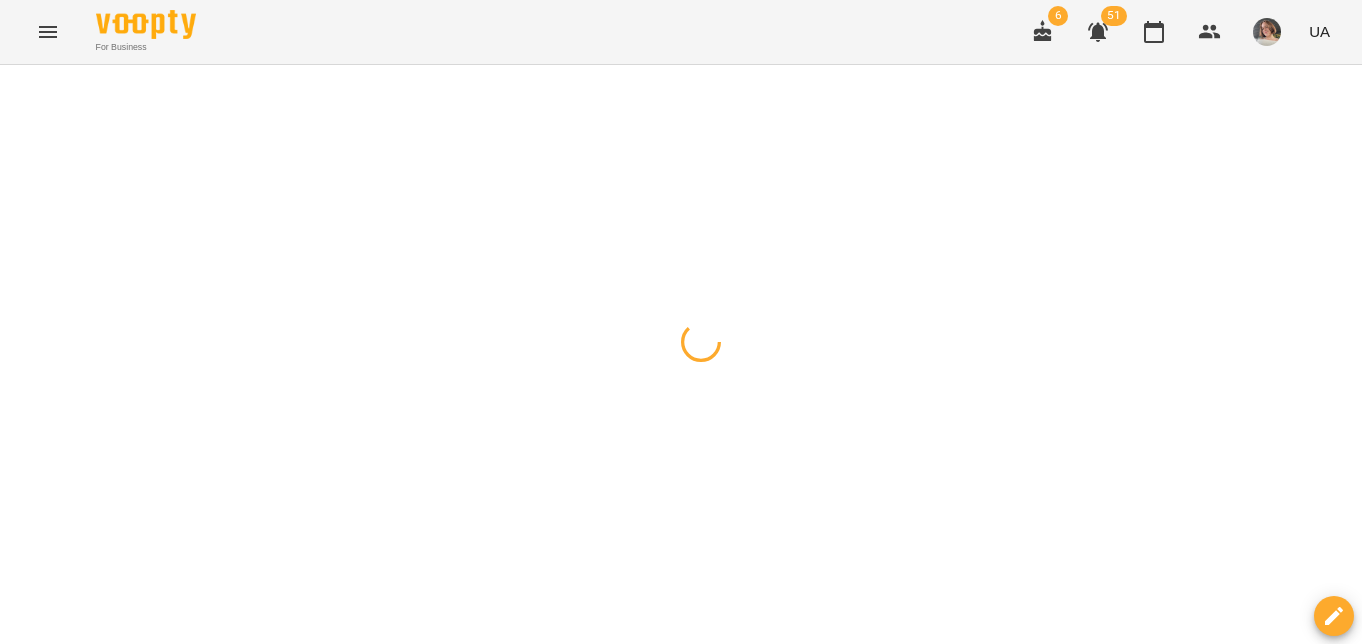 click at bounding box center (20, 89) 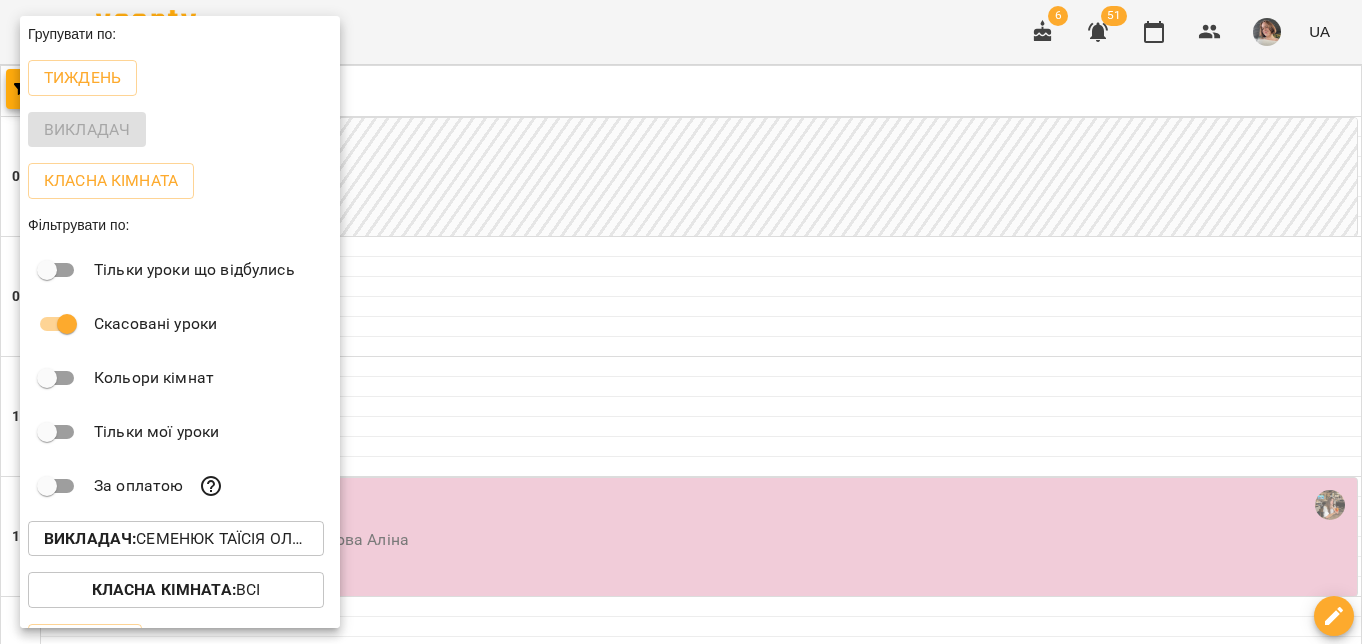 click on "Викладач :  Семенюк Таїсія Олександрівна (а)" at bounding box center (176, 539) 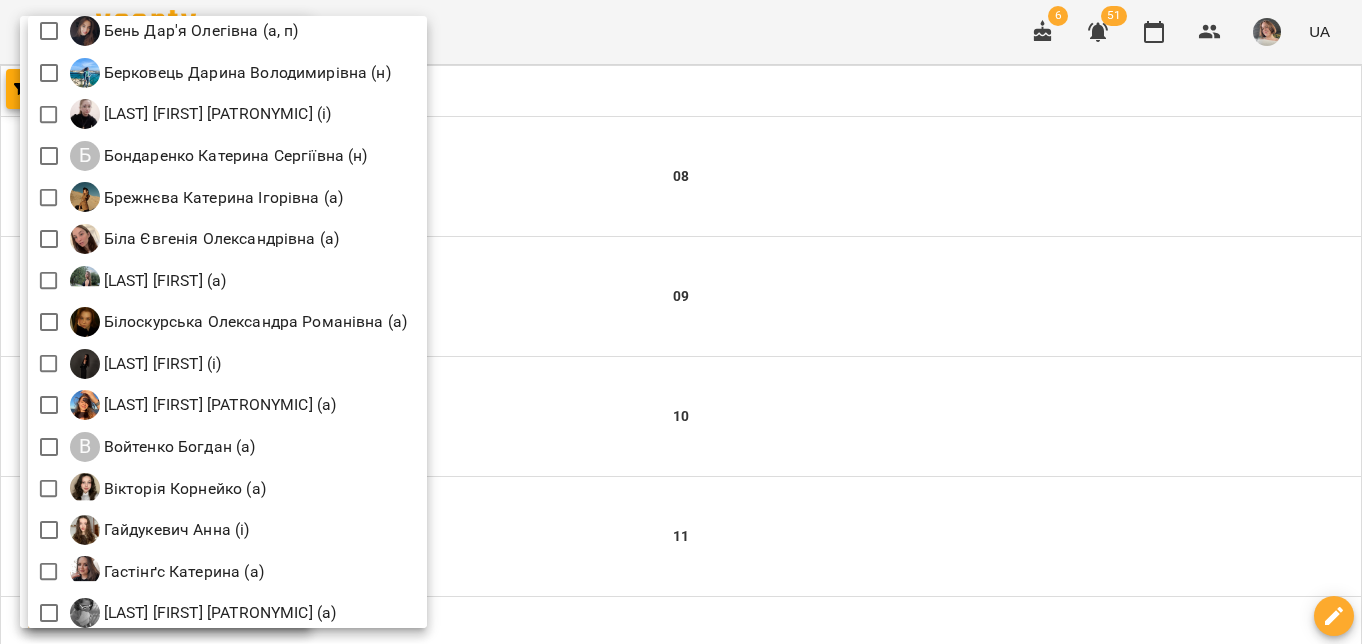 scroll, scrollTop: 245, scrollLeft: 0, axis: vertical 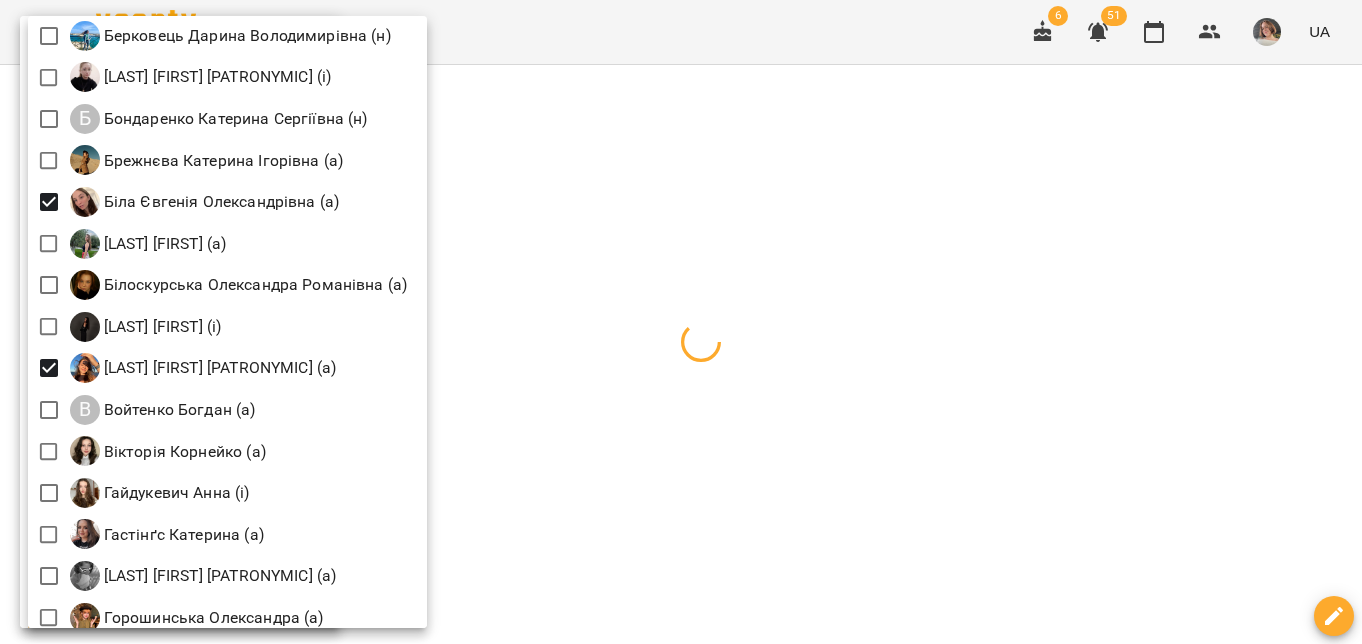 click at bounding box center [681, 322] 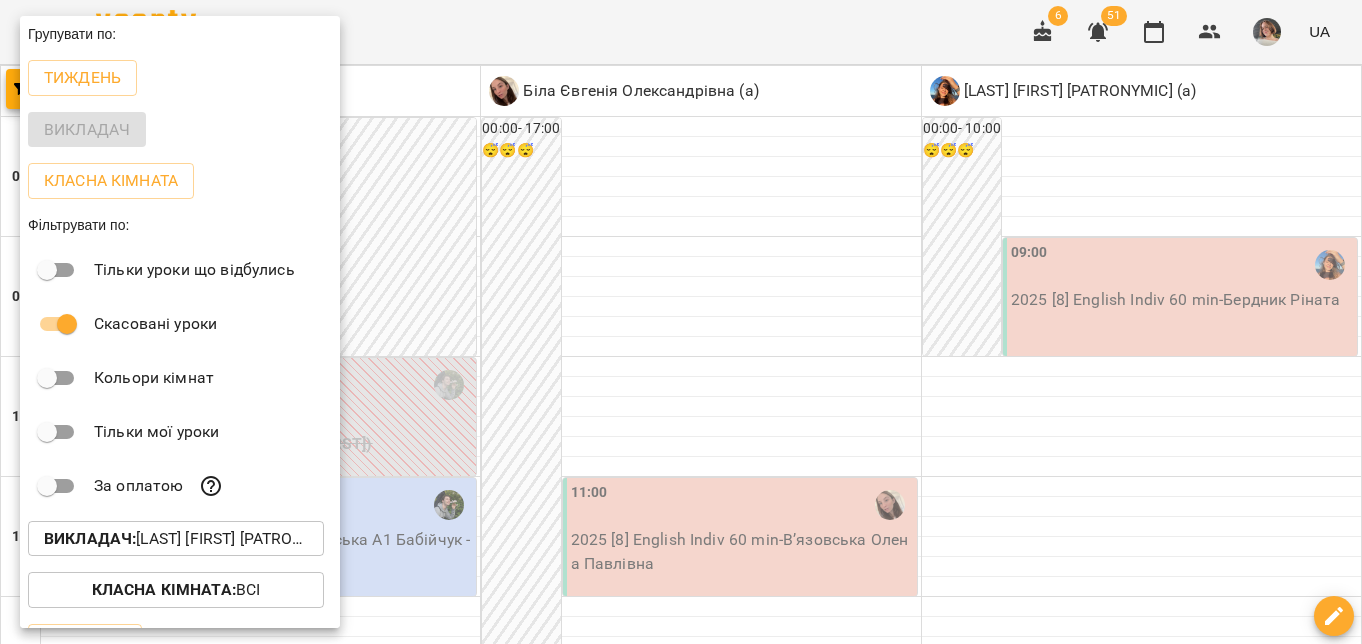 click on "Викладач :  Бабійчук Володимир Дмитрович (п),Біла Євгенія Олександрівна (а),Вербова Єлизавета Сергіївна (а)" at bounding box center [176, 539] 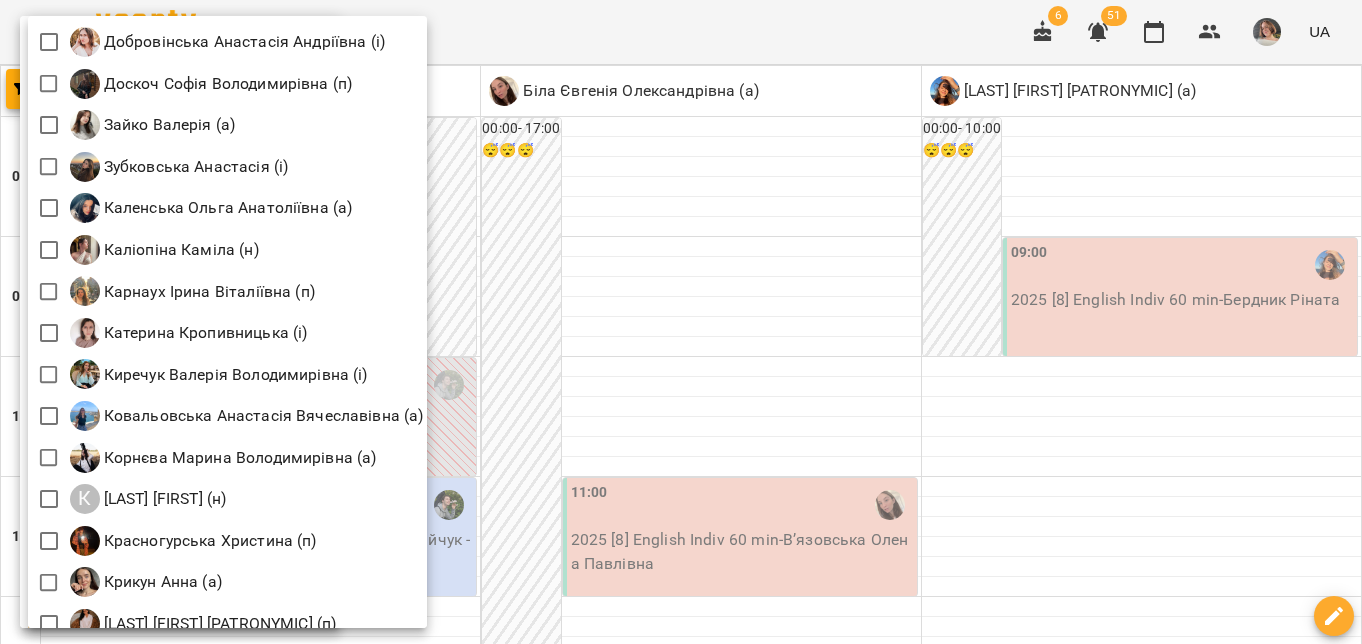 scroll, scrollTop: 1130, scrollLeft: 0, axis: vertical 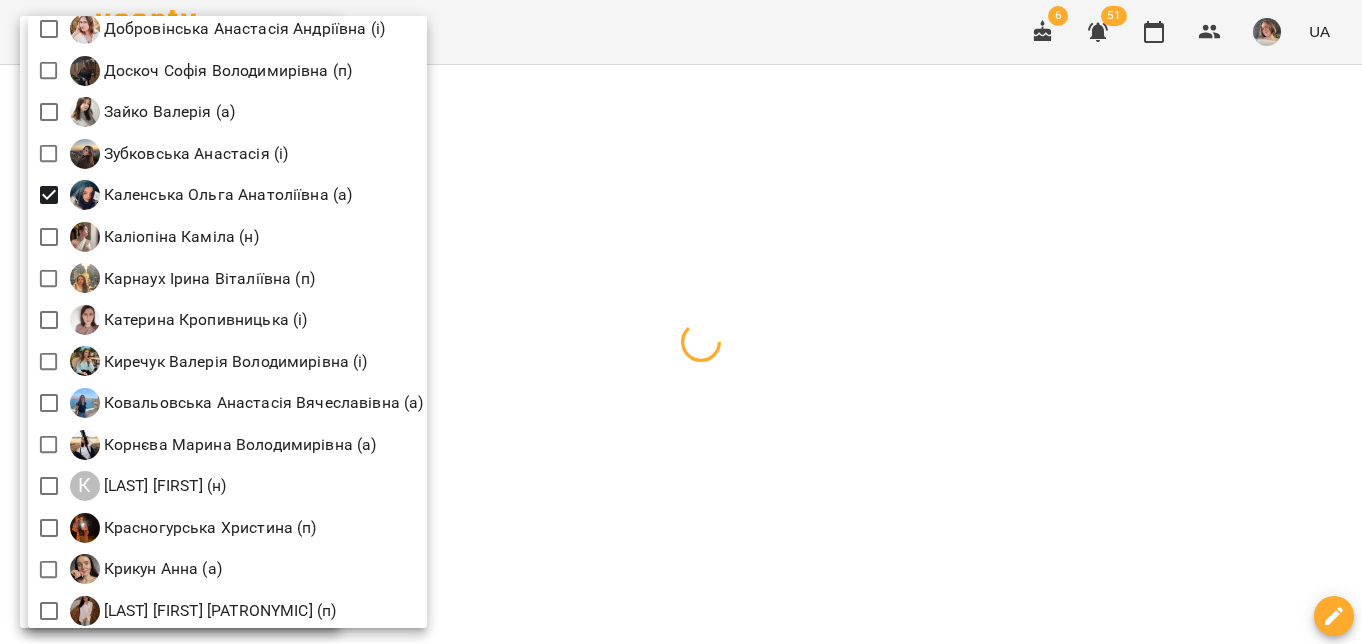 click at bounding box center (681, 322) 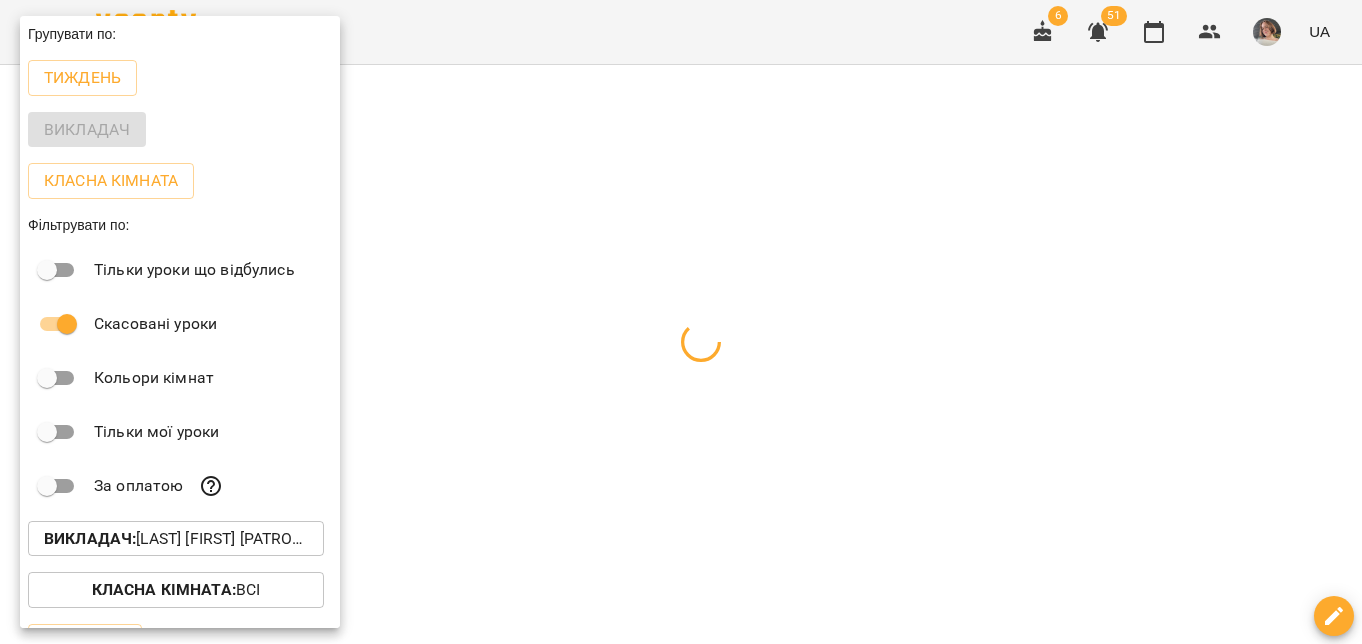 click at bounding box center (681, 322) 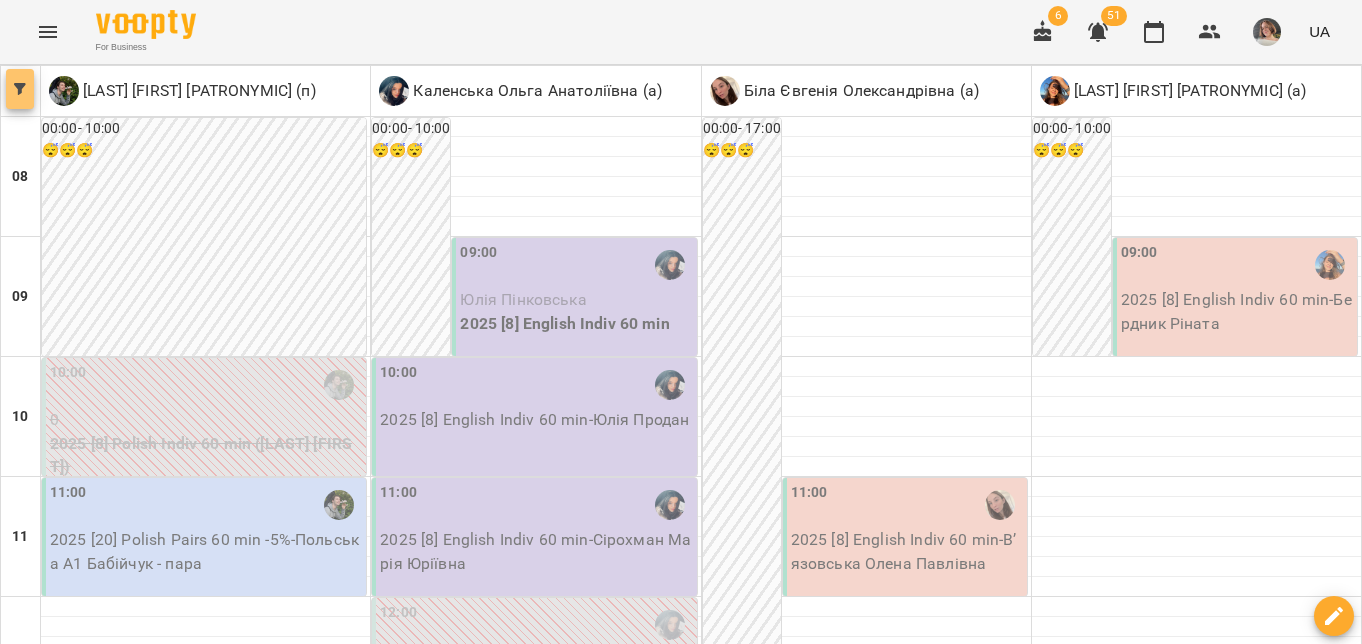click at bounding box center (20, 89) 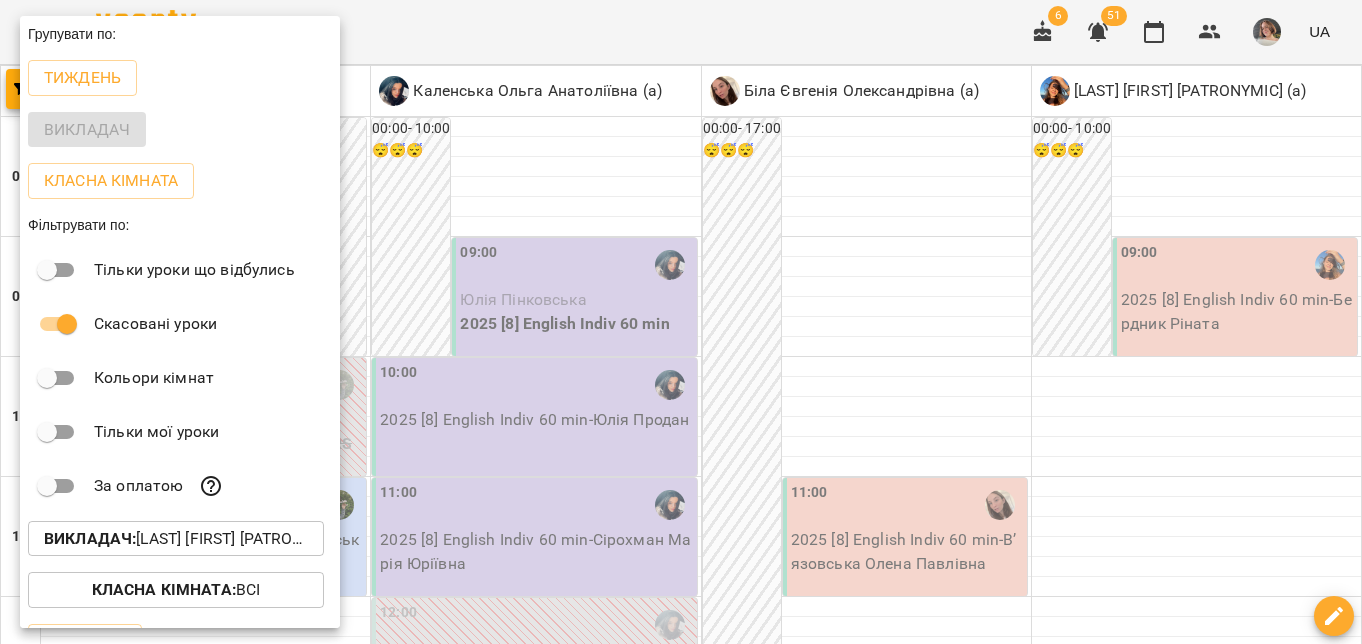 click on "Викладач :  Бабійчук Володимир Дмитрович (п),Біла Євгенія Олександрівна (а),Вербова Єлизавета Сергіївна (а),Каленська Ольга Анатоліївна (а)" at bounding box center (176, 539) 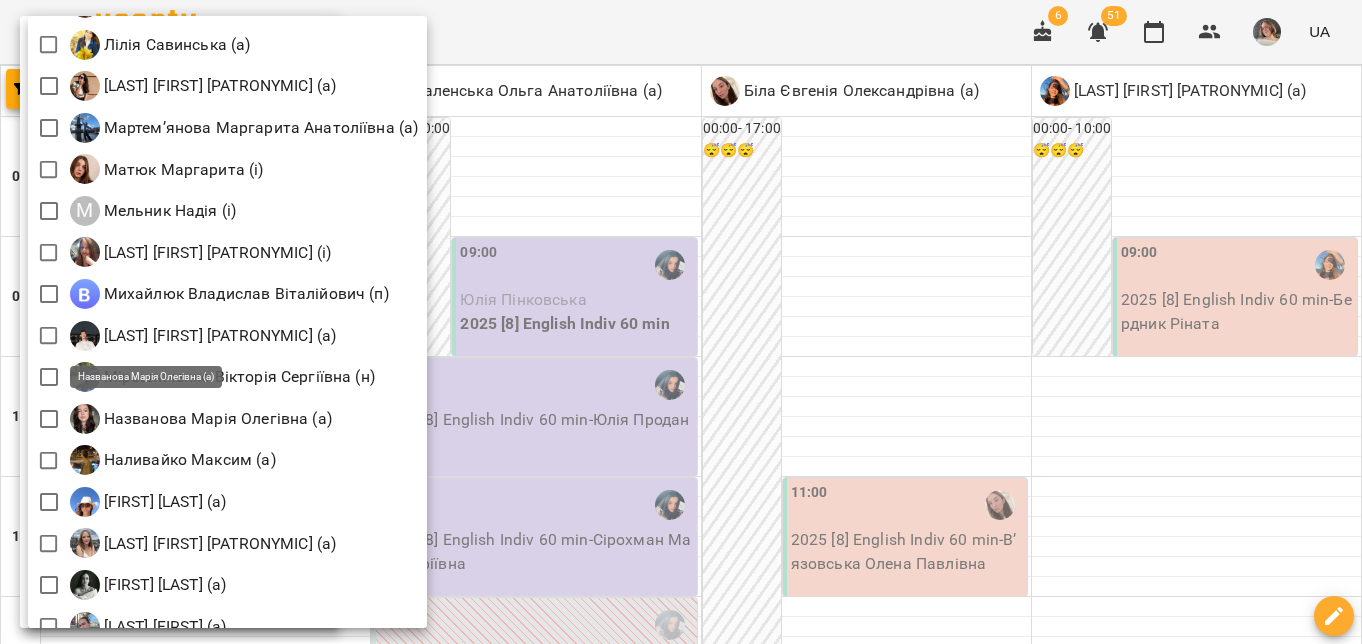 scroll, scrollTop: 1906, scrollLeft: 0, axis: vertical 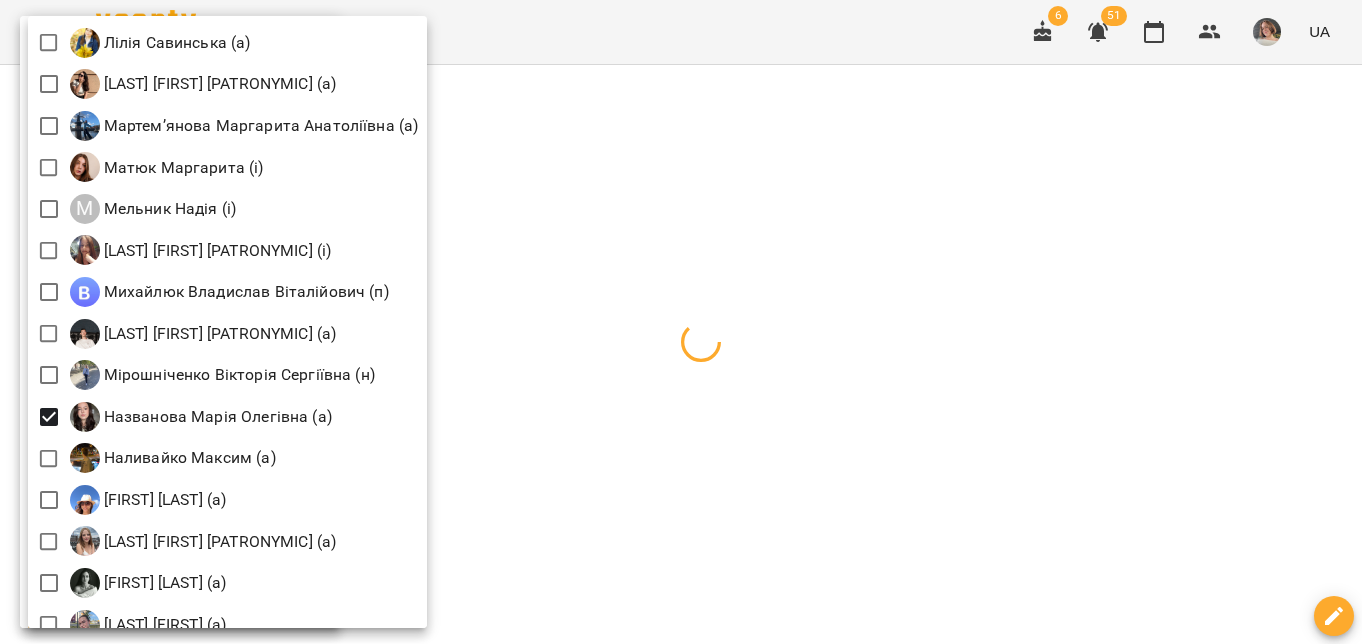 click at bounding box center [681, 322] 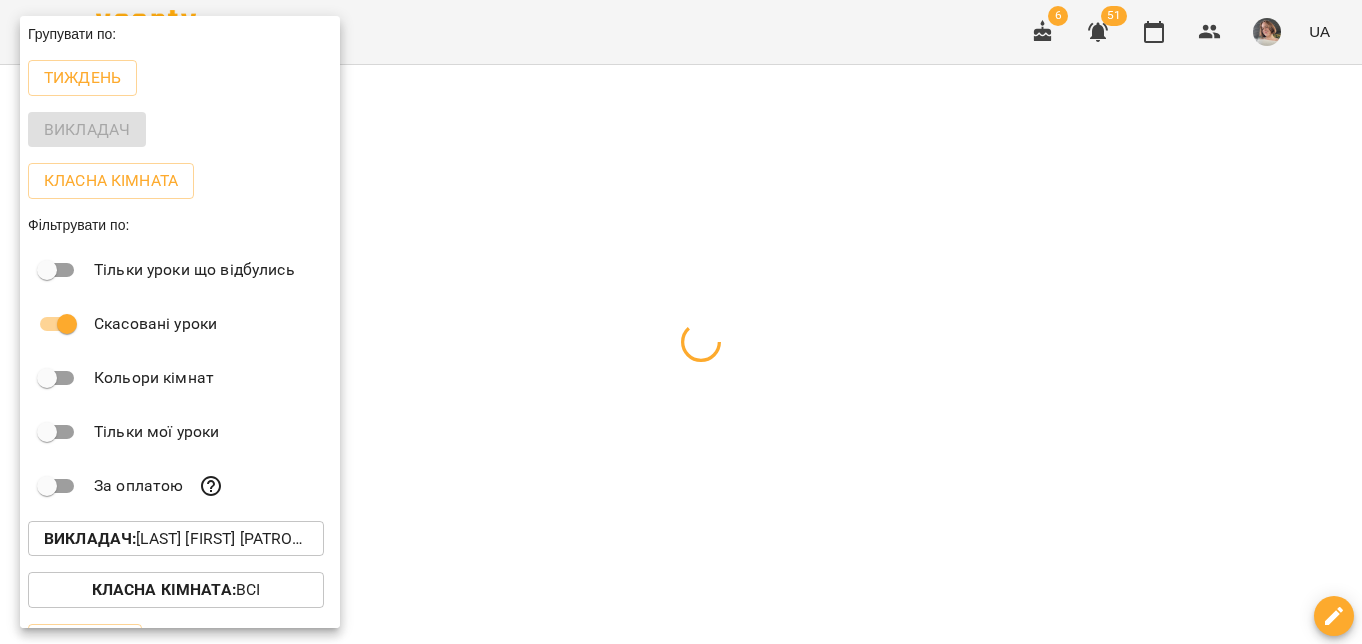 click at bounding box center (681, 322) 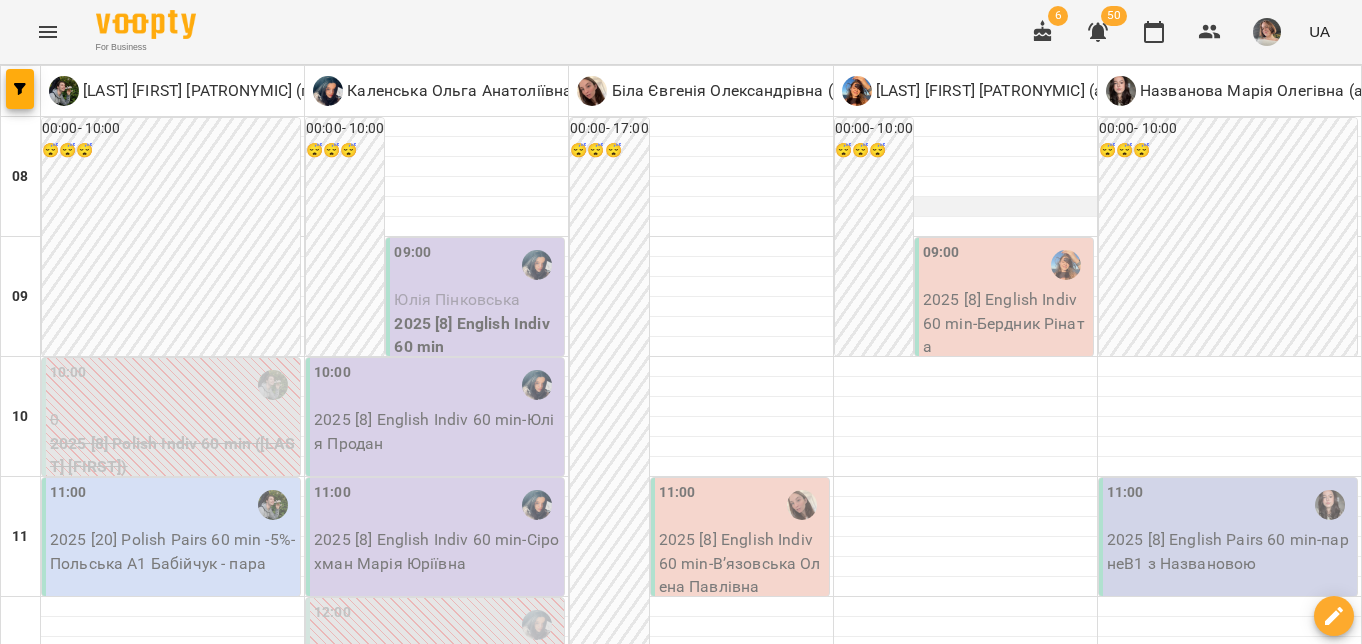 scroll, scrollTop: 0, scrollLeft: 0, axis: both 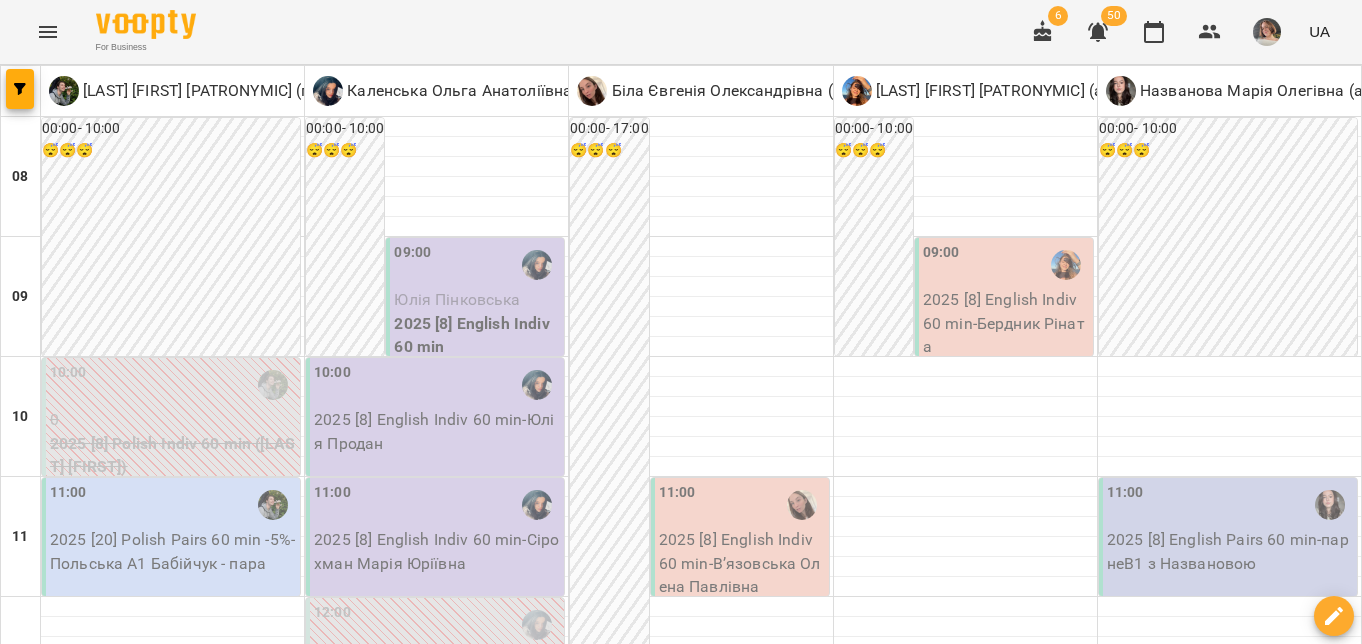 click on "2025 [8] English Indiv 60 min - Бердник Ріната" at bounding box center [1006, 323] 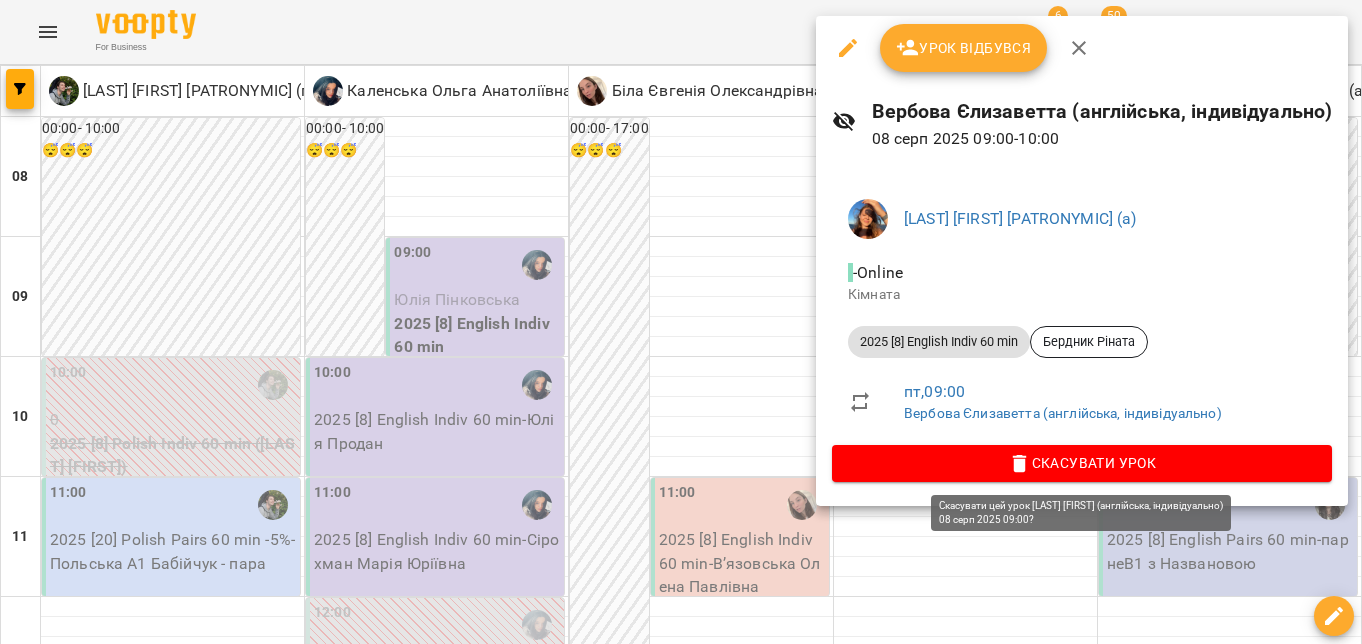 click on "Скасувати Урок" at bounding box center [1082, 463] 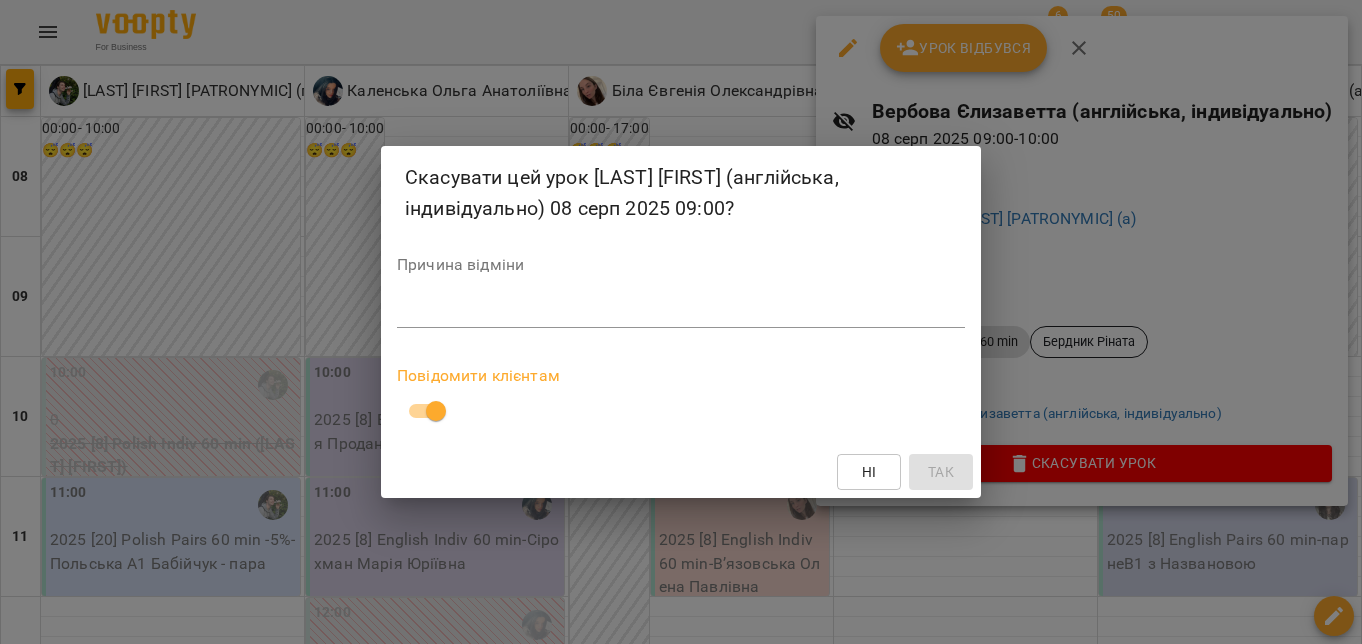 click on "Причина відміни *" at bounding box center [681, 297] 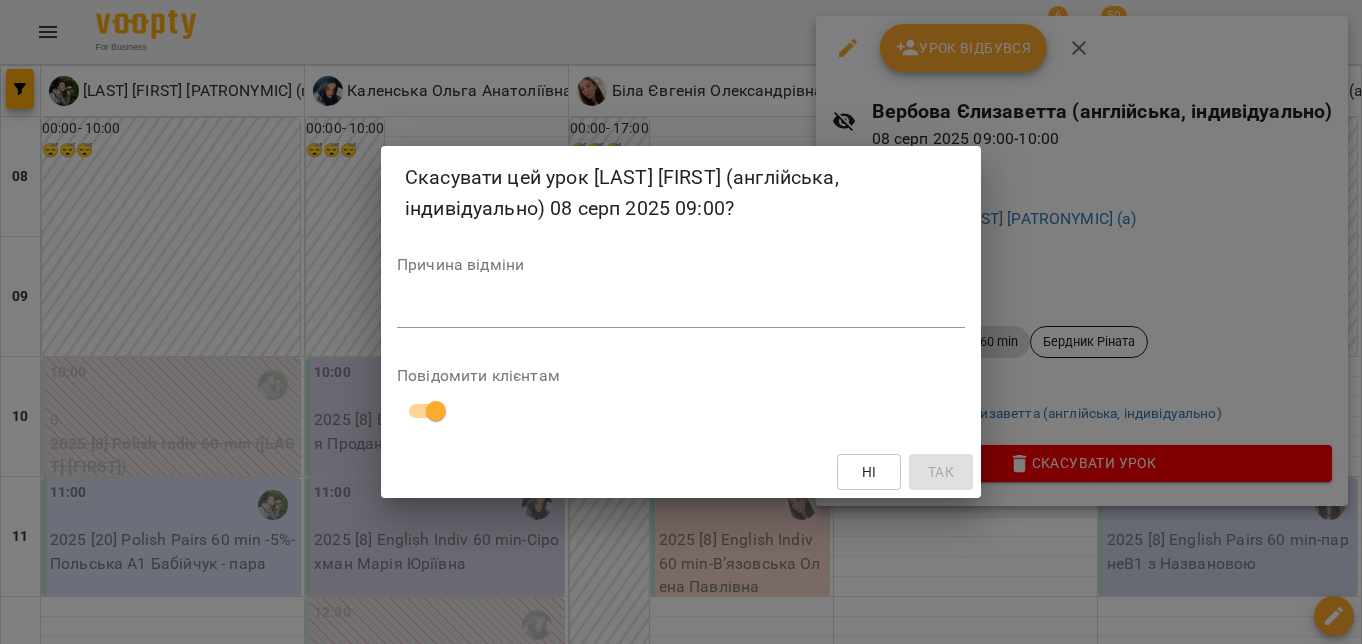 click at bounding box center (681, 311) 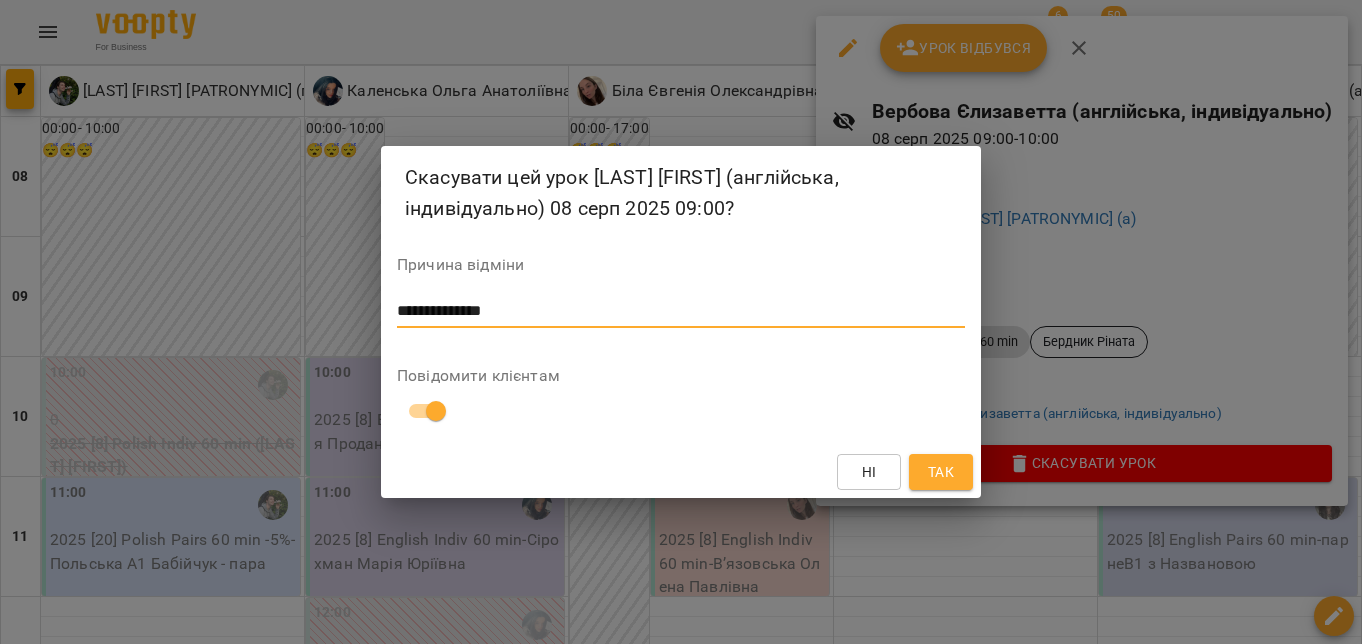 type on "**********" 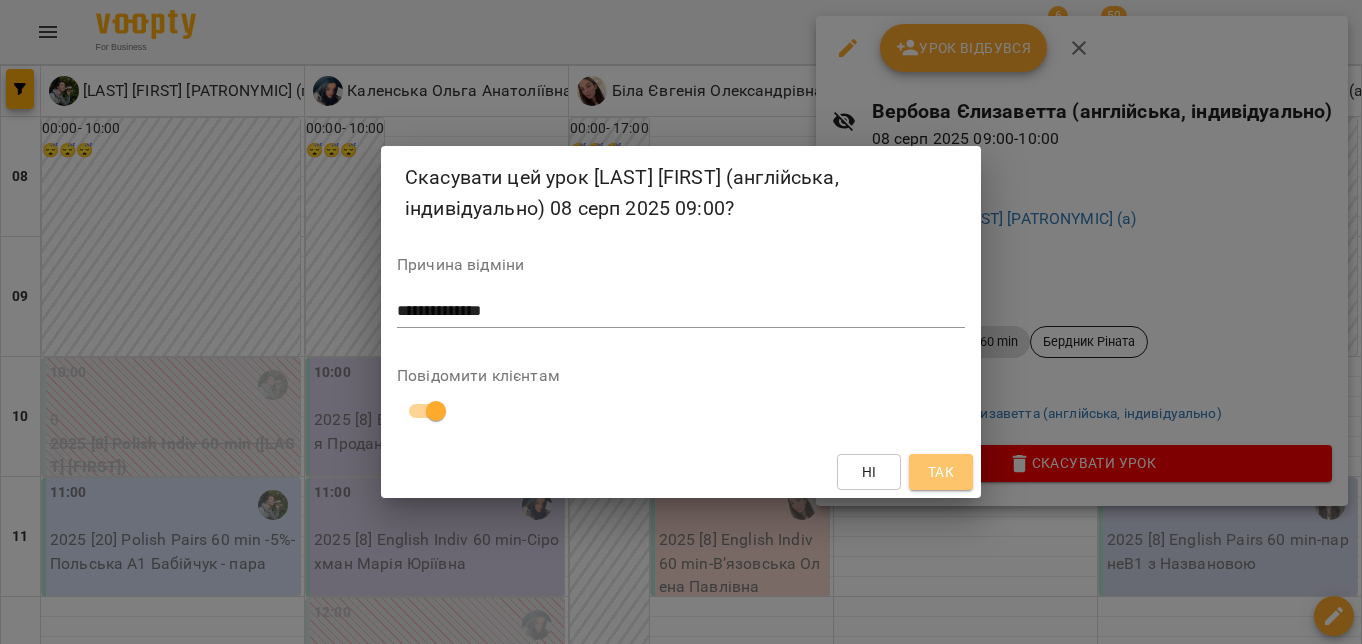 click on "Так" at bounding box center (941, 472) 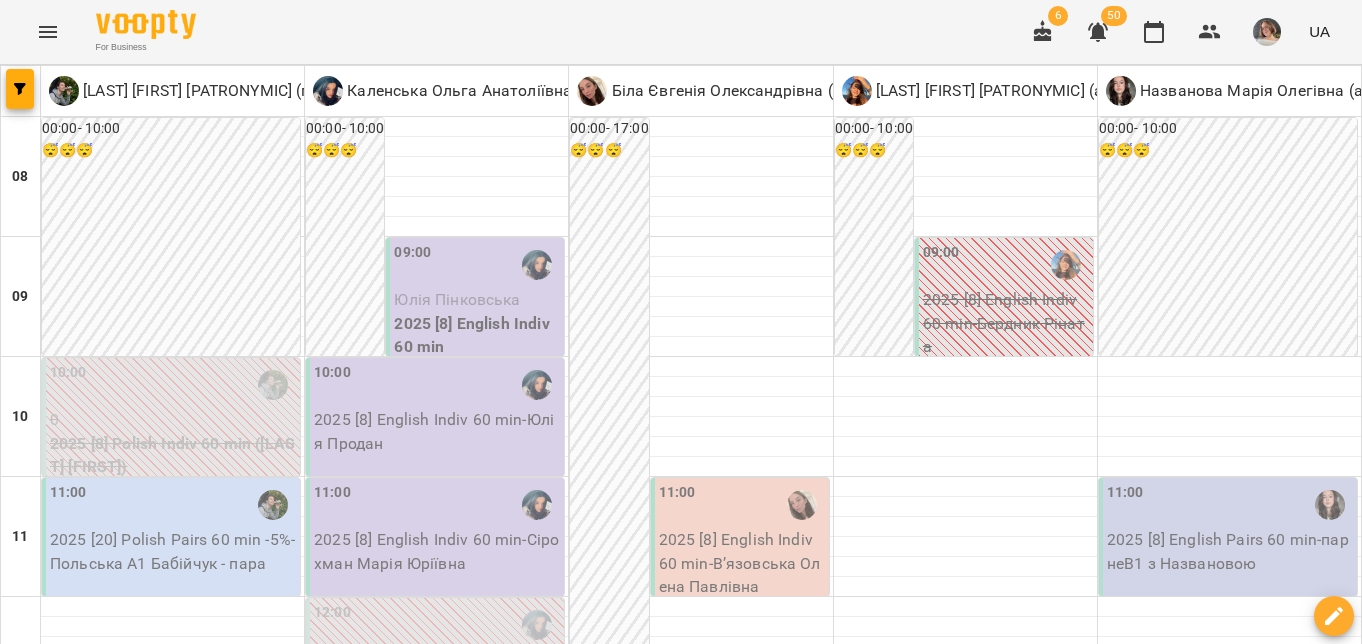scroll, scrollTop: 302, scrollLeft: 0, axis: vertical 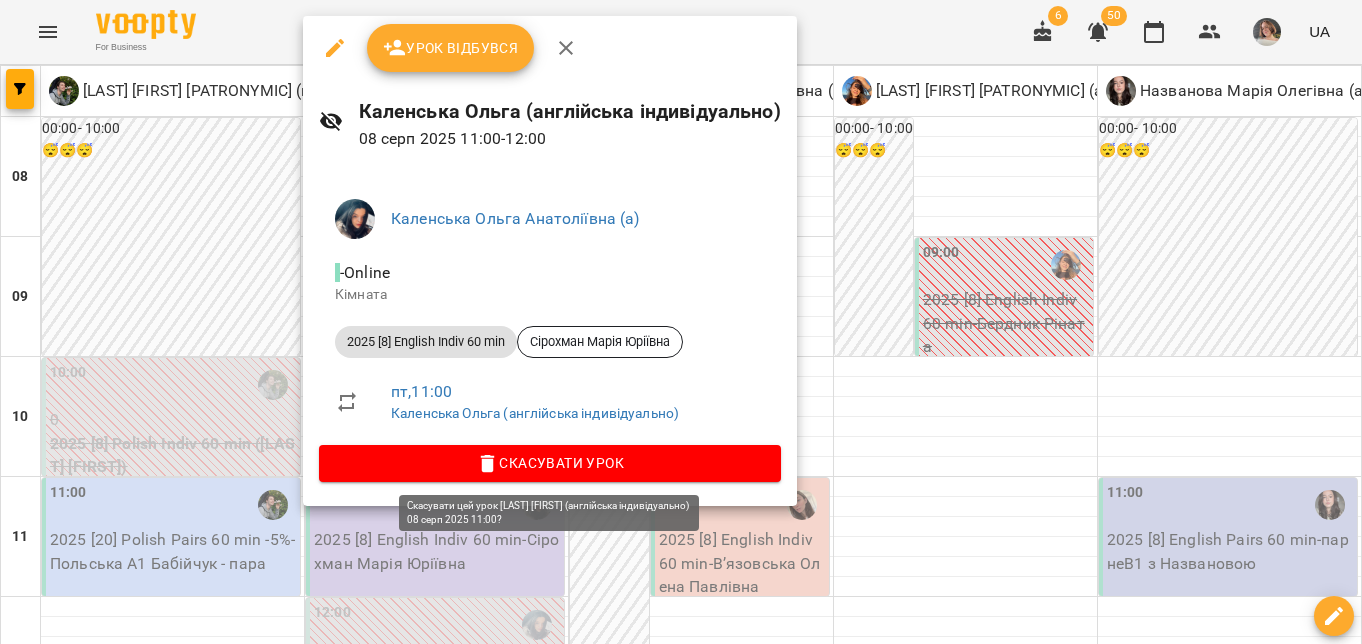 click on "Скасувати Урок" at bounding box center [550, 463] 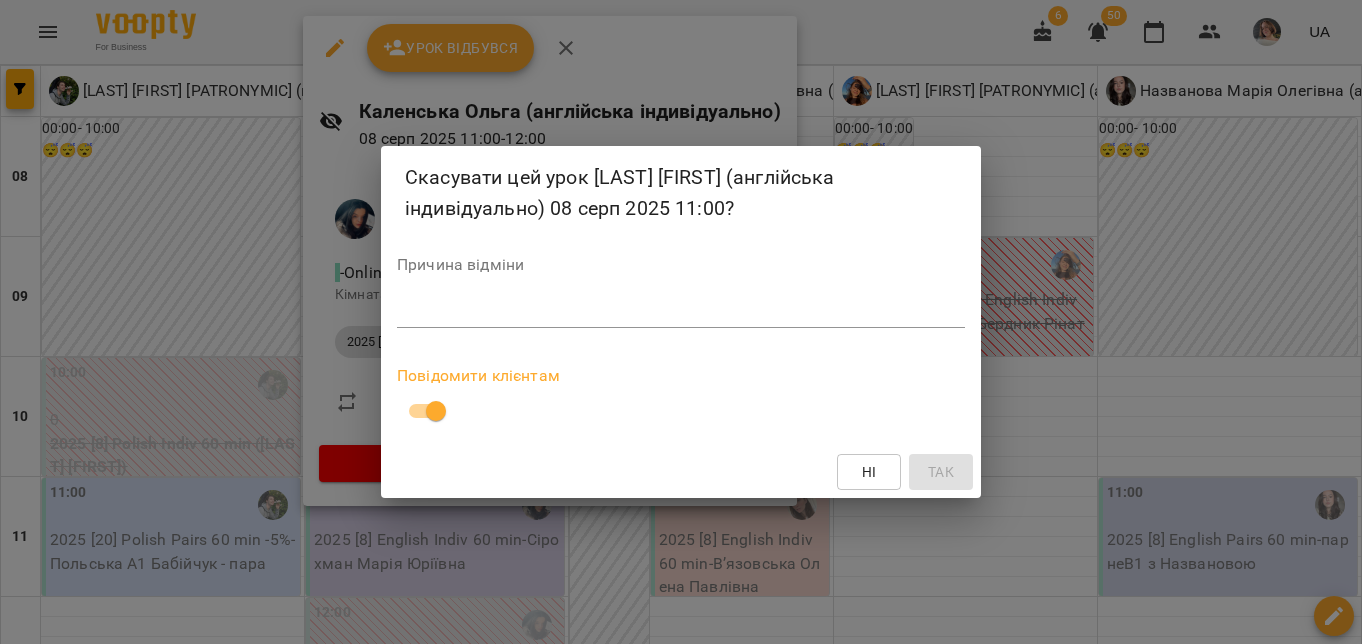 click at bounding box center [681, 311] 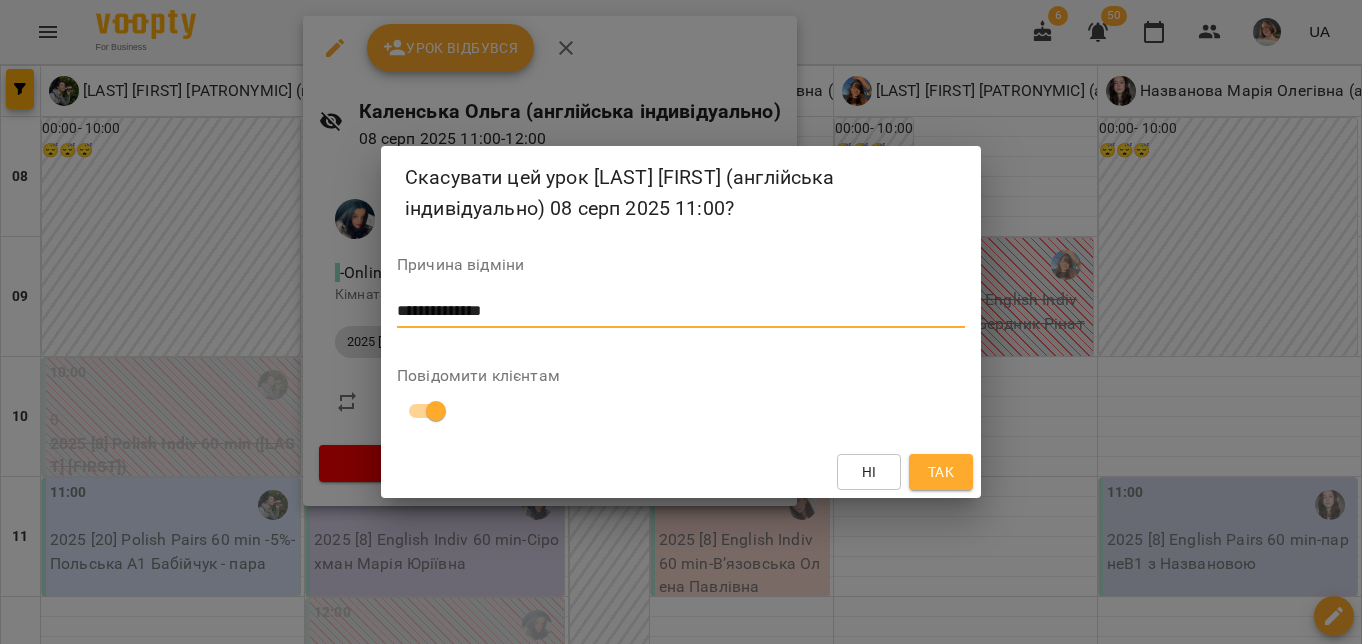 type on "**********" 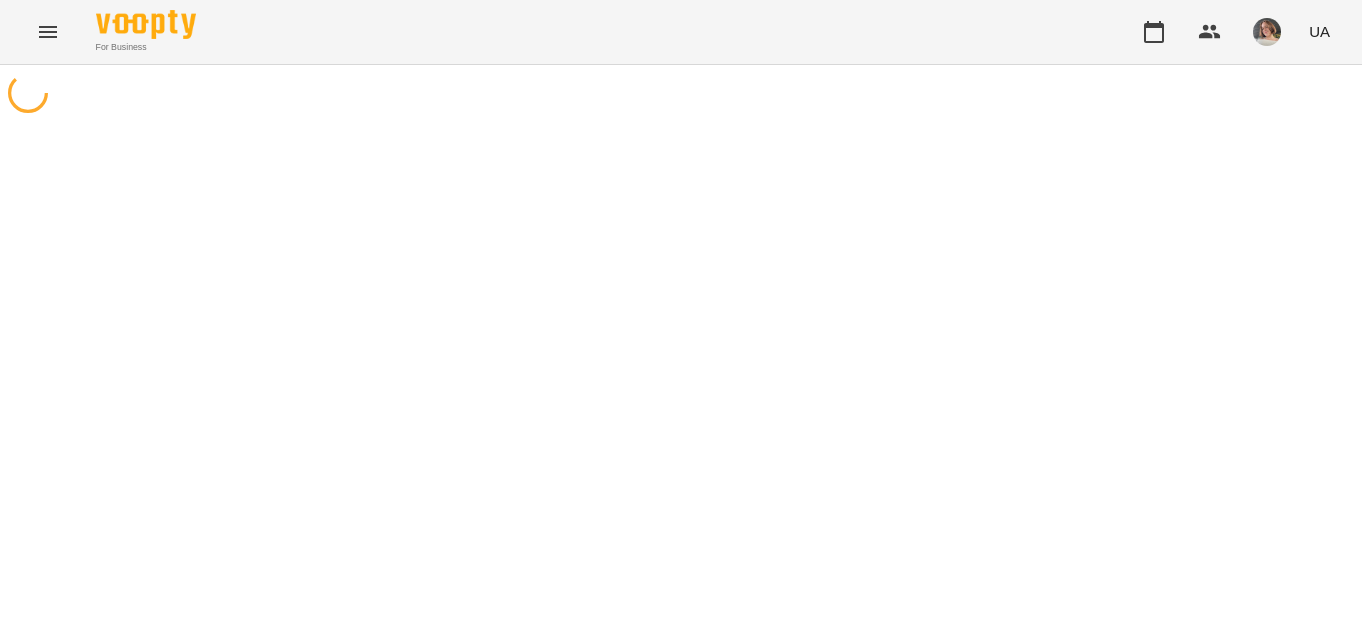 scroll, scrollTop: 0, scrollLeft: 0, axis: both 